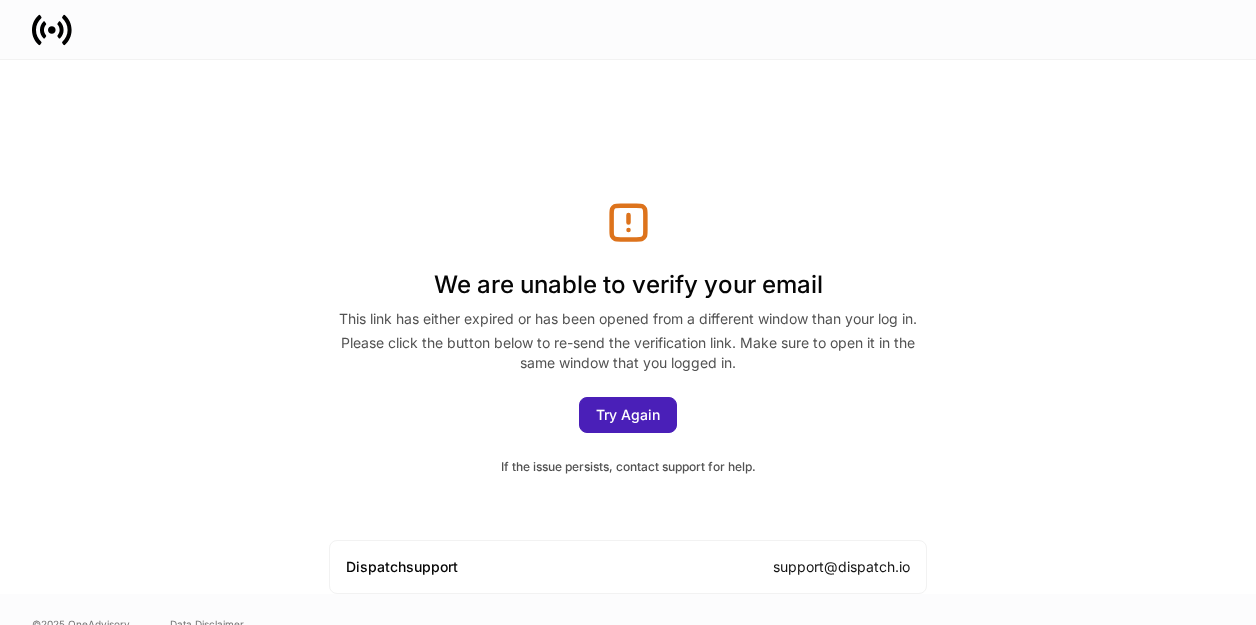 scroll, scrollTop: 0, scrollLeft: 0, axis: both 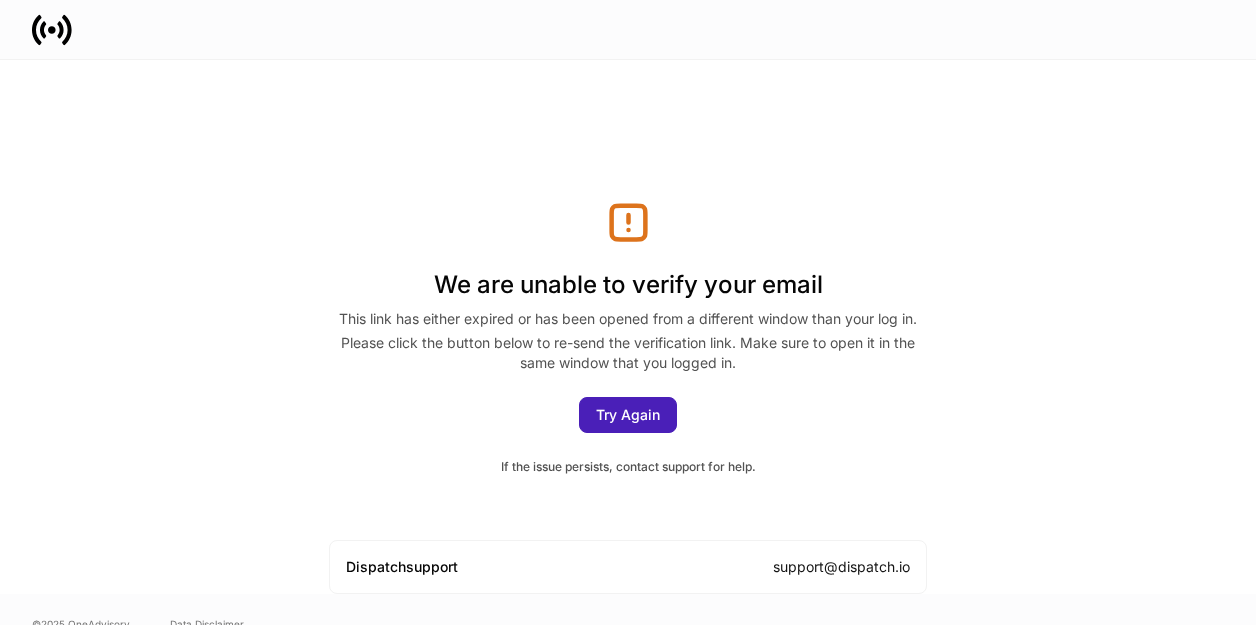 click on "Try Again" at bounding box center [628, 415] 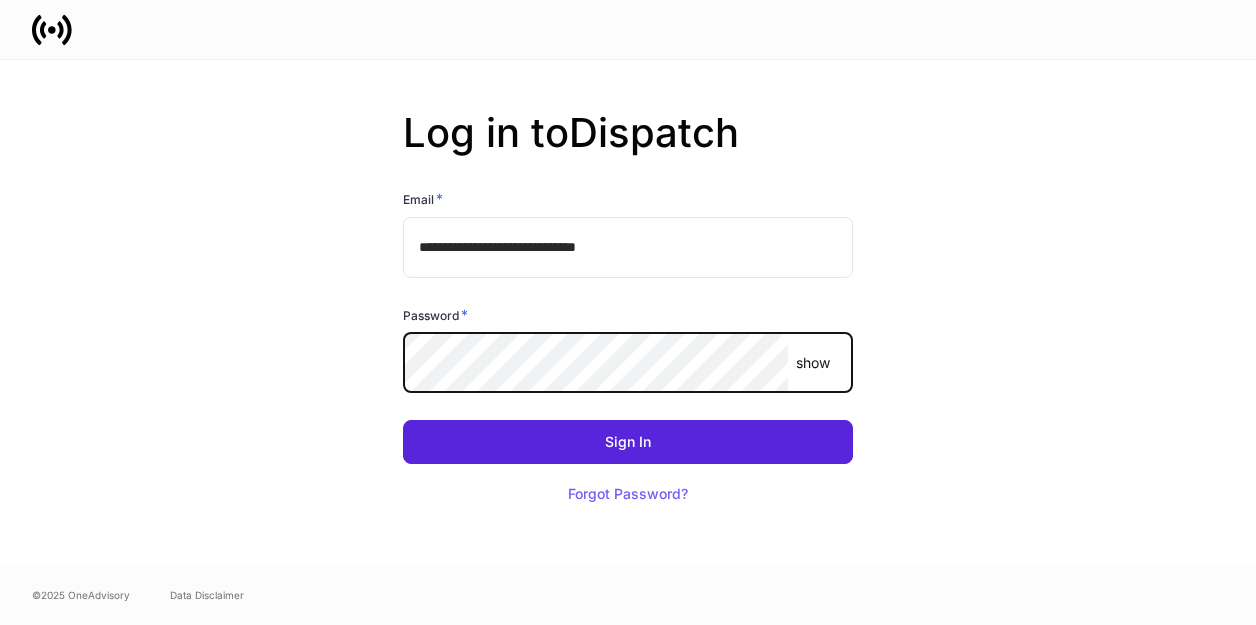 click on "Sign In" at bounding box center [628, 442] 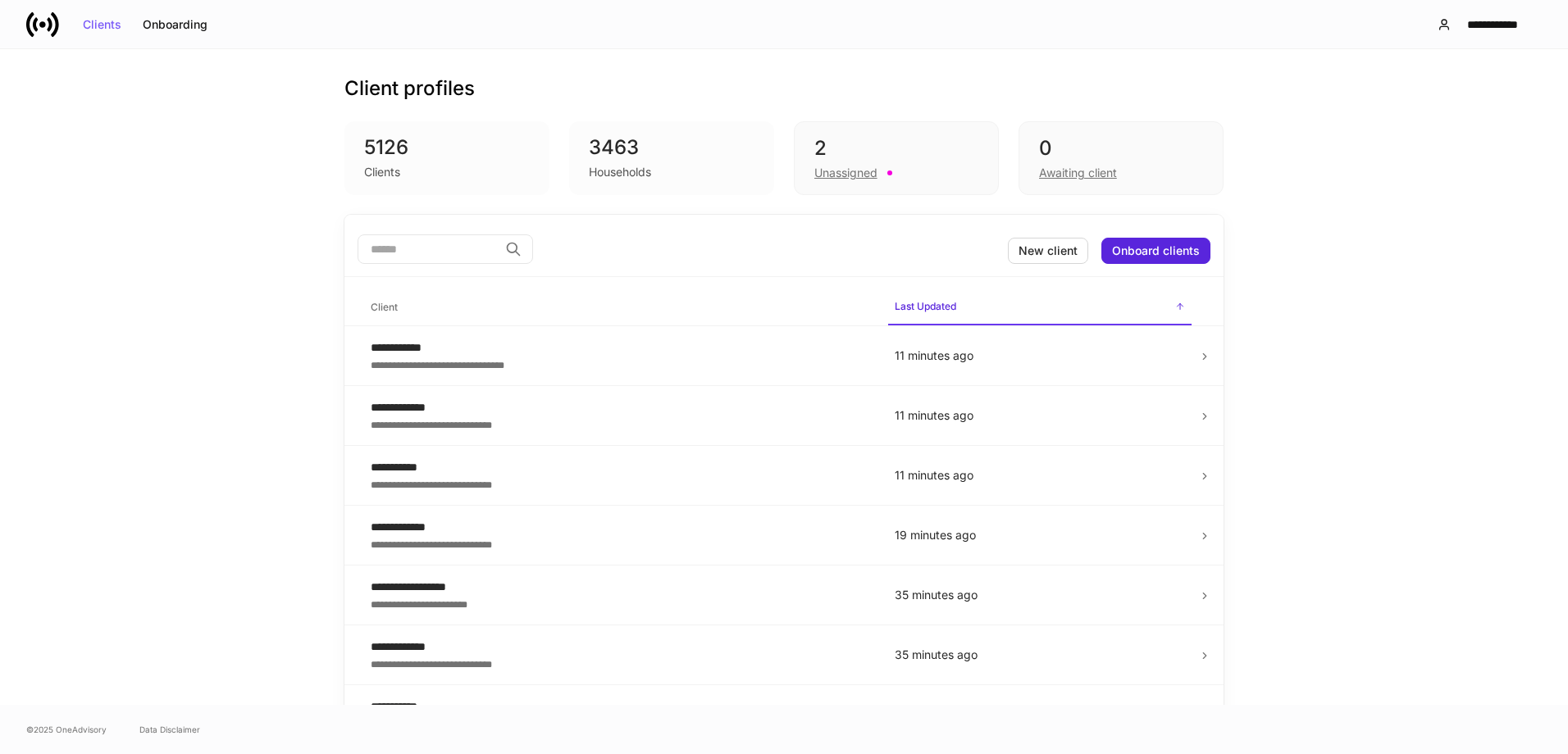 click at bounding box center (428, 249) 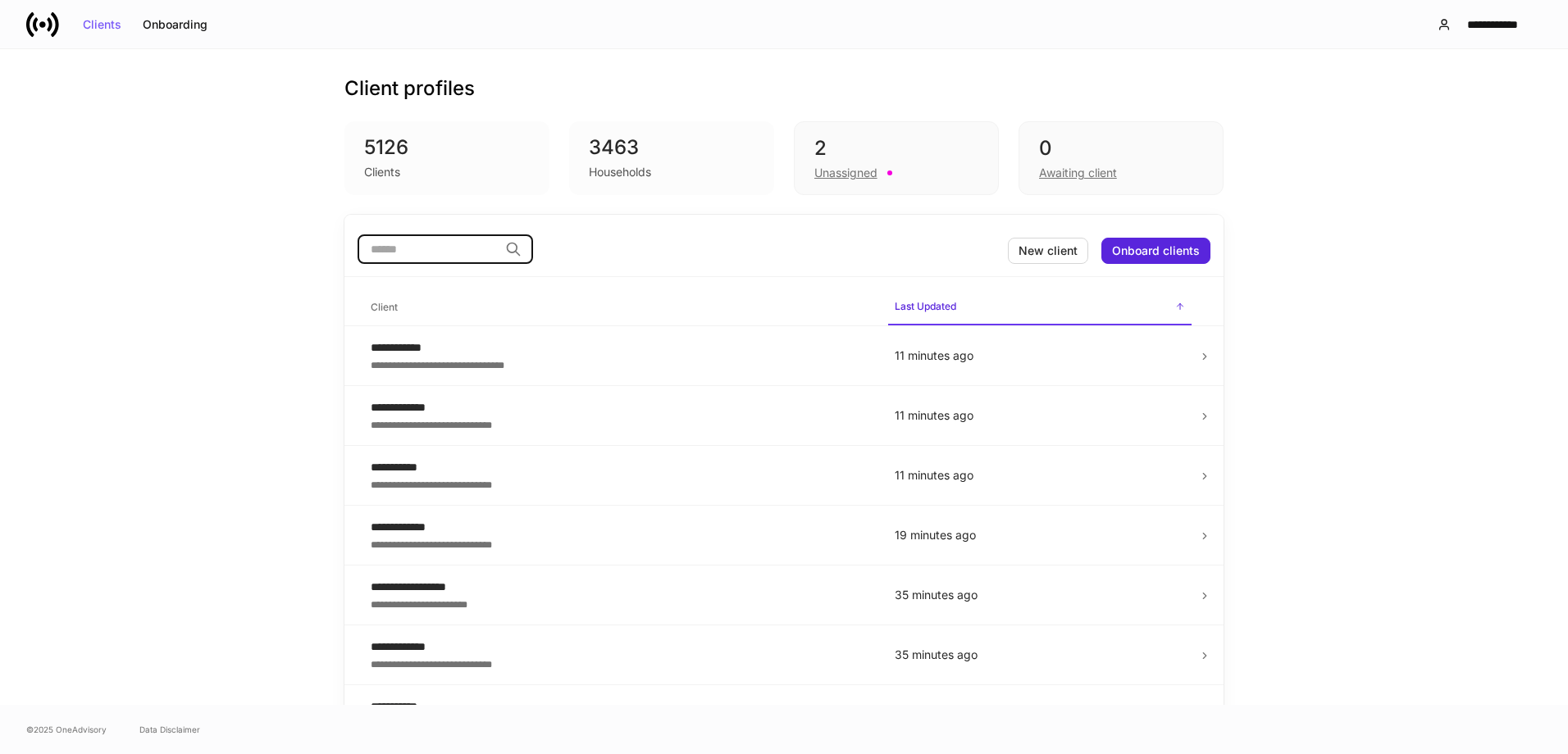 click on "**********" at bounding box center (784, 1704) 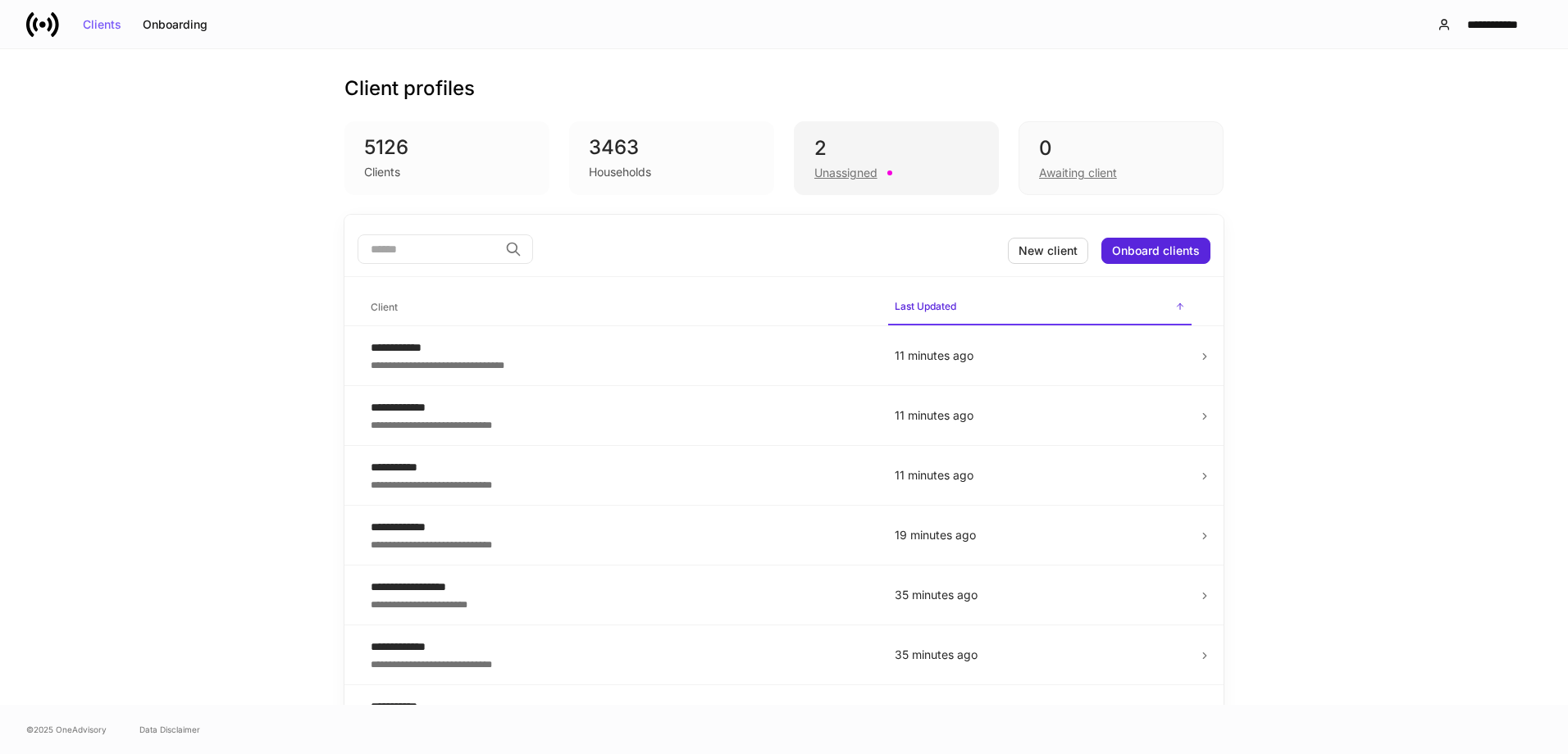 click on "Unassigned" at bounding box center [846, 173] 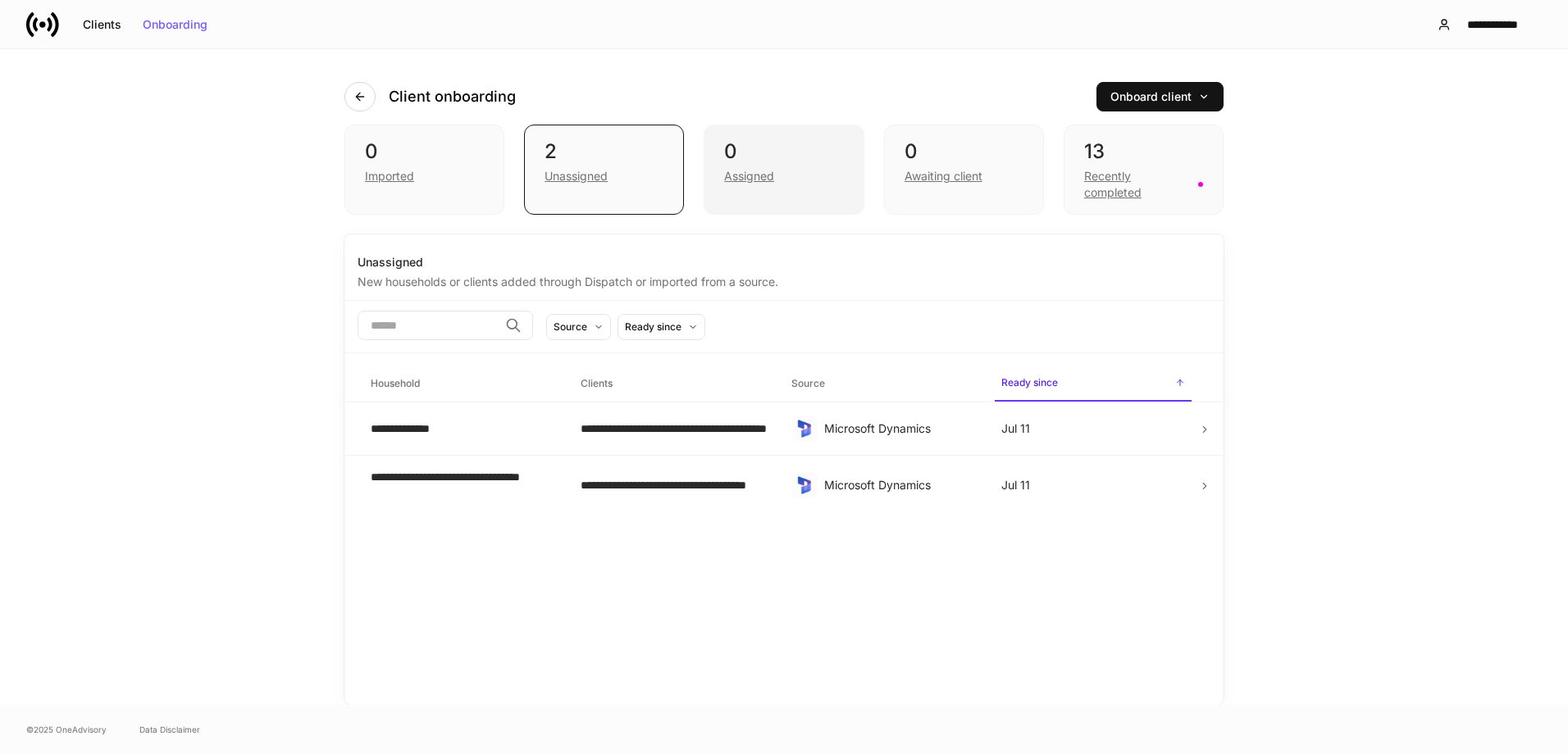 click on "Assigned" at bounding box center (749, 176) 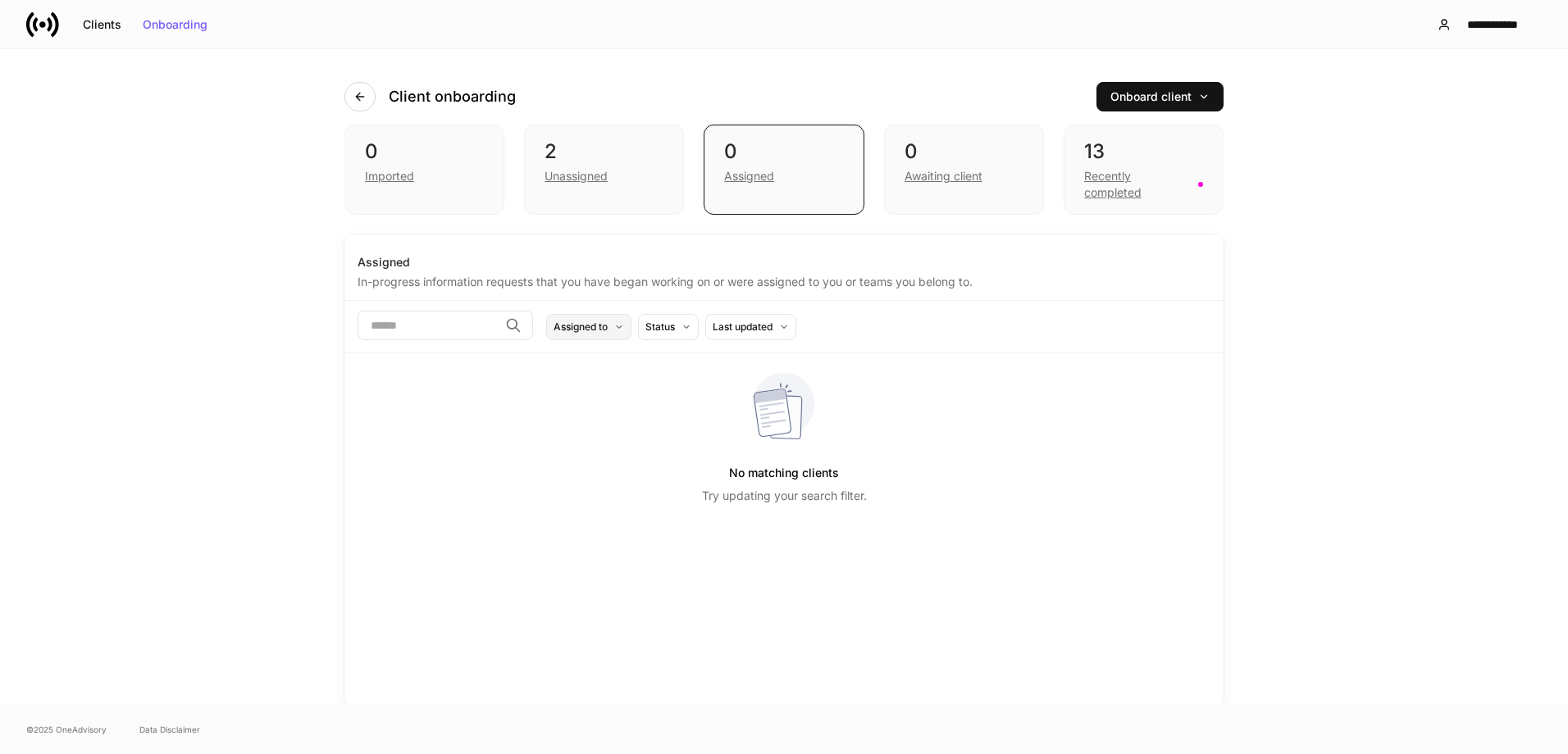 click 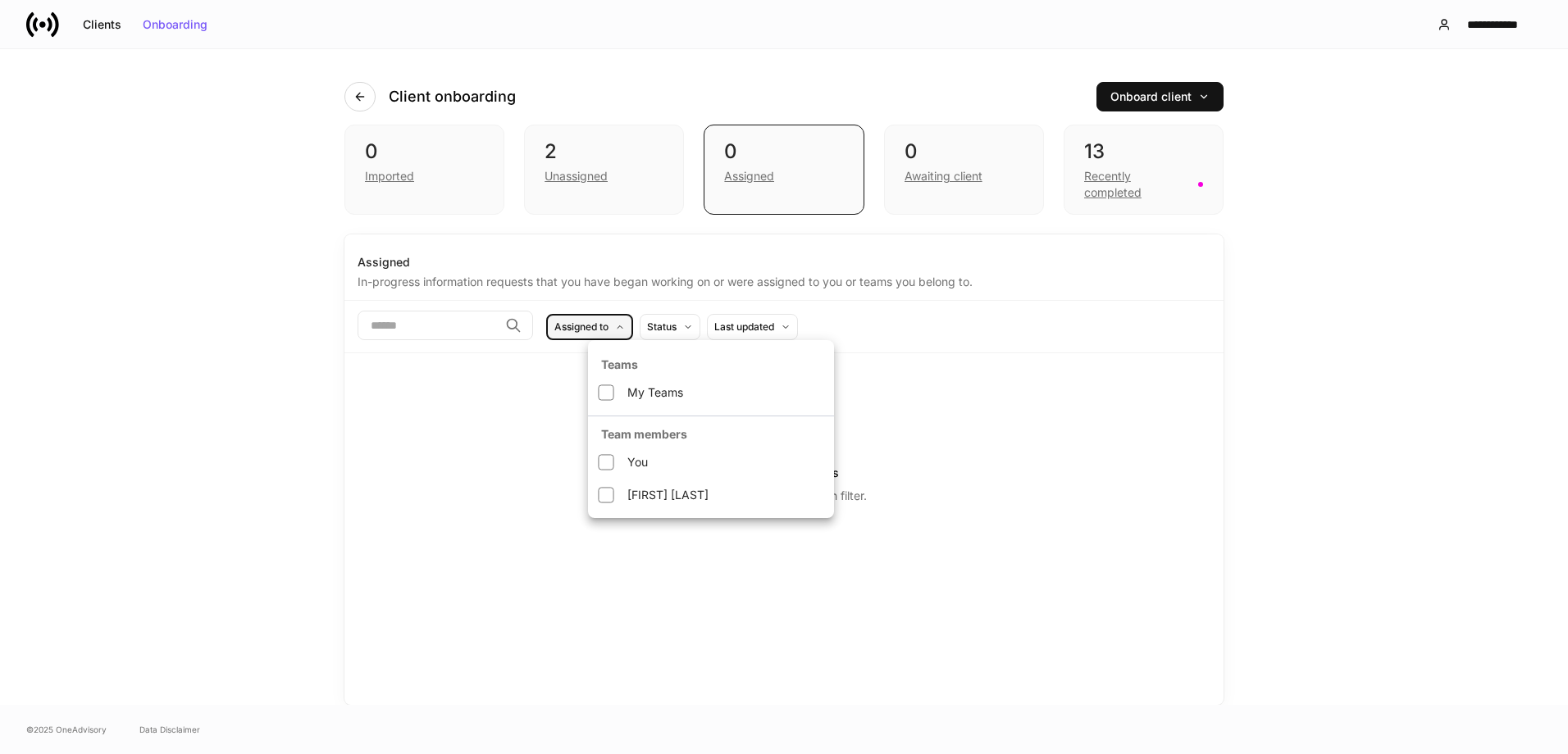click on "You" at bounding box center [711, 462] 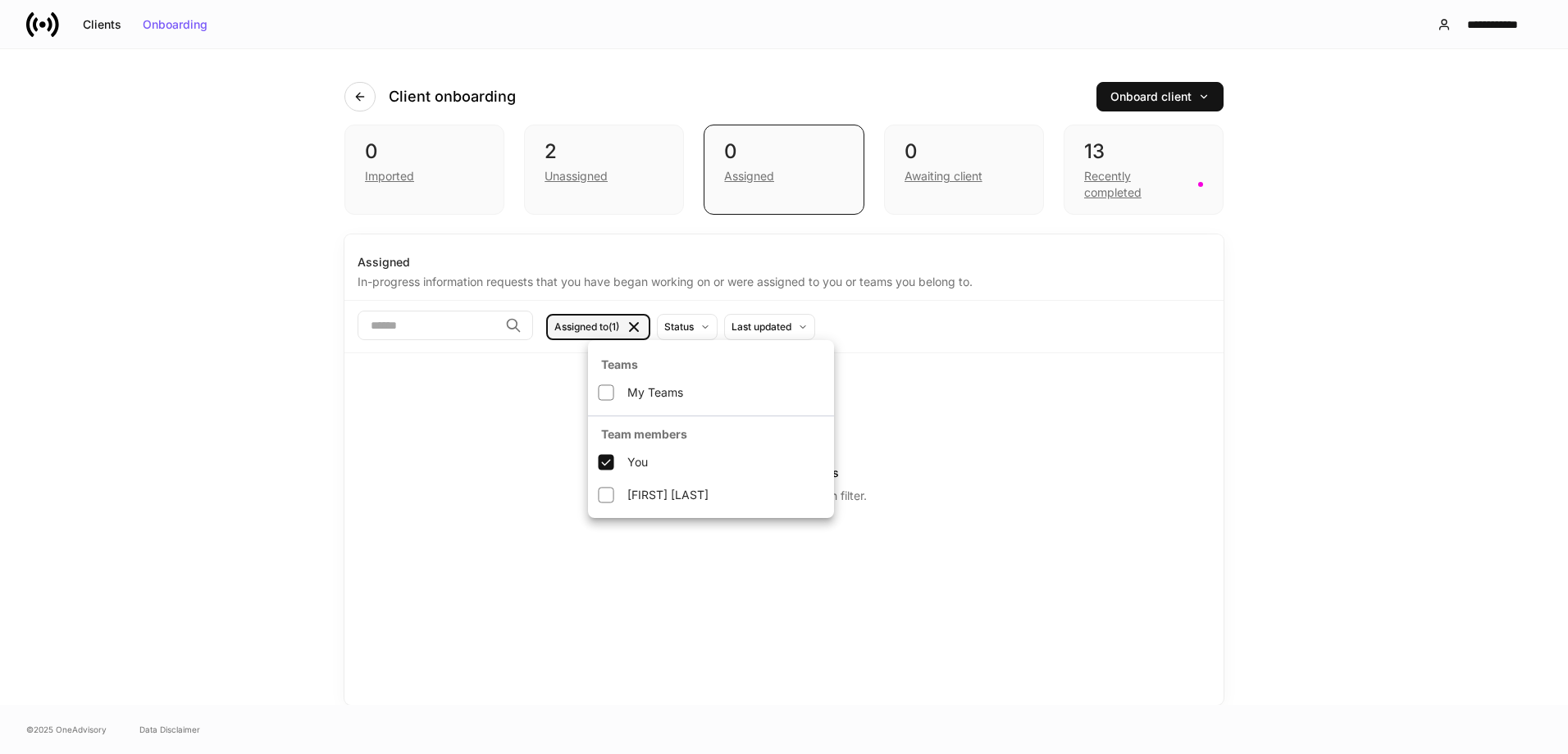click at bounding box center (784, 377) 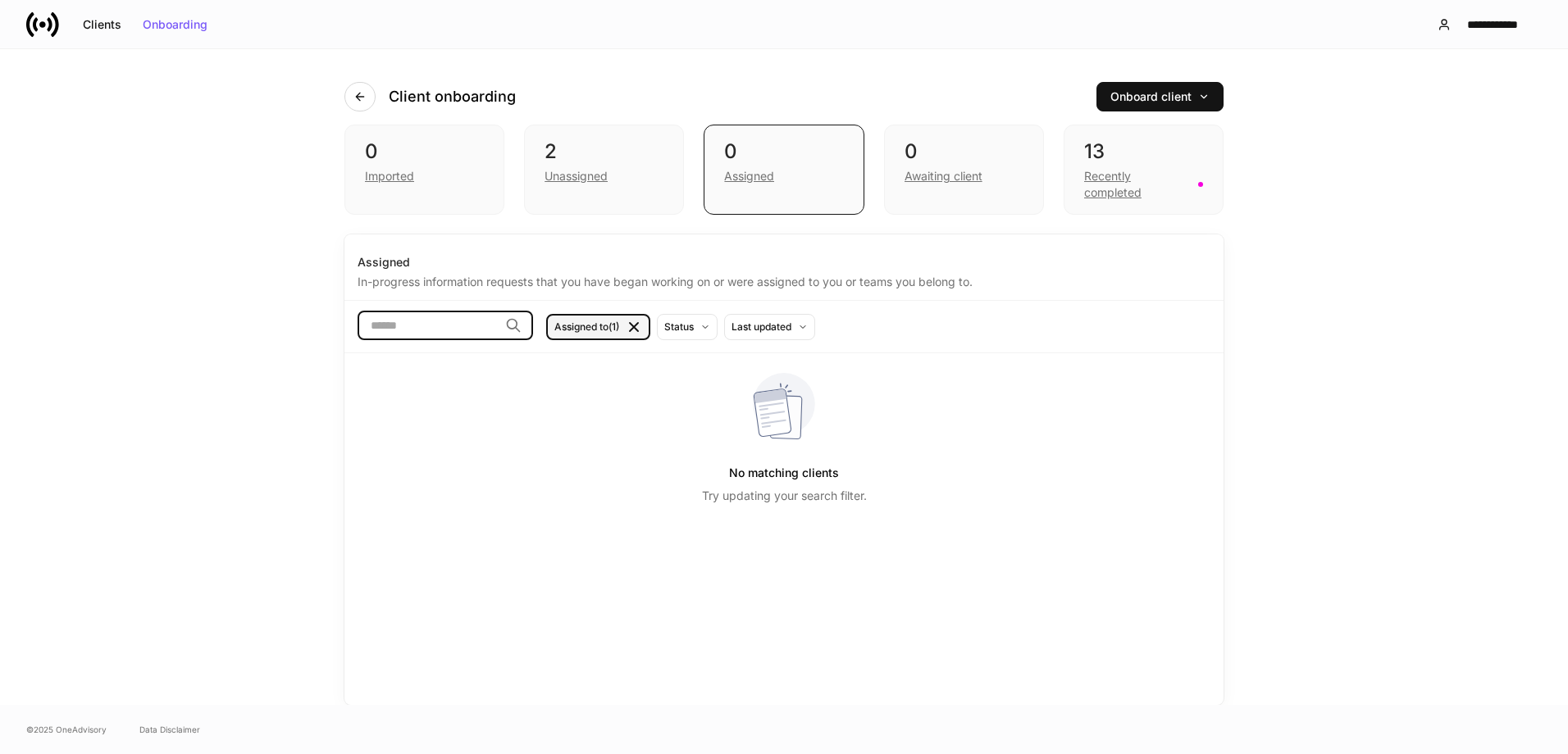 click at bounding box center (428, 325) 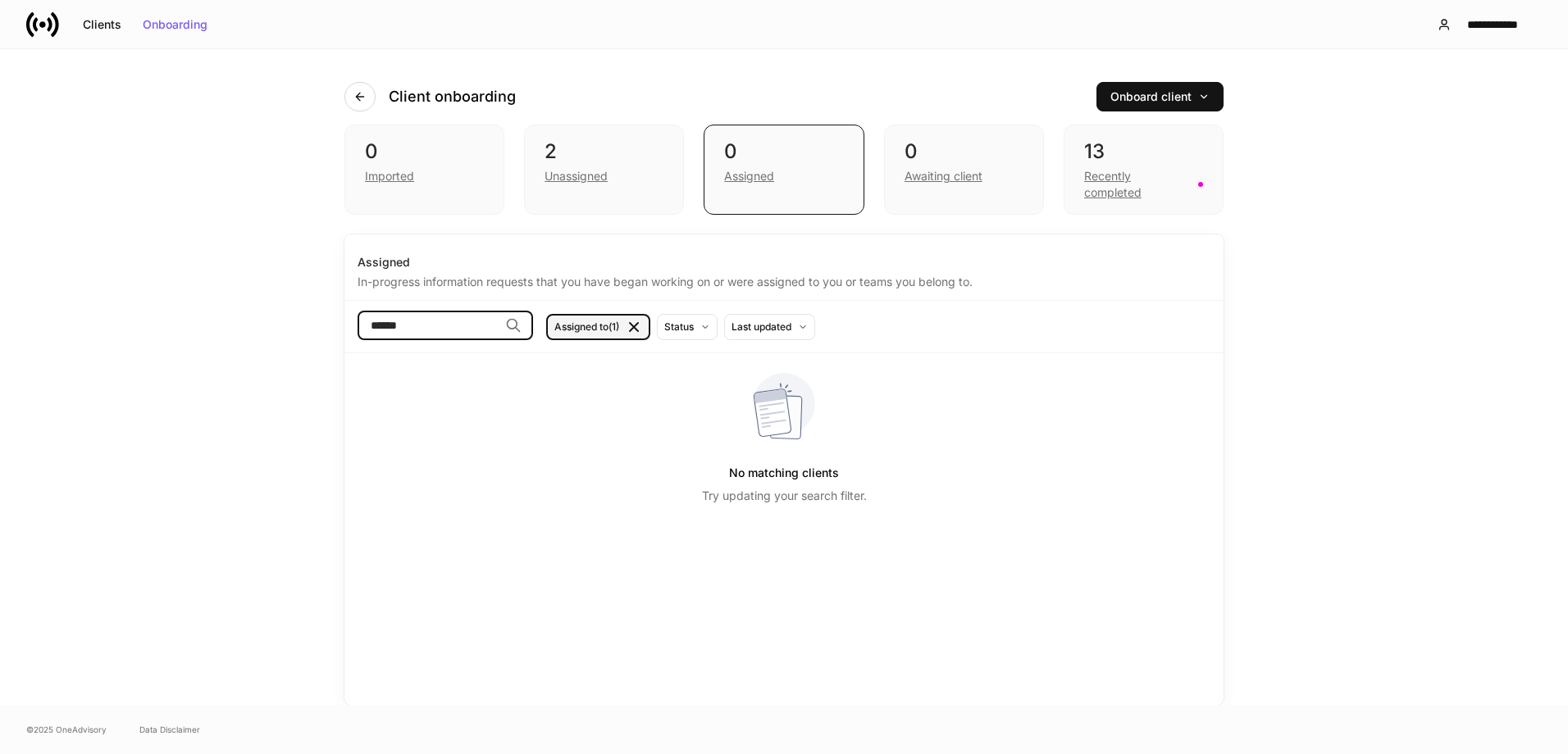 type on "******" 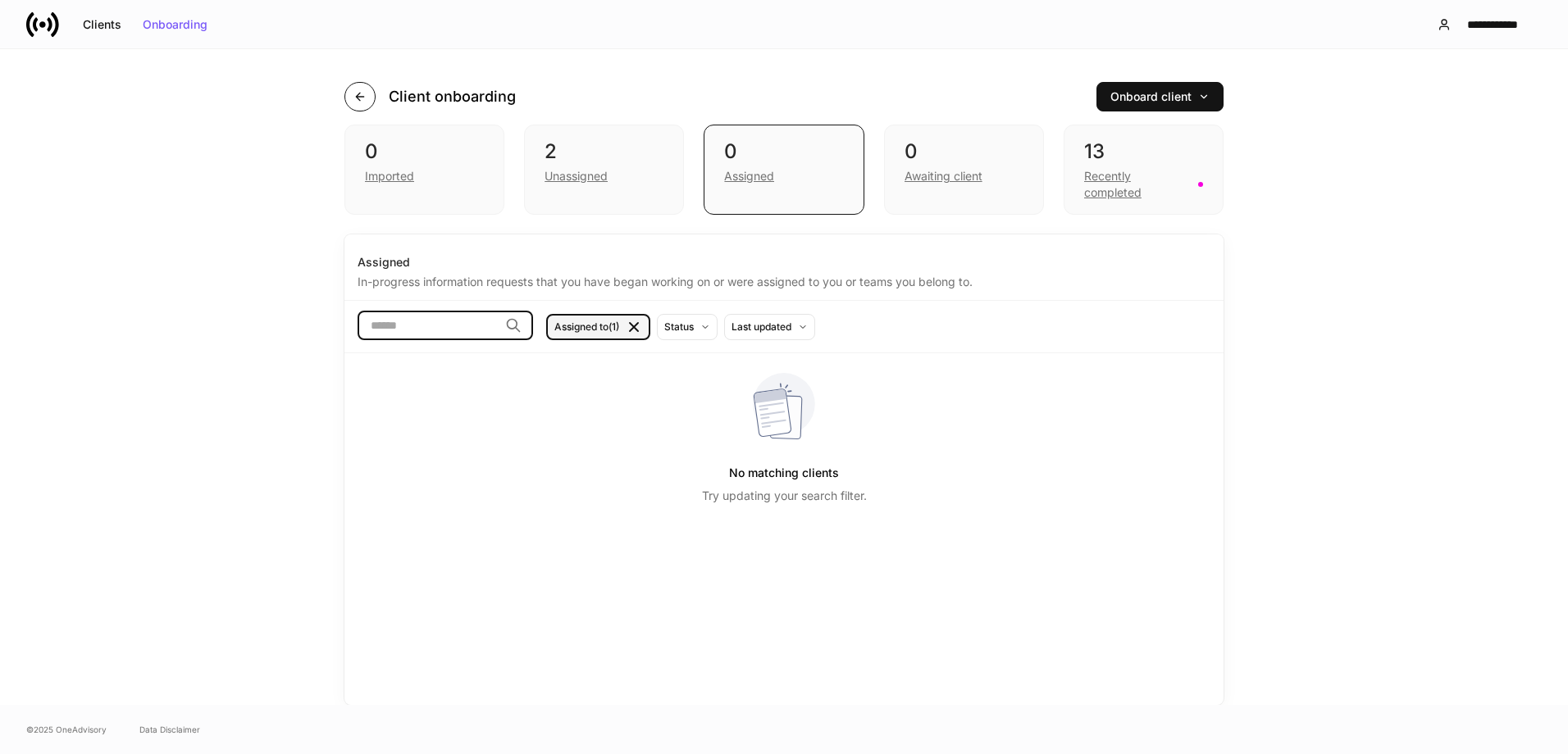 type 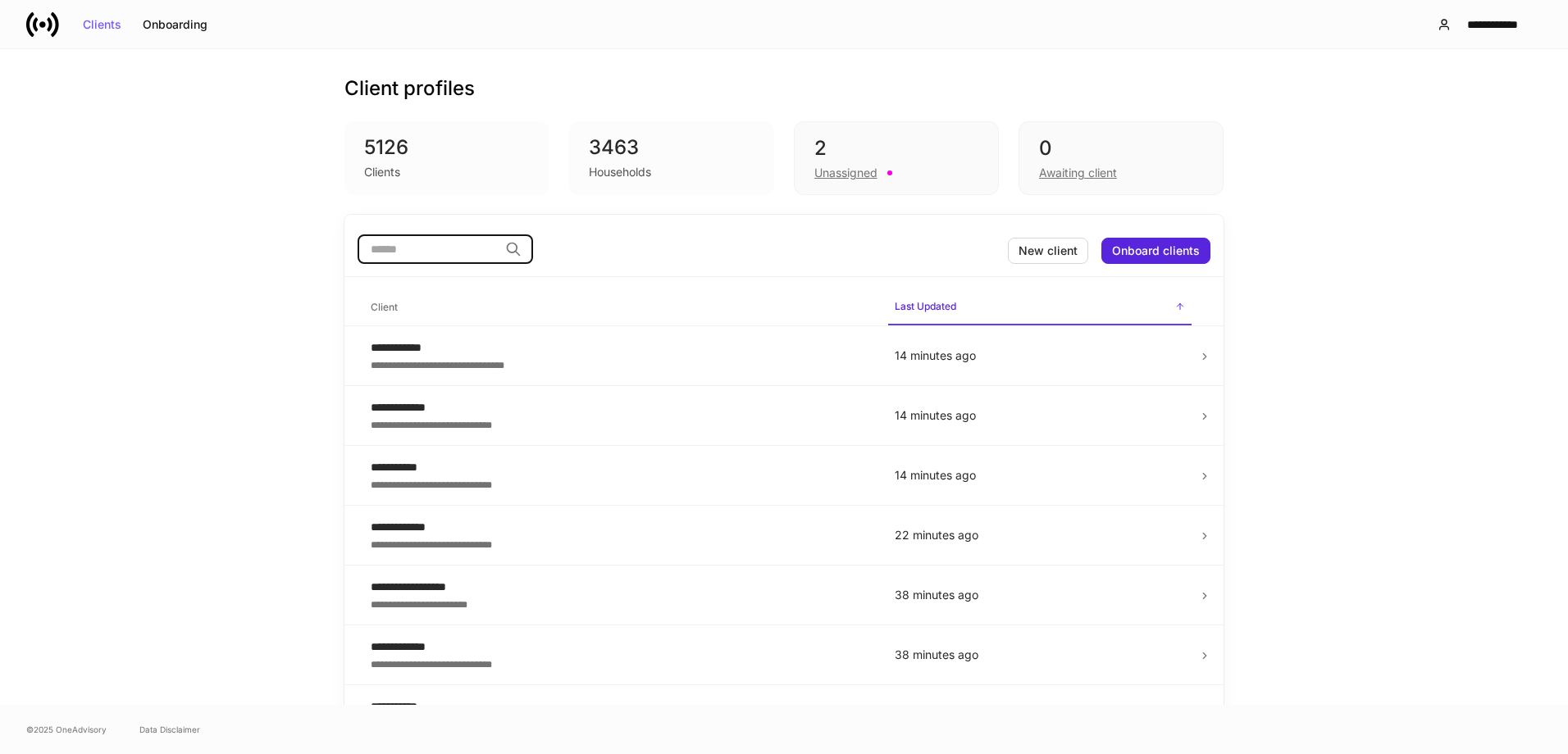 click at bounding box center (428, 249) 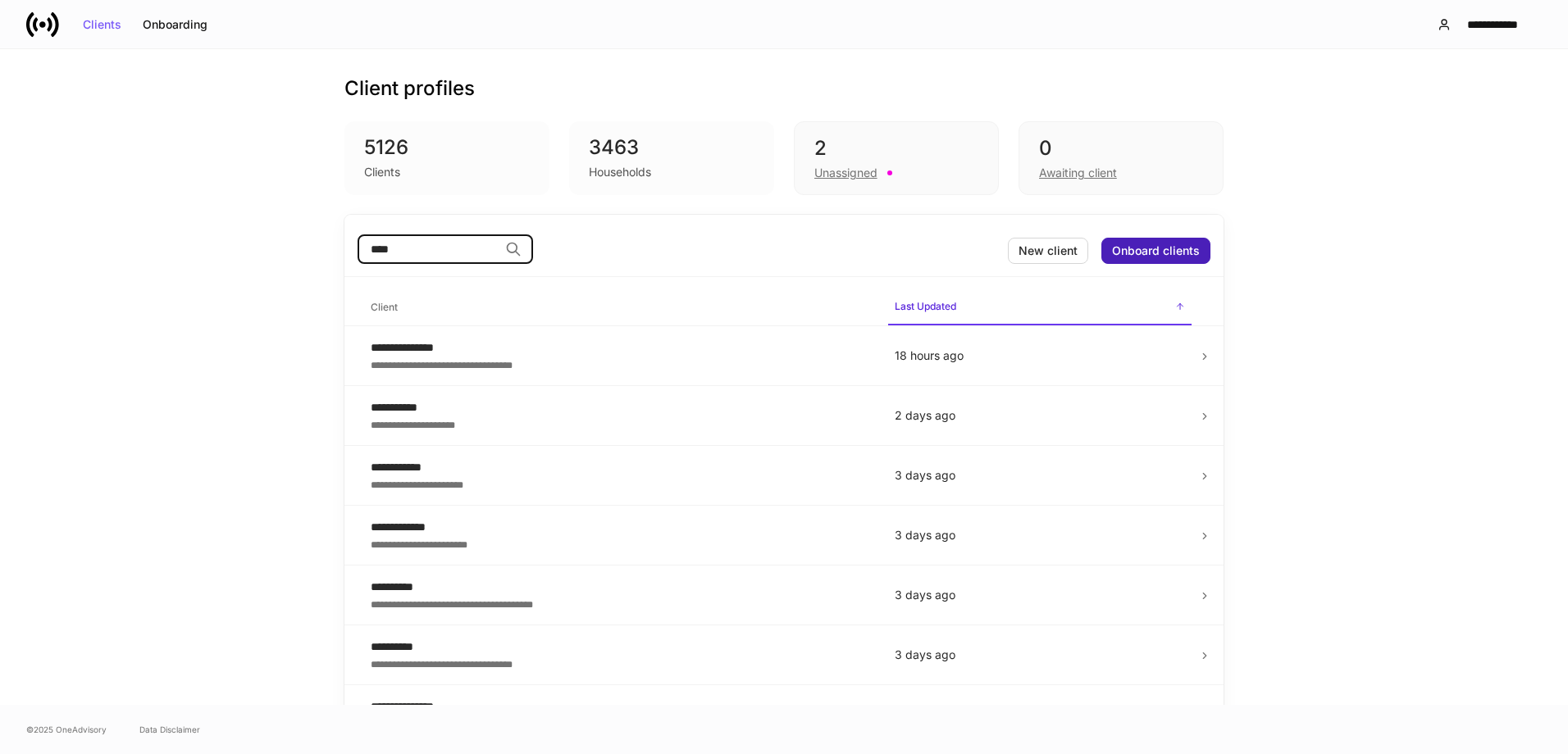 type on "****" 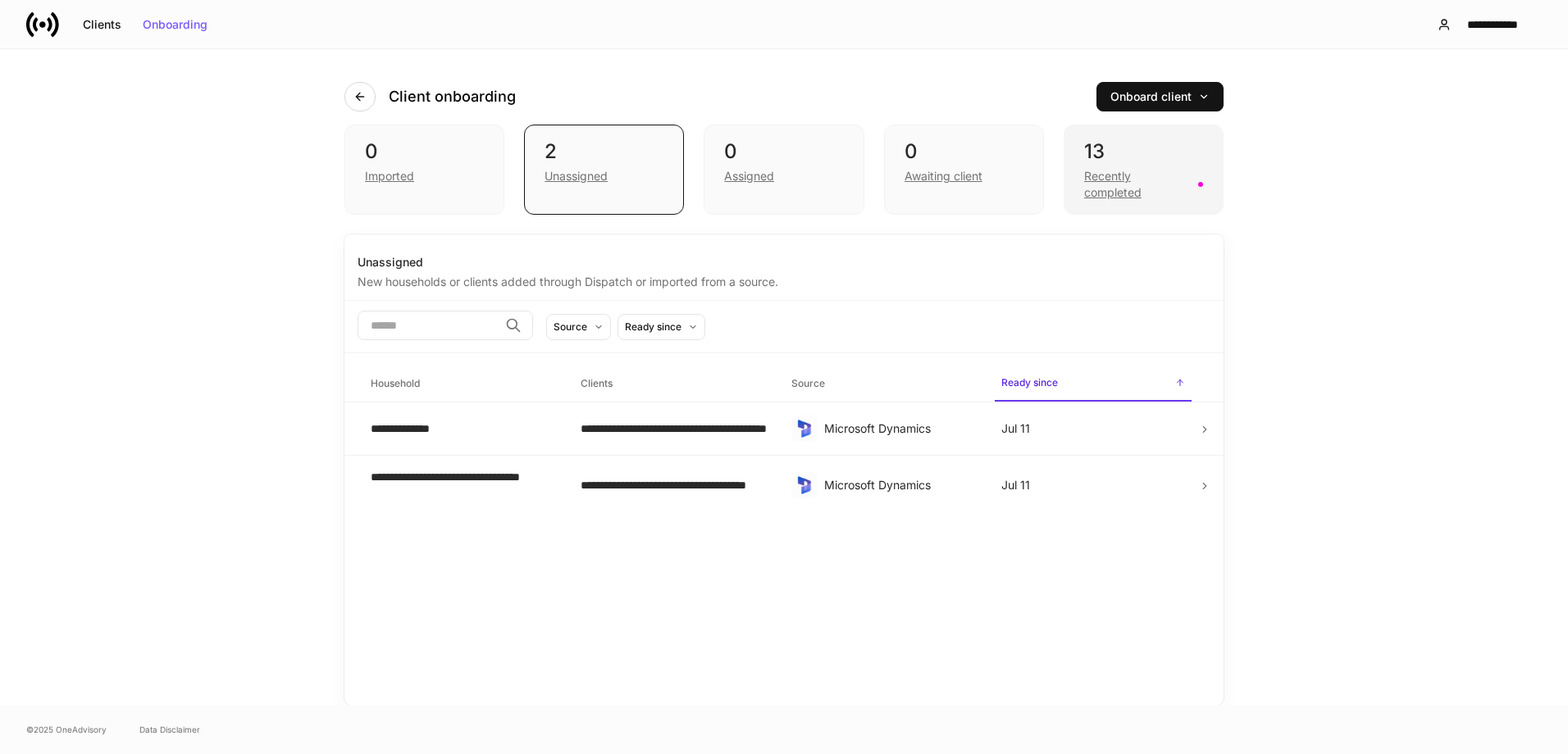 click on "Recently completed" at bounding box center [1136, 184] 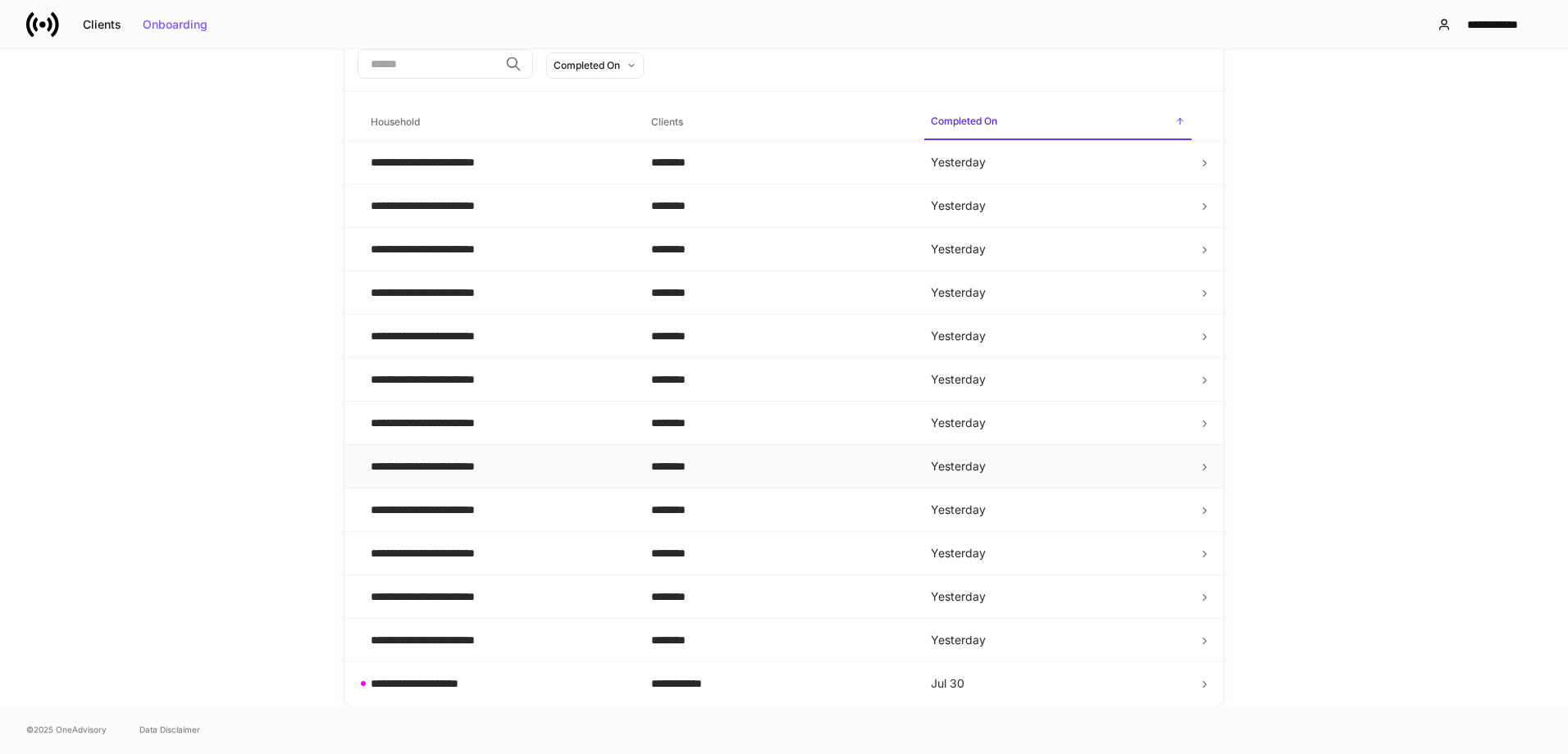 scroll, scrollTop: 0, scrollLeft: 0, axis: both 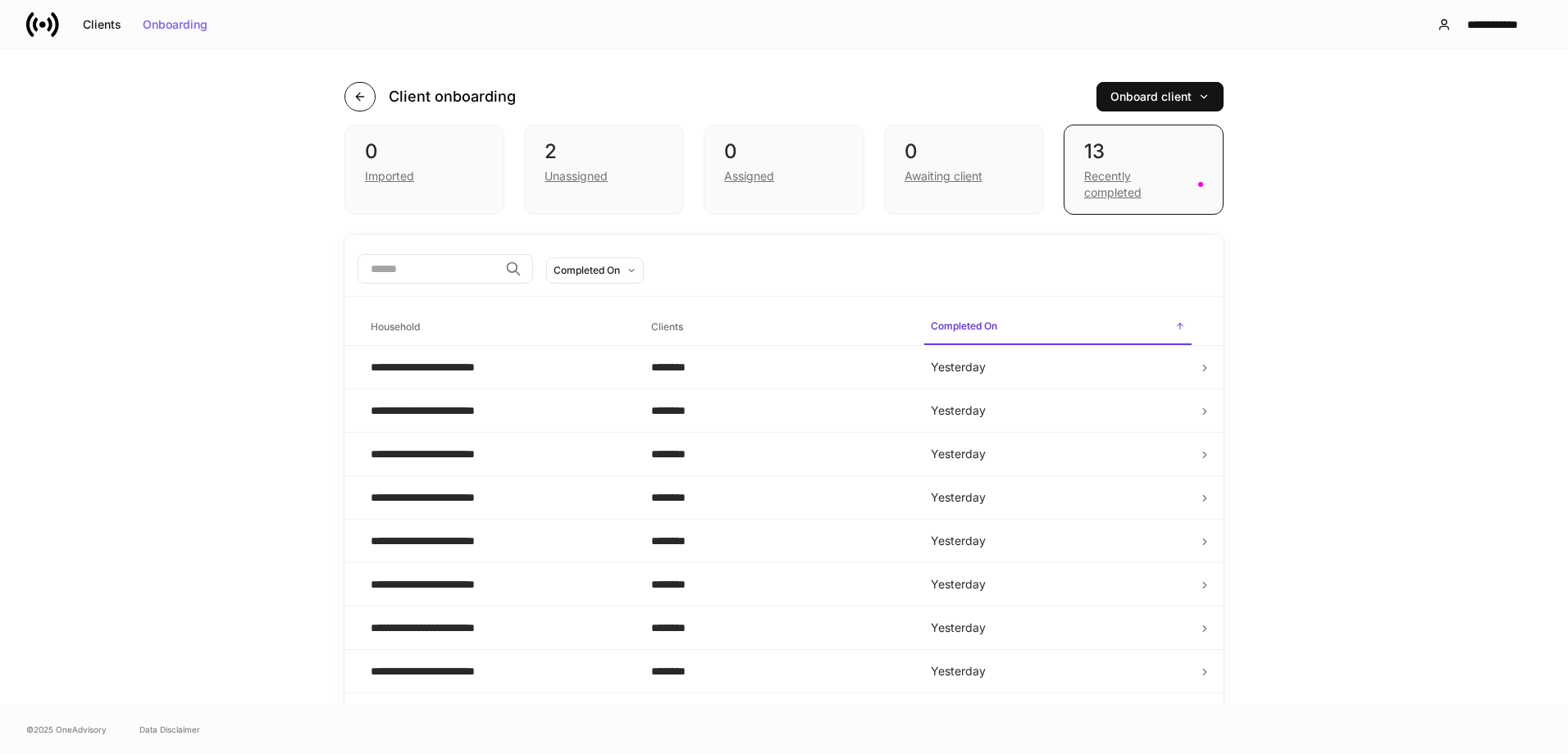 click at bounding box center [360, 97] 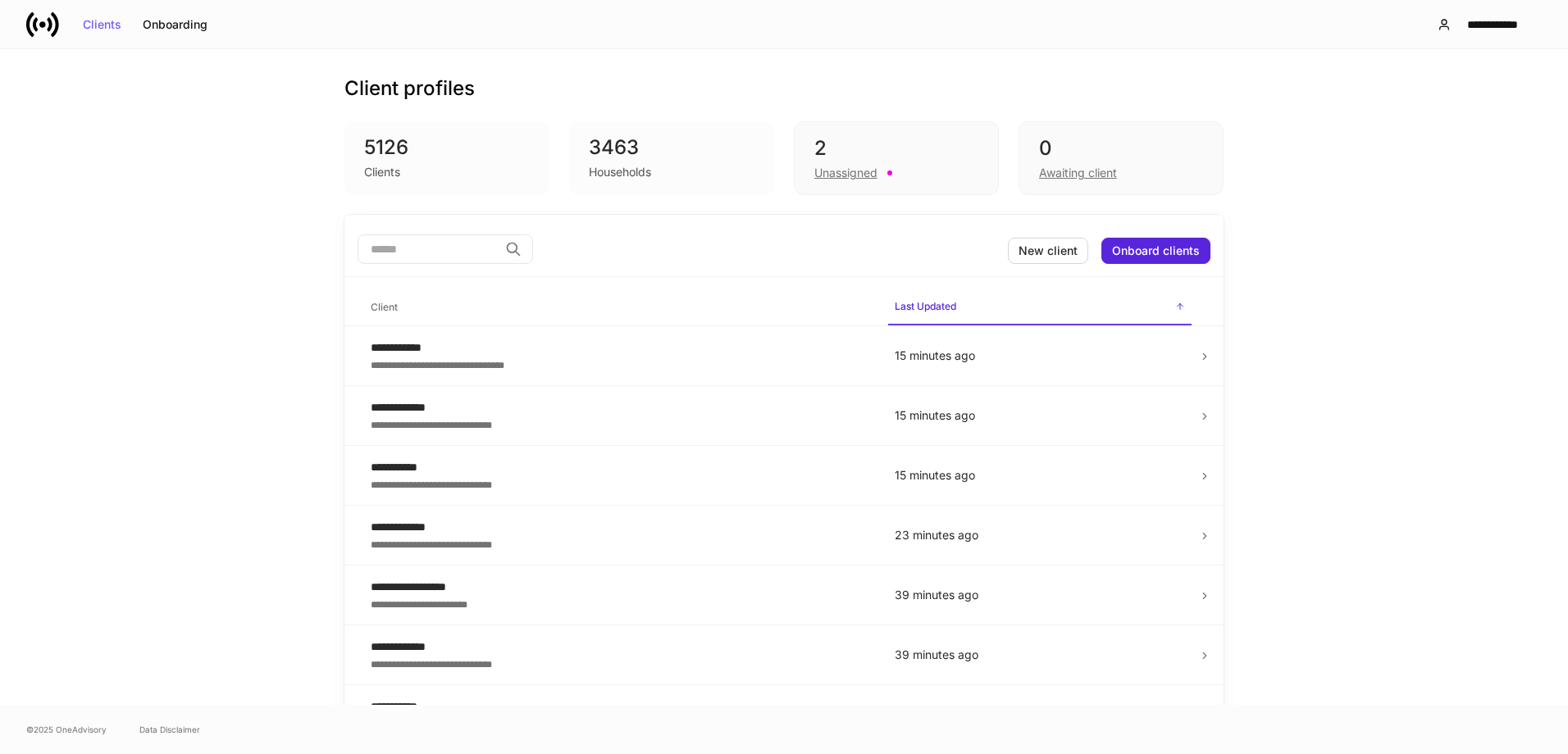 click at bounding box center [428, 249] 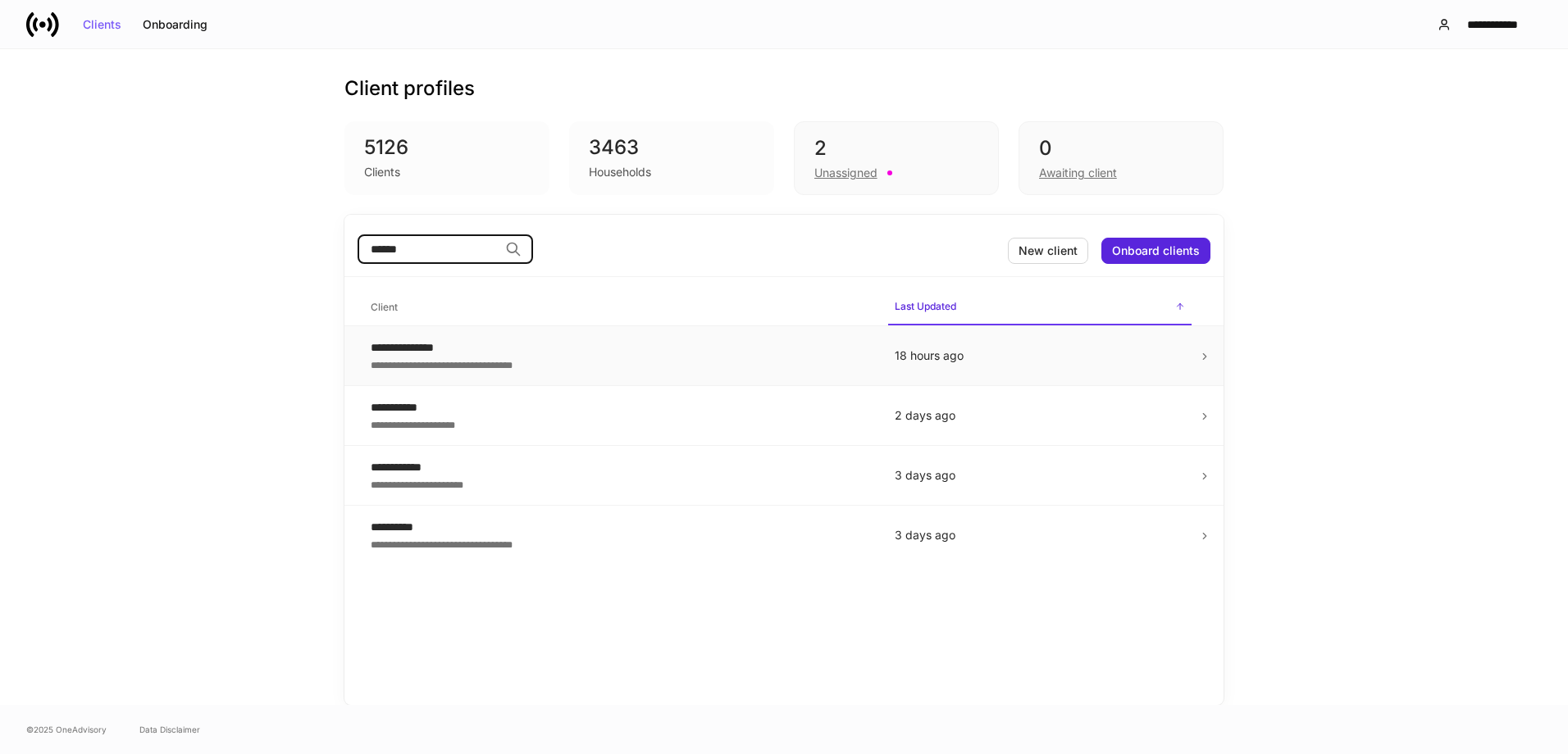 type on "******" 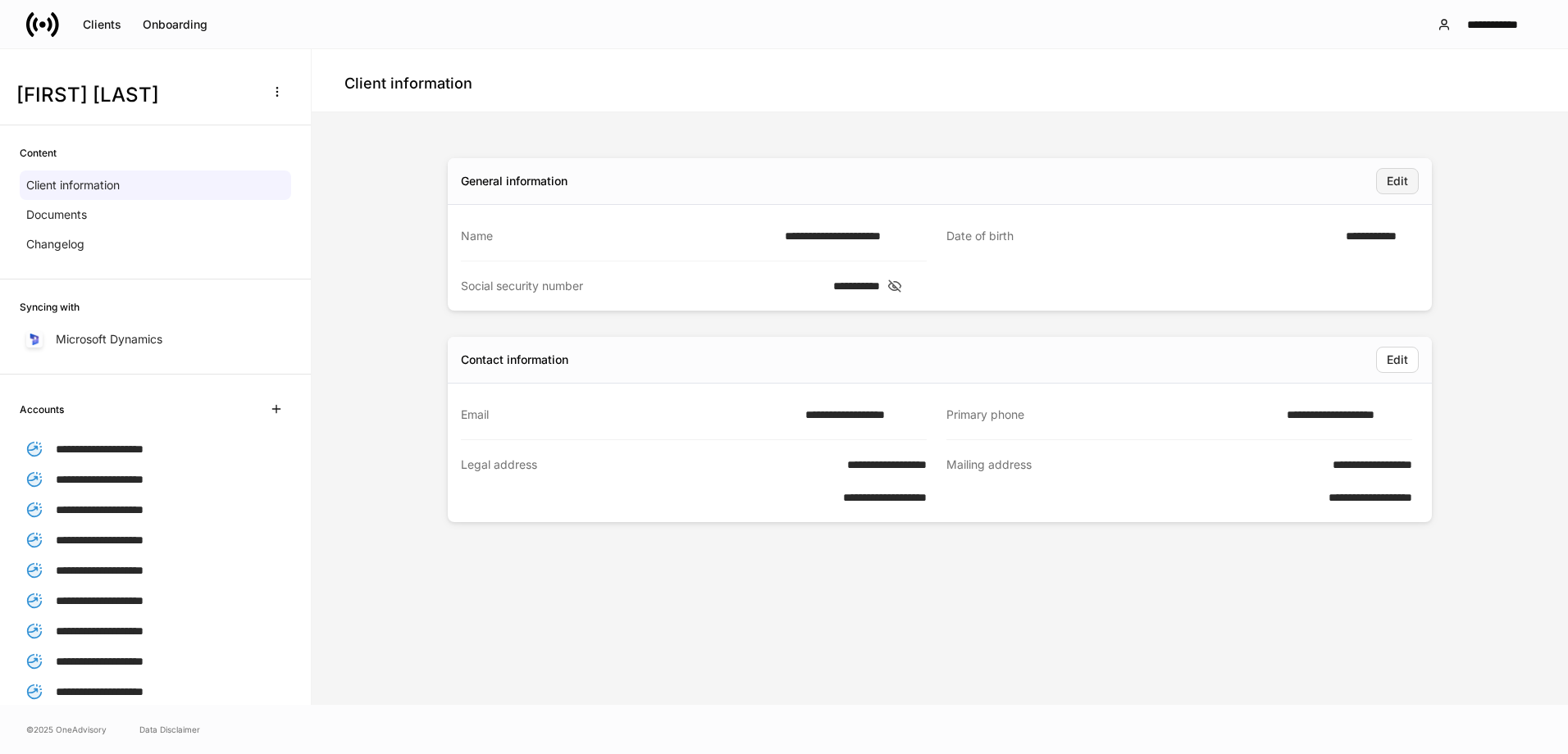click on "Edit" at bounding box center (1397, 181) 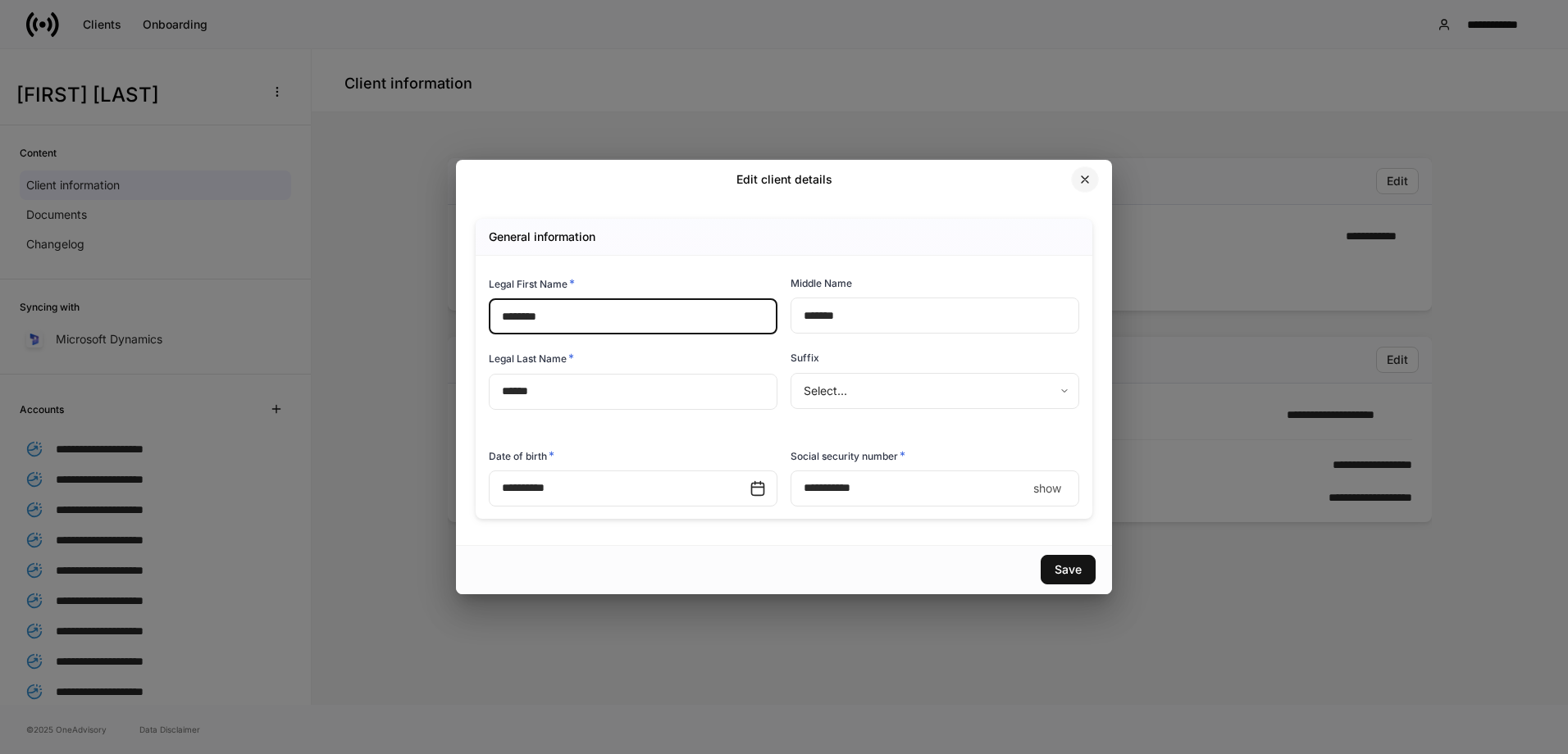 click 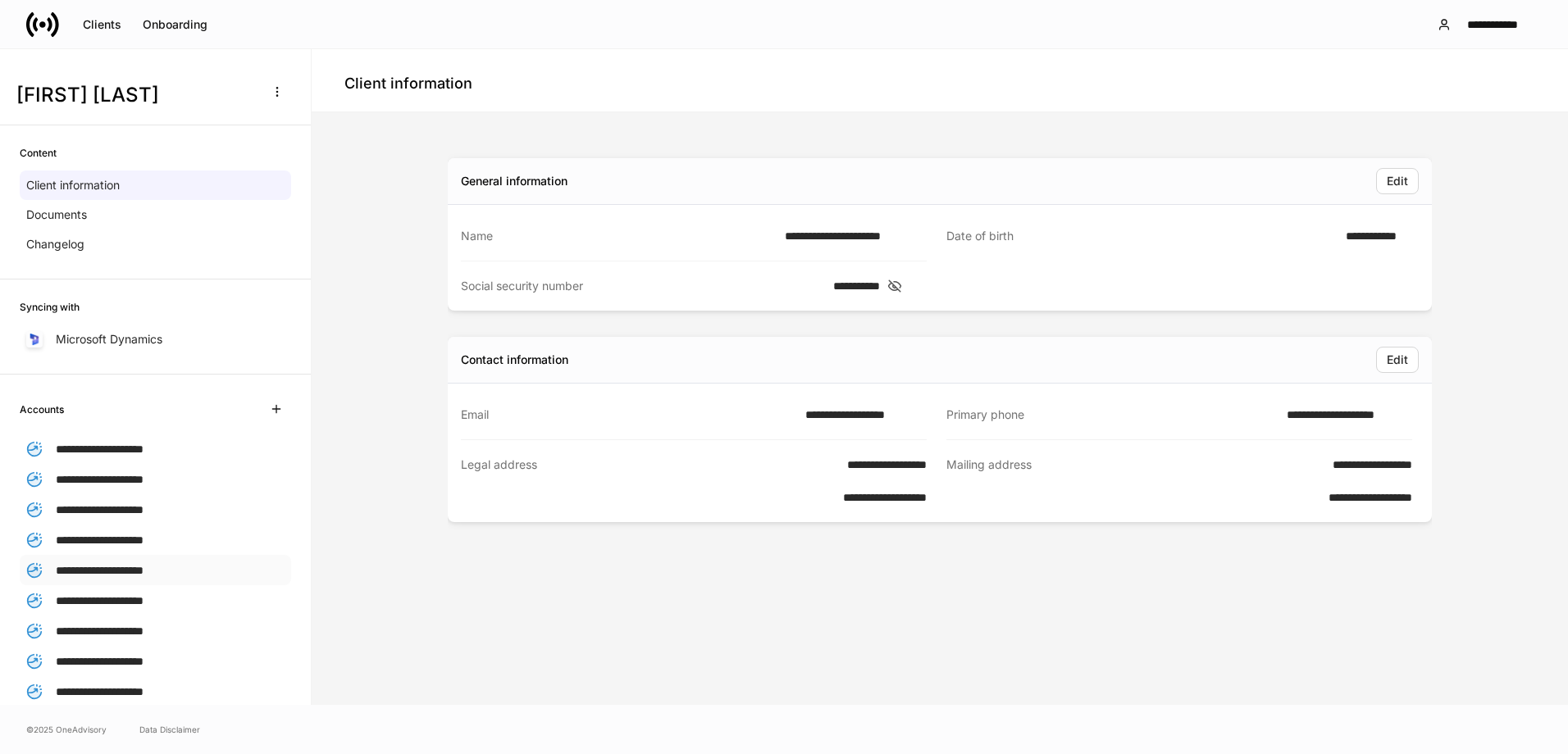 scroll, scrollTop: 275, scrollLeft: 0, axis: vertical 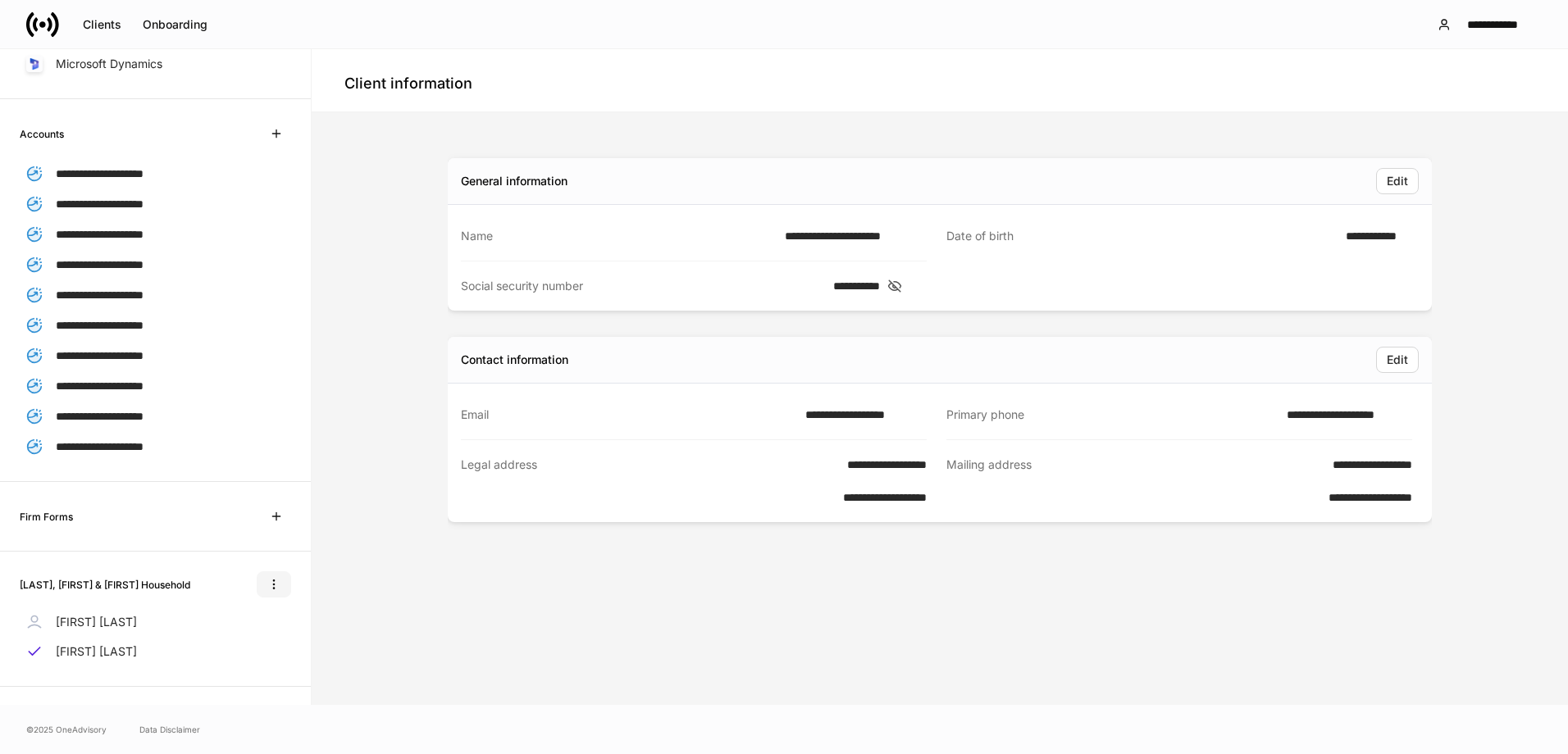 click 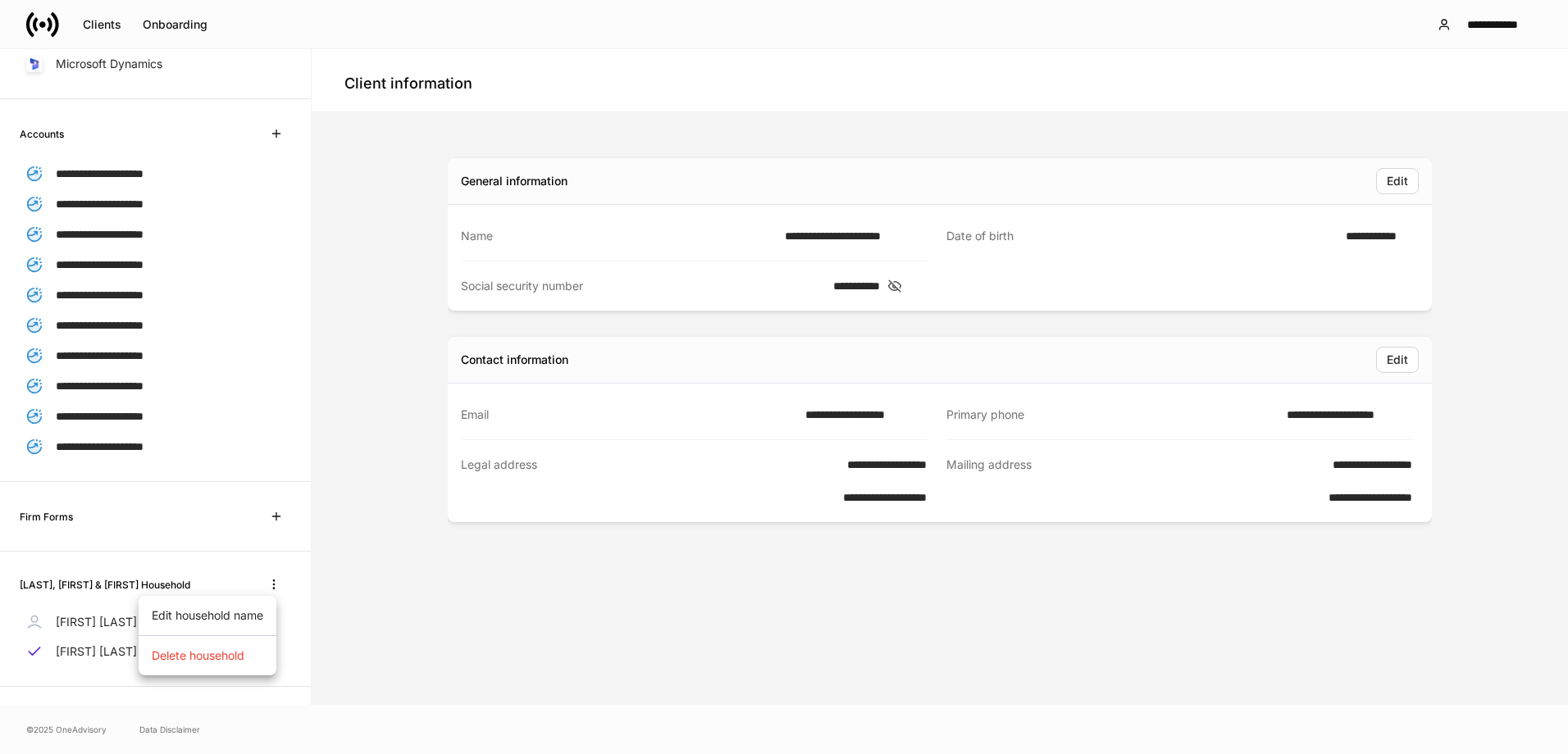 click at bounding box center (784, 377) 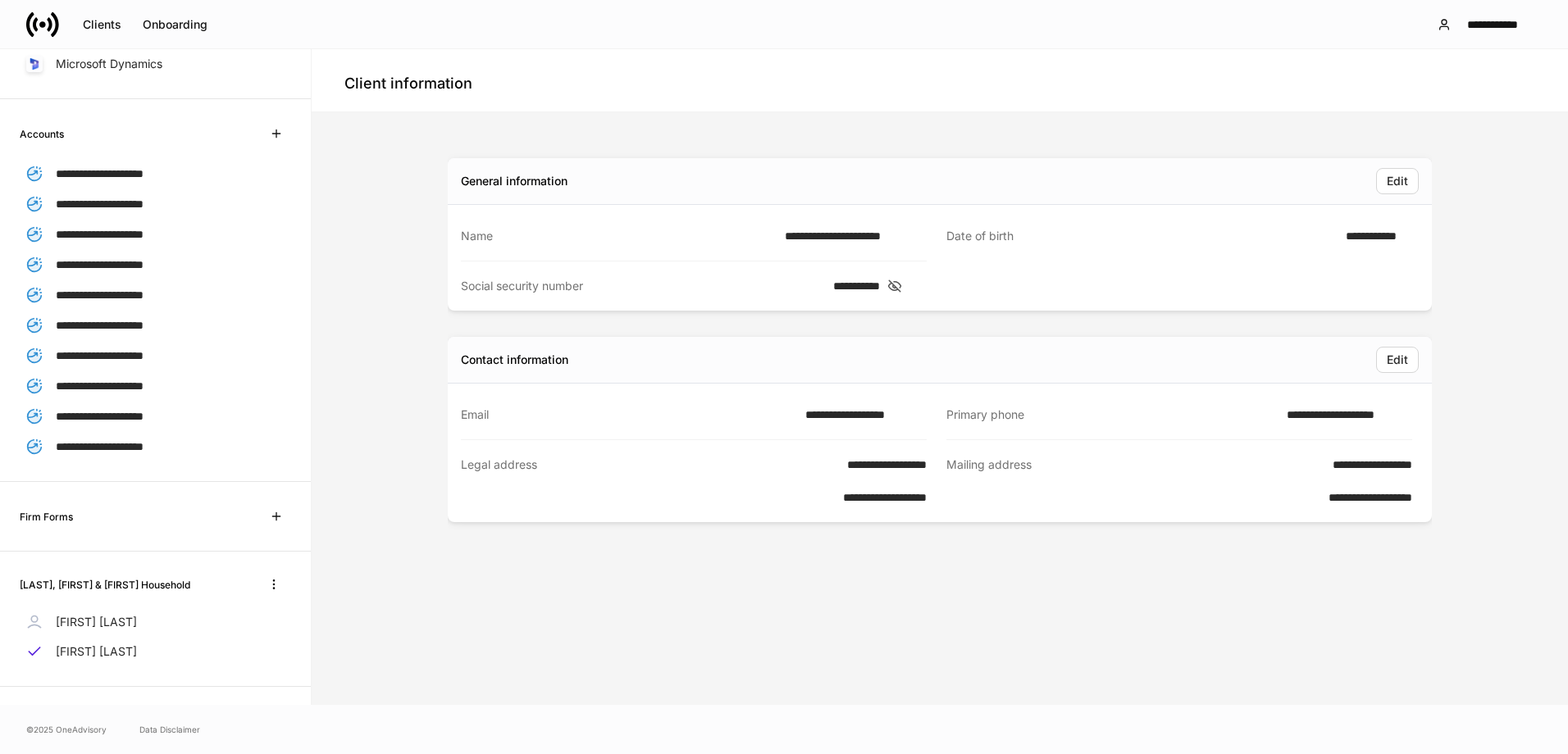 click on "General information Edit" at bounding box center [940, 181] 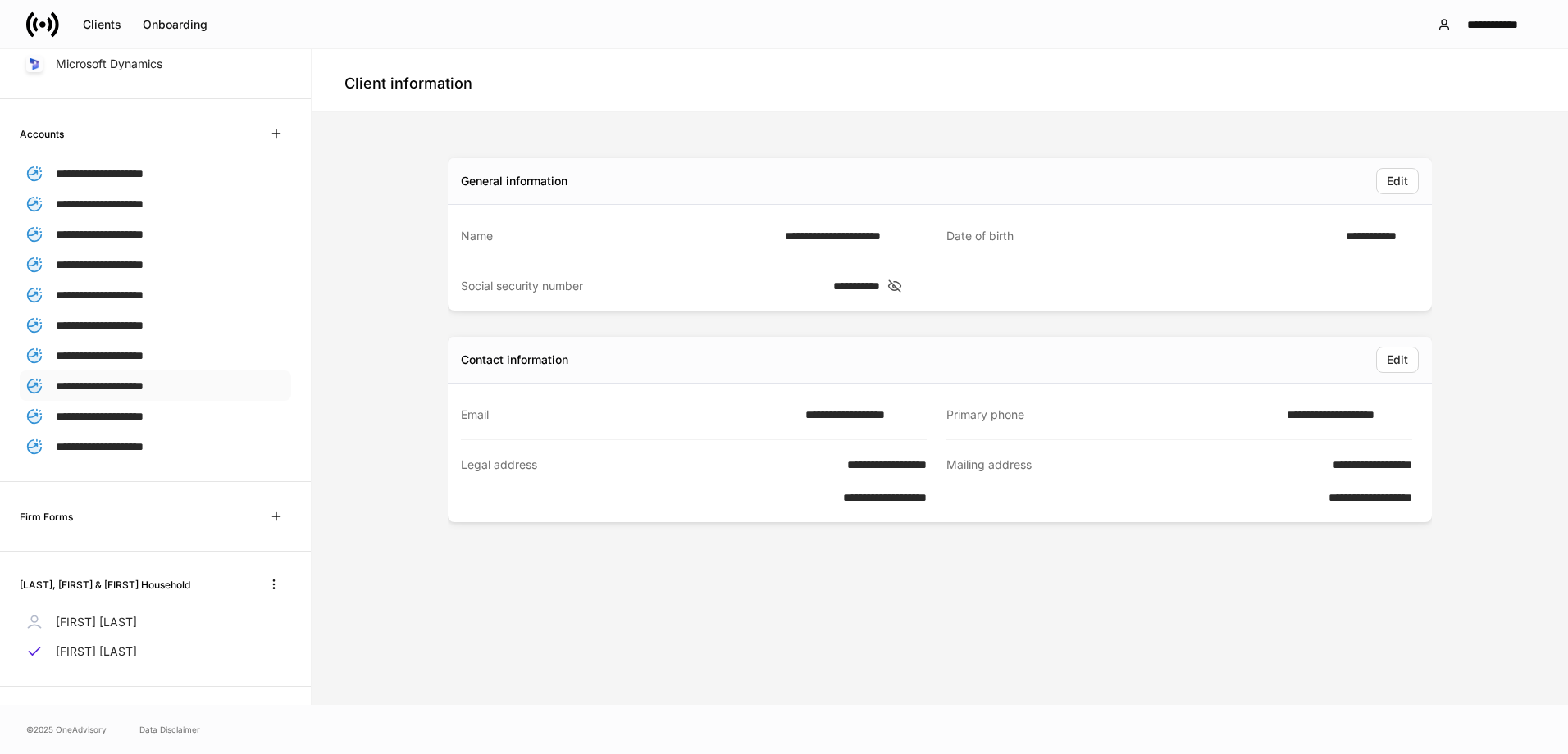 scroll, scrollTop: 111, scrollLeft: 0, axis: vertical 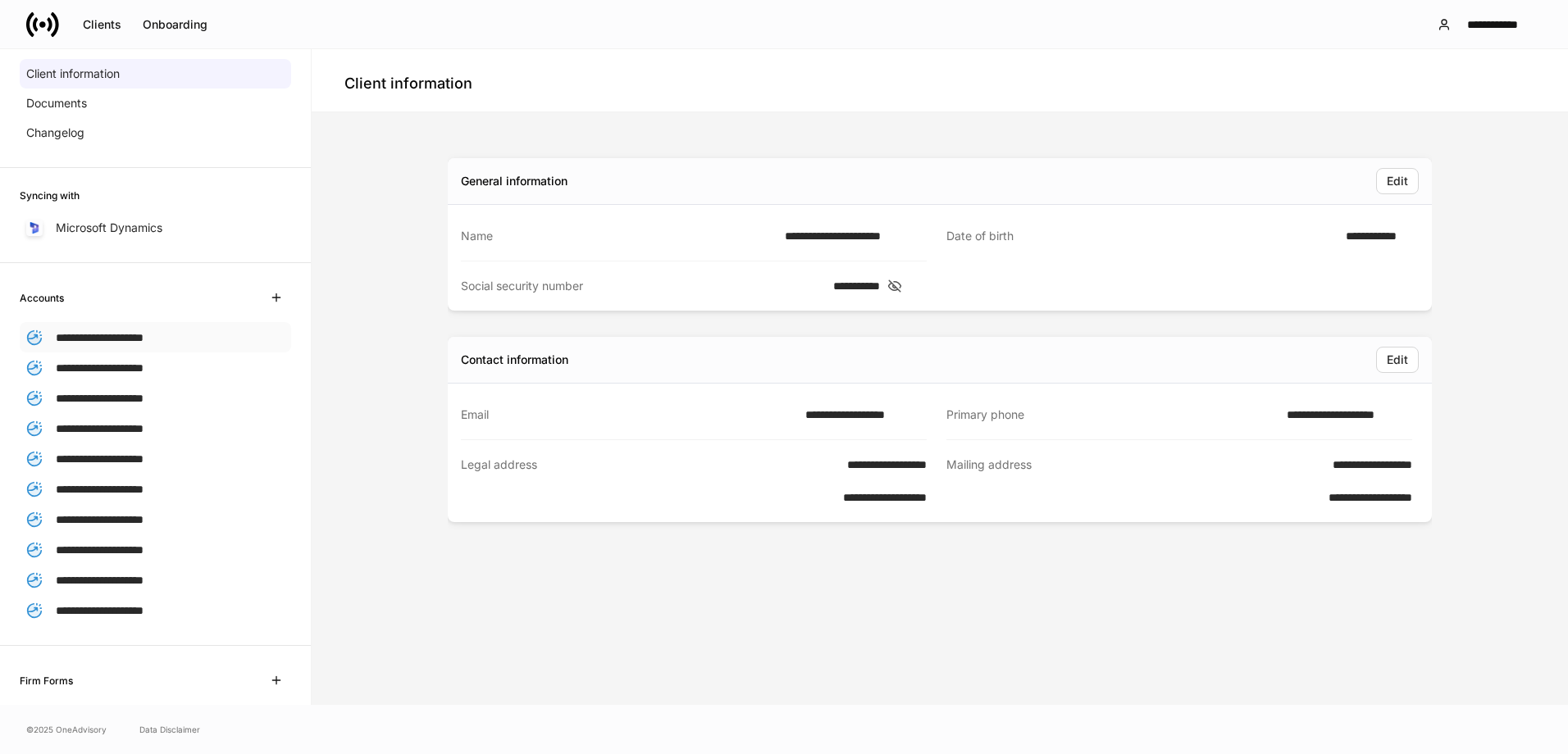 click on "**********" at bounding box center (99, 338) 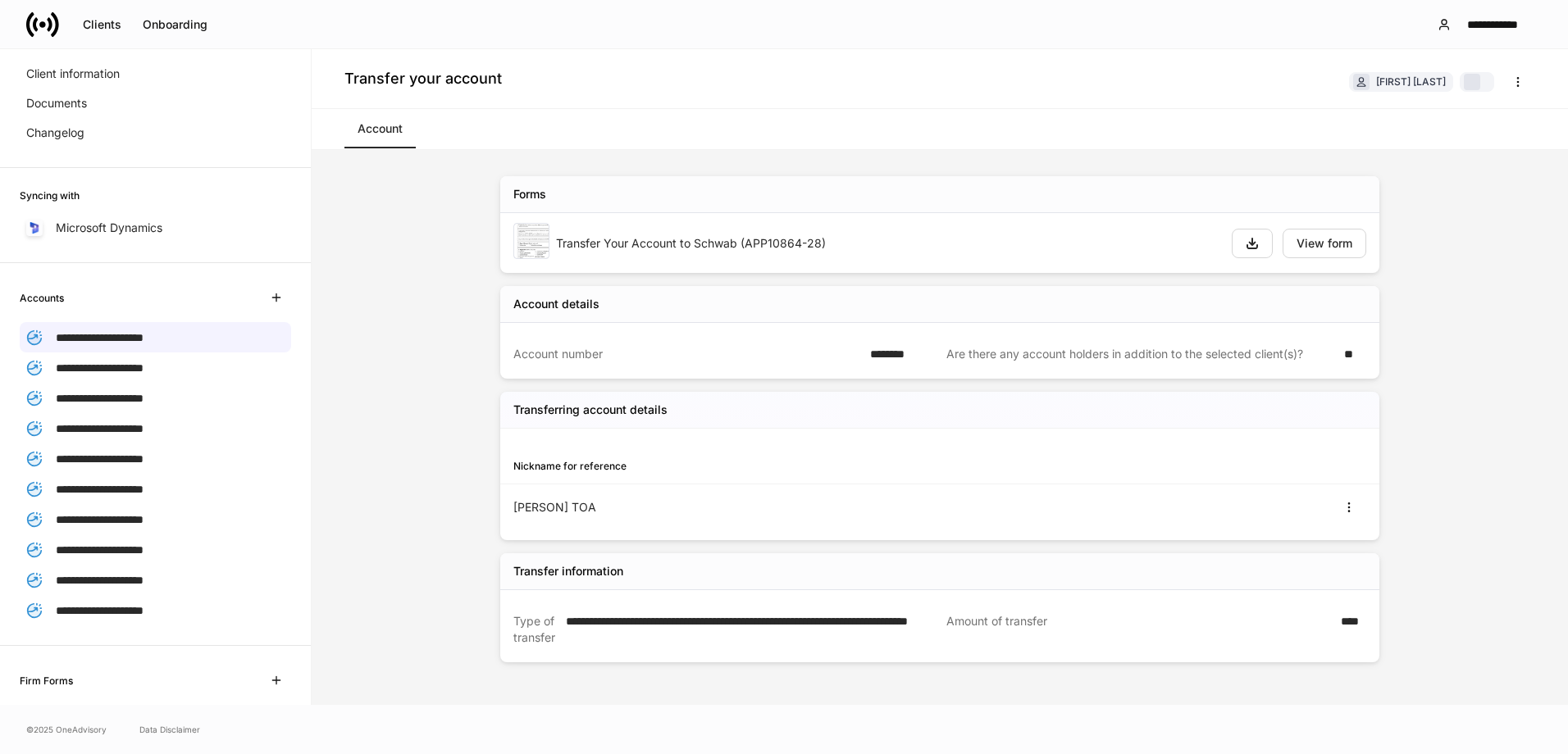 click at bounding box center (531, 241) 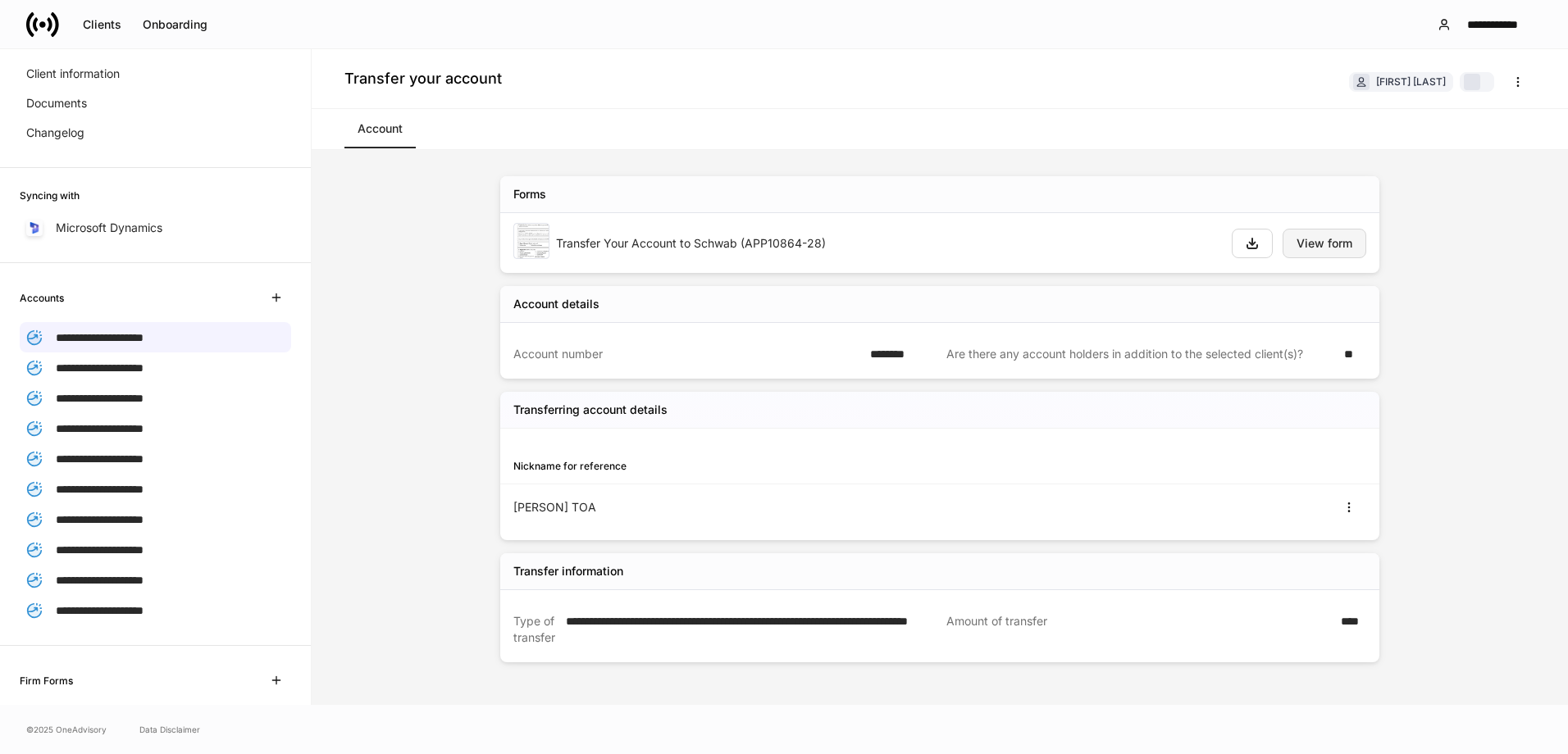 click on "View form" at bounding box center [1324, 243] 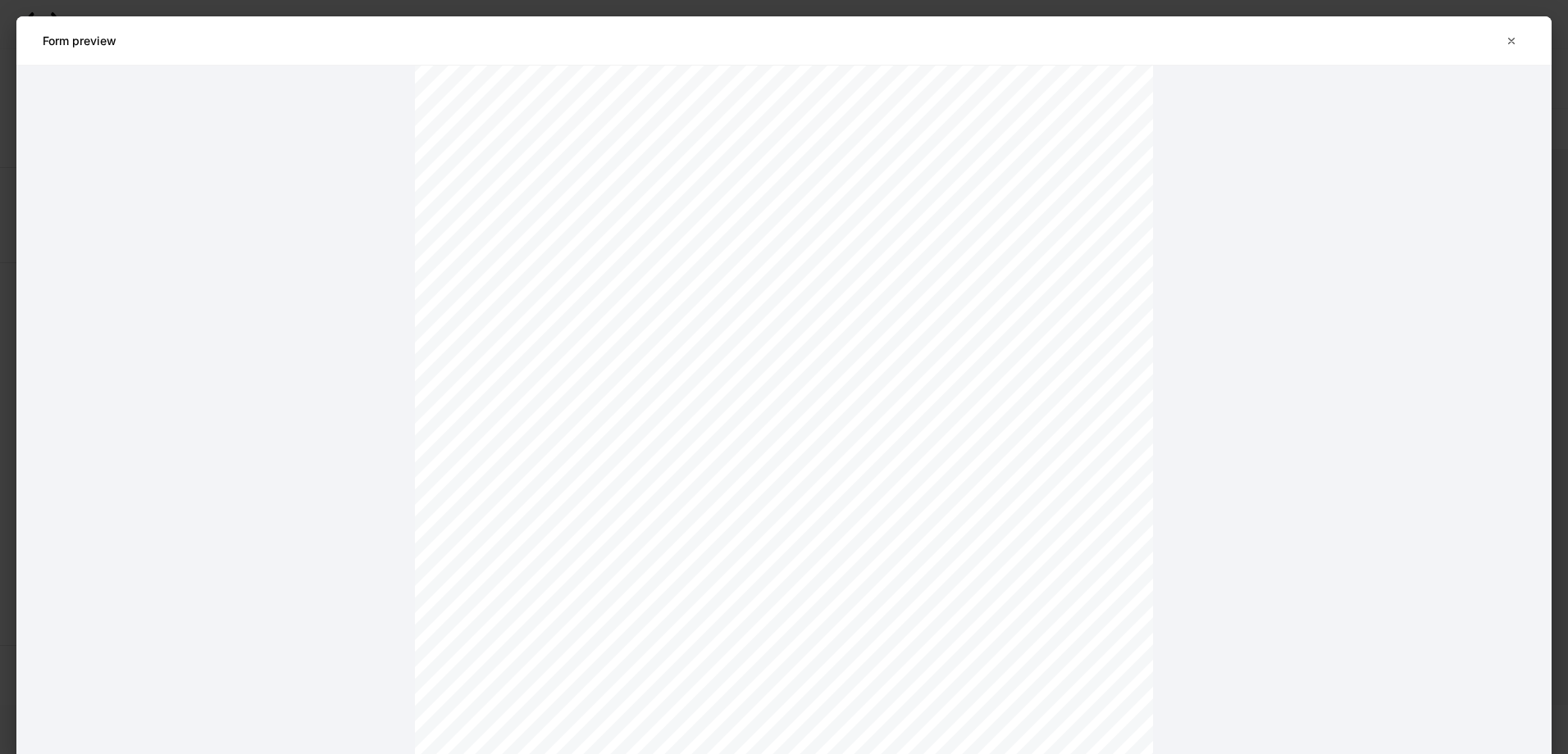 scroll, scrollTop: 164, scrollLeft: 0, axis: vertical 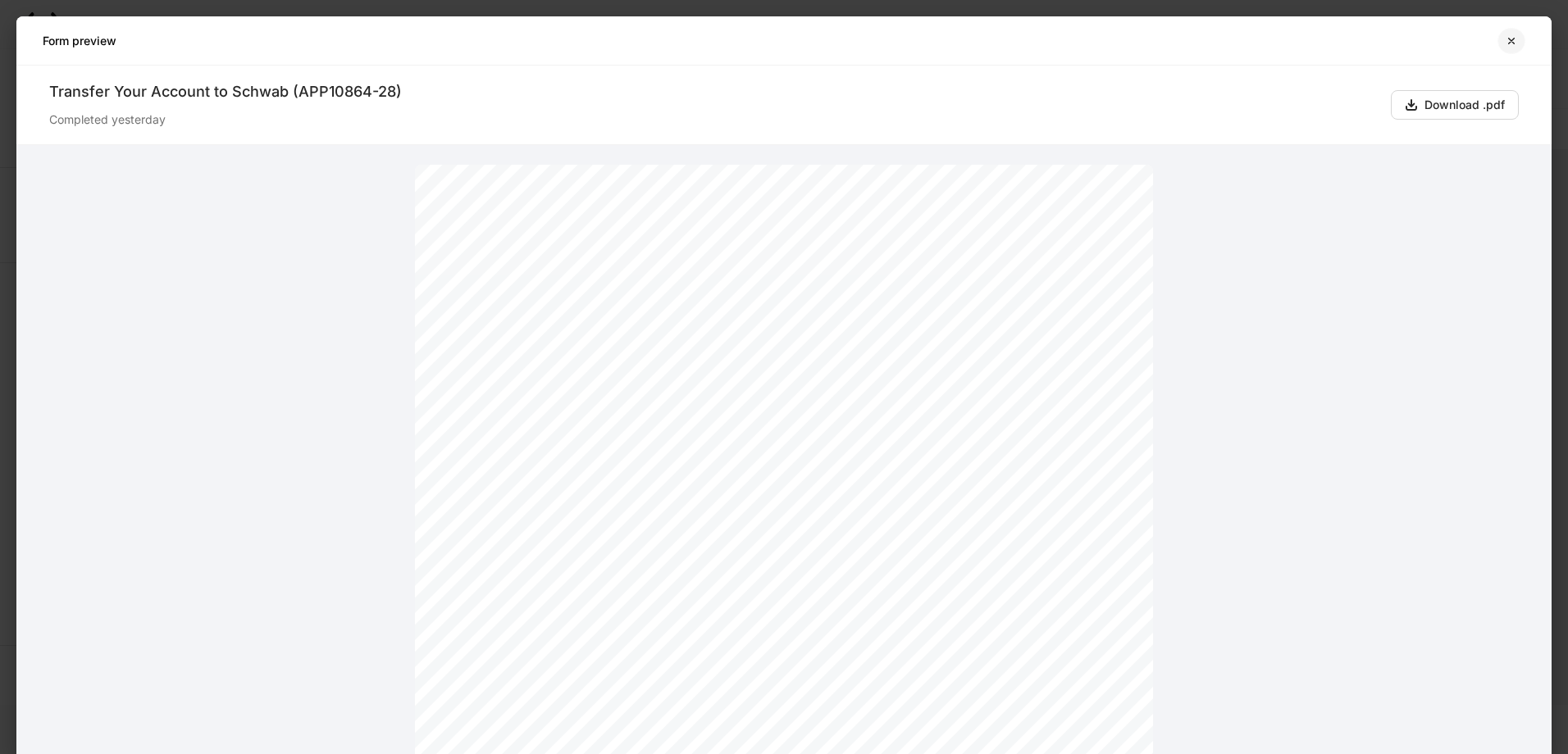 click 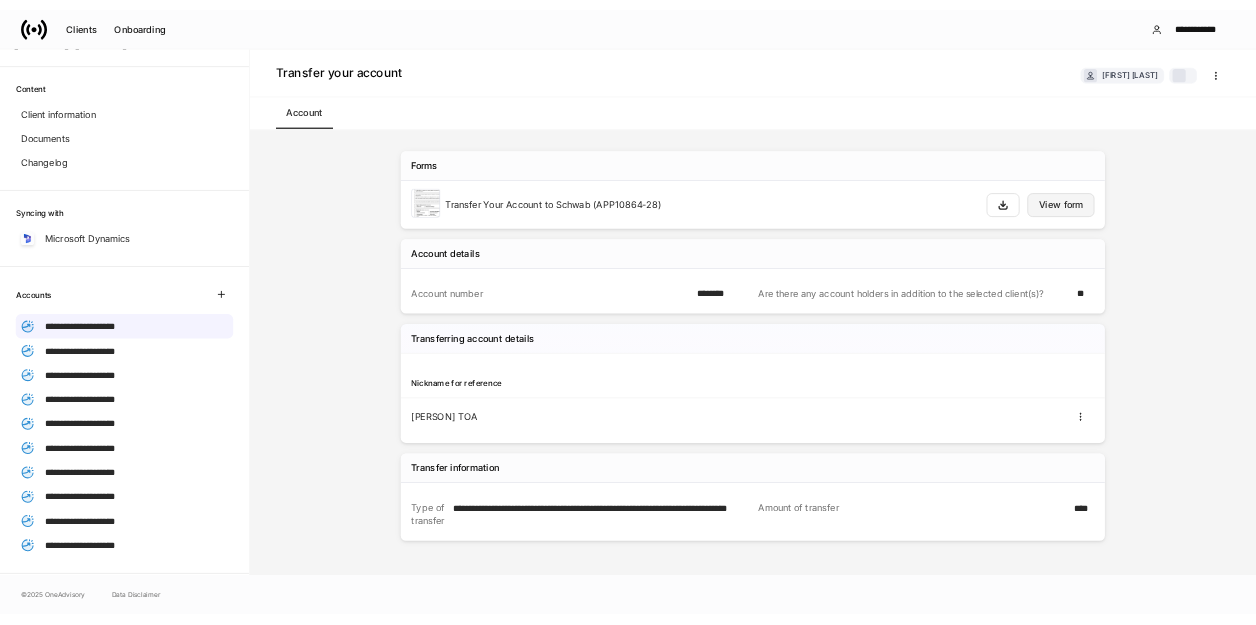 scroll, scrollTop: 0, scrollLeft: 0, axis: both 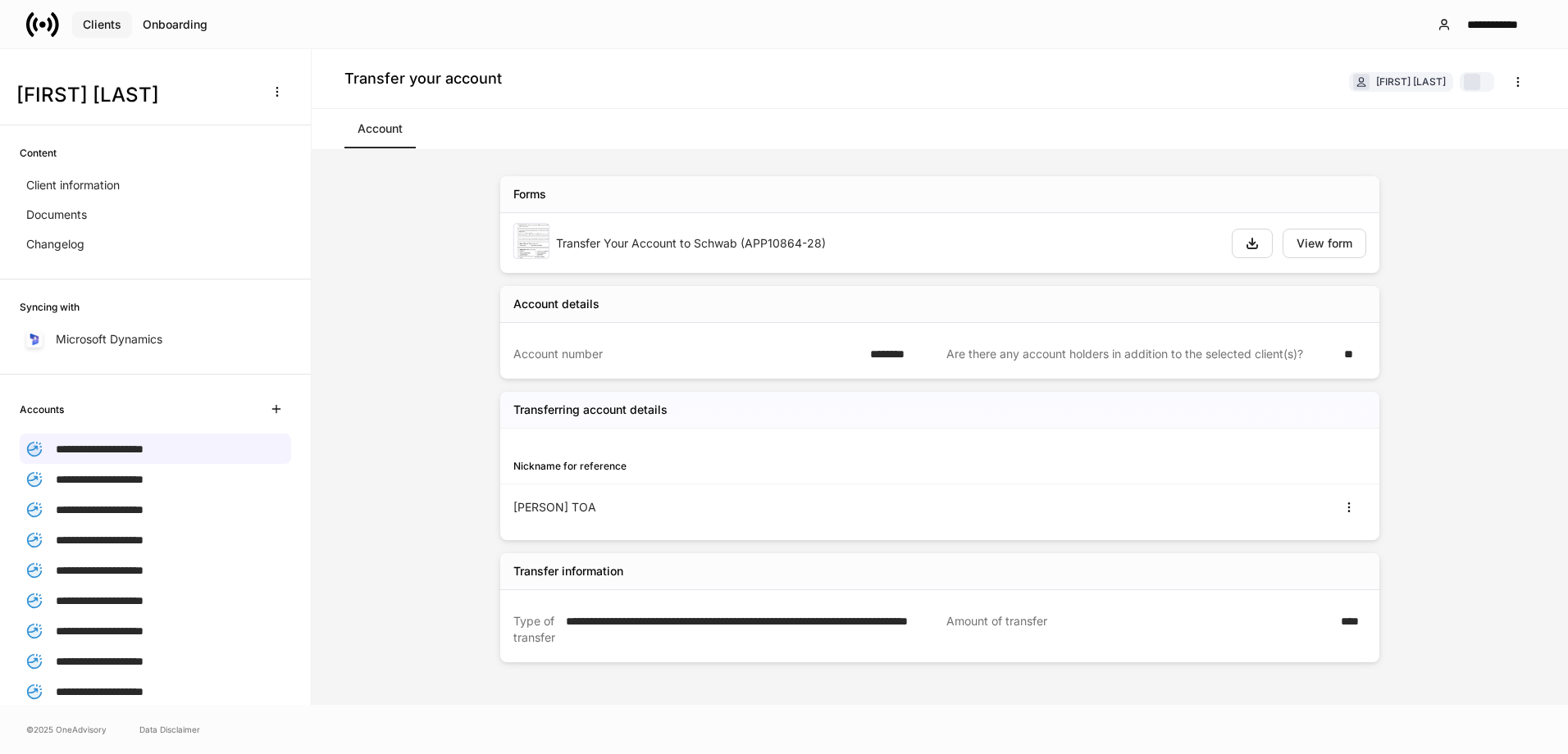 click on "Clients" at bounding box center [102, 25] 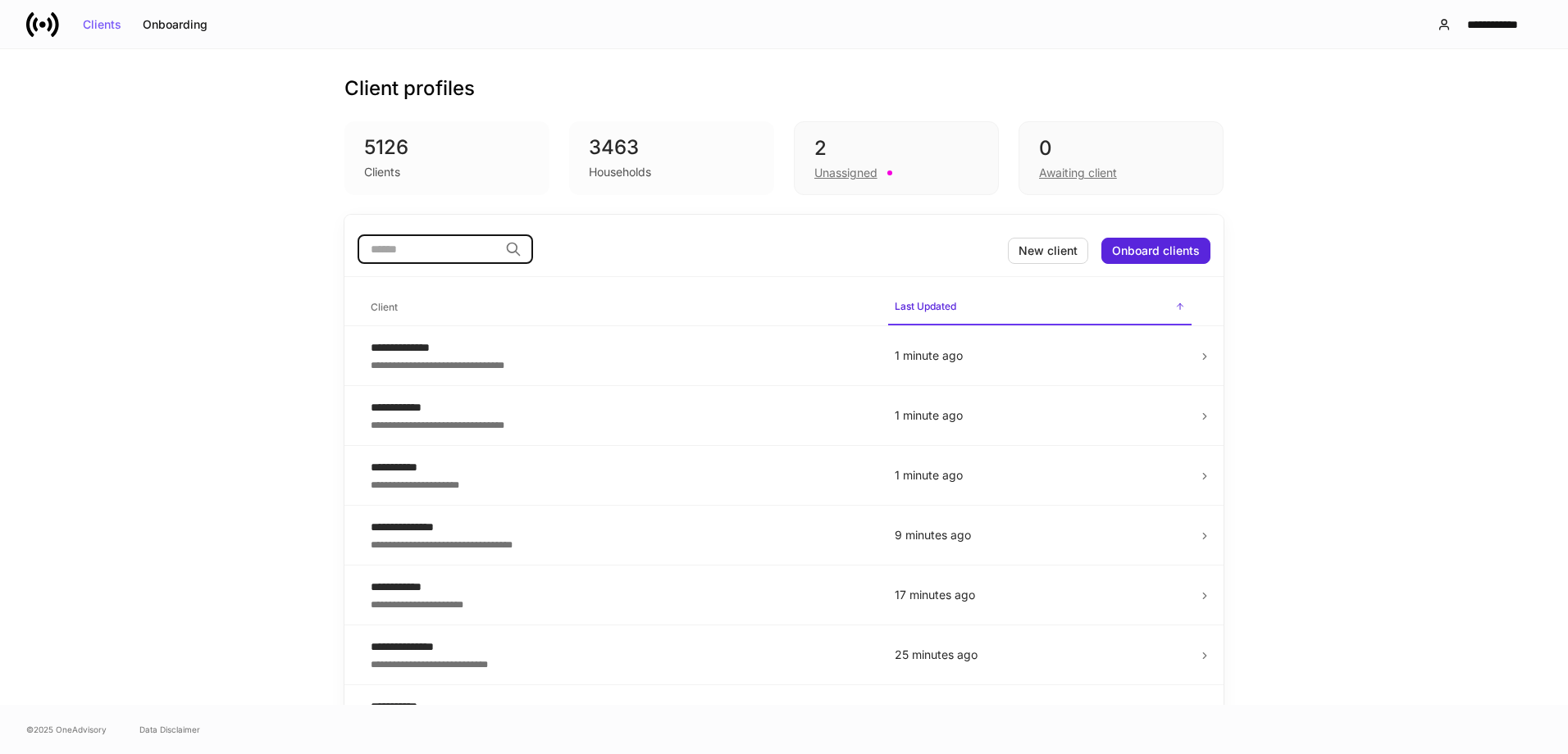 click at bounding box center (428, 249) 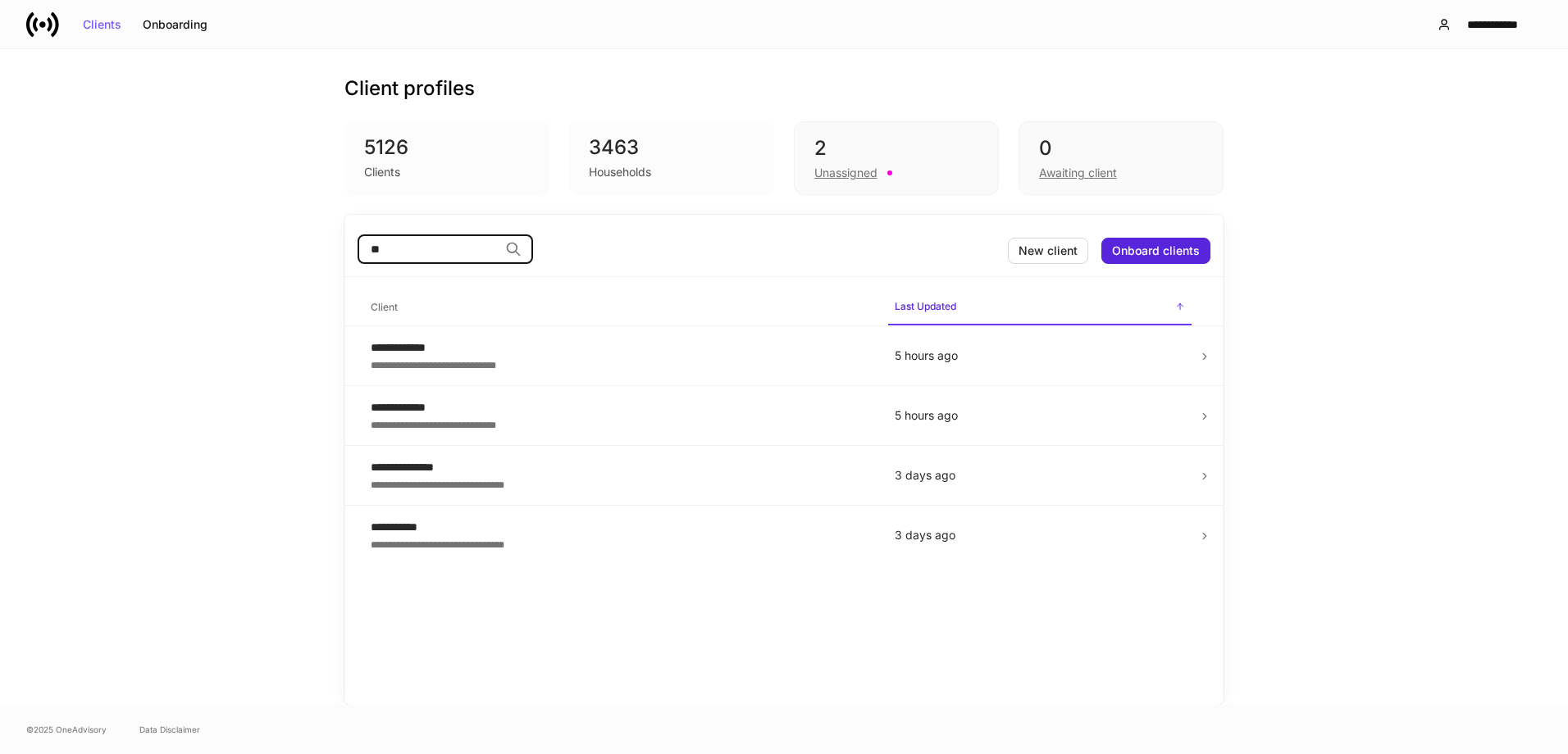 type on "*" 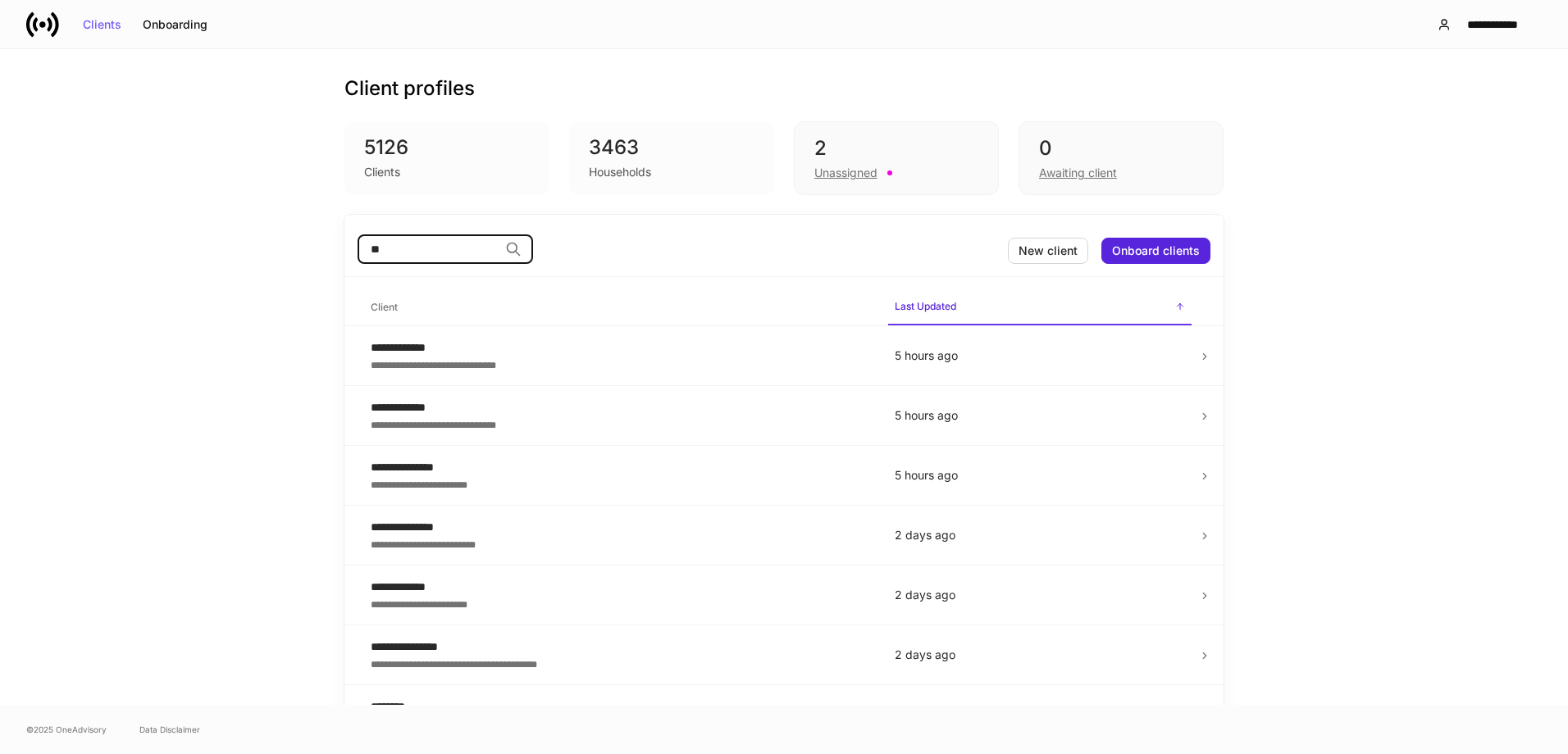 type on "*" 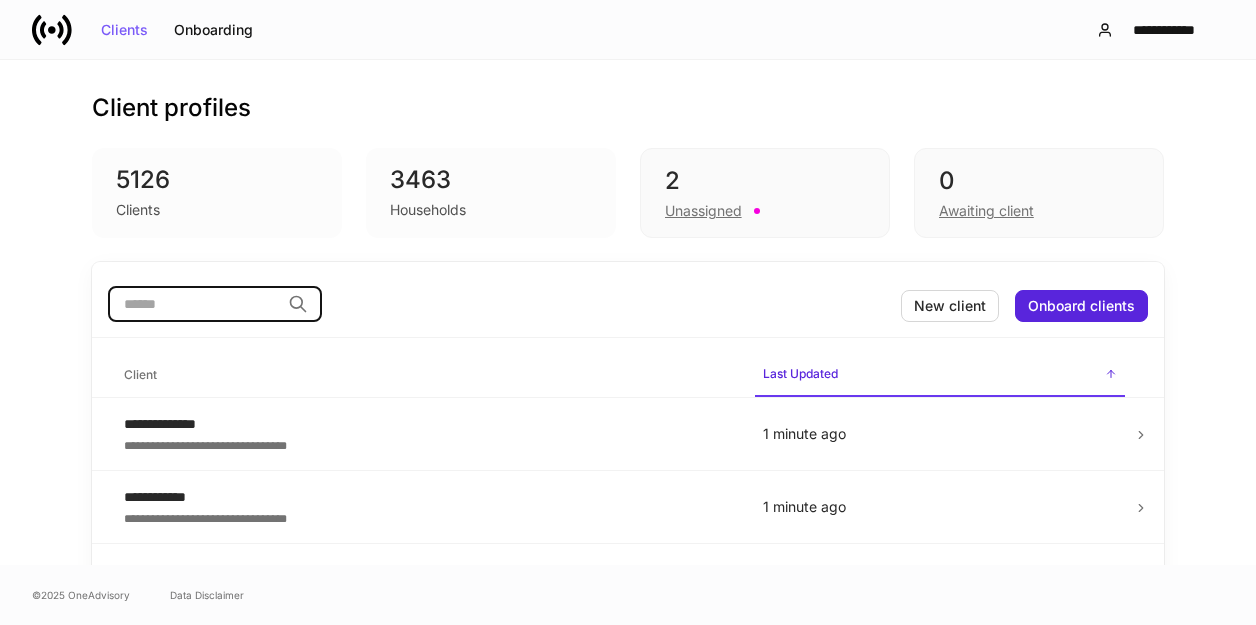 type 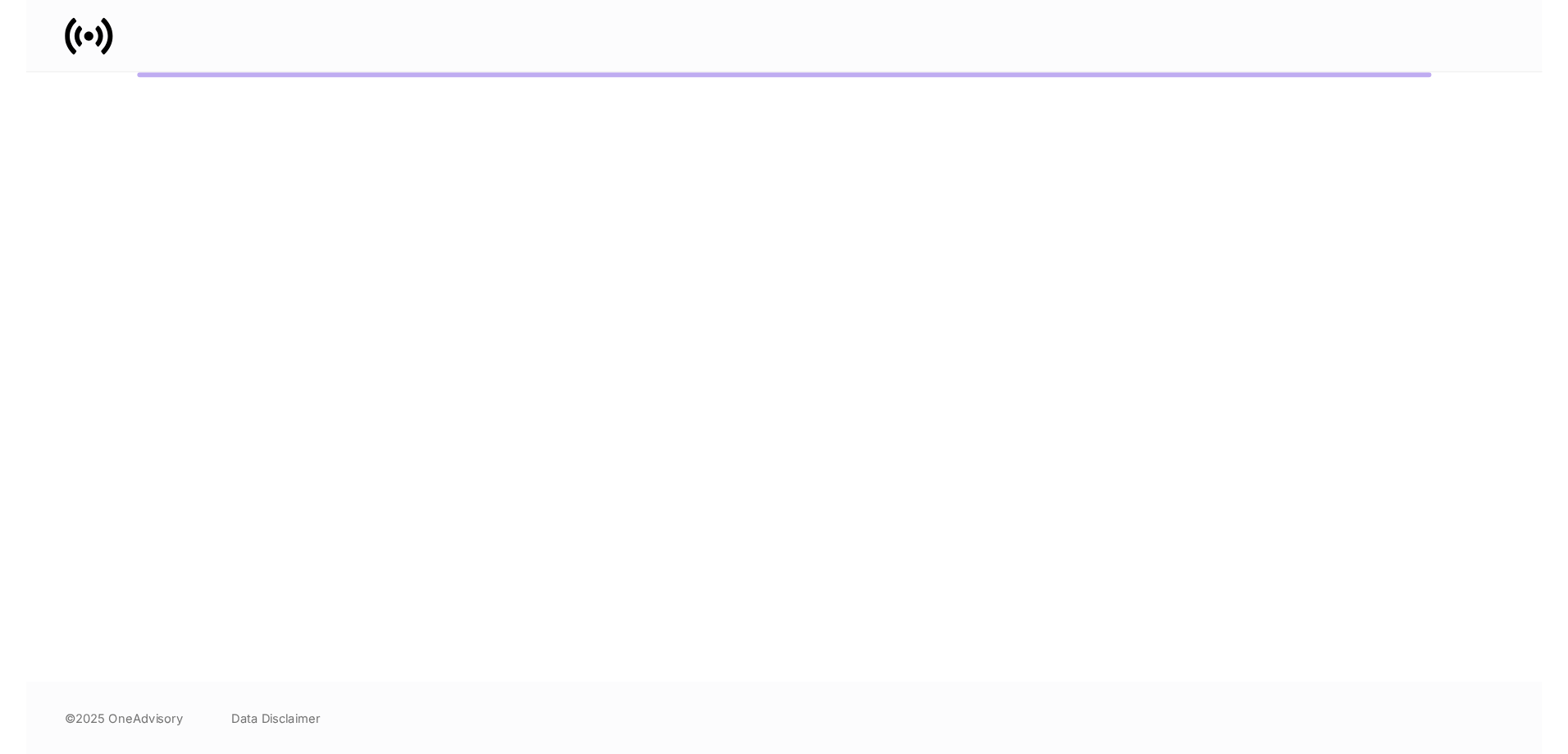 scroll, scrollTop: 0, scrollLeft: 0, axis: both 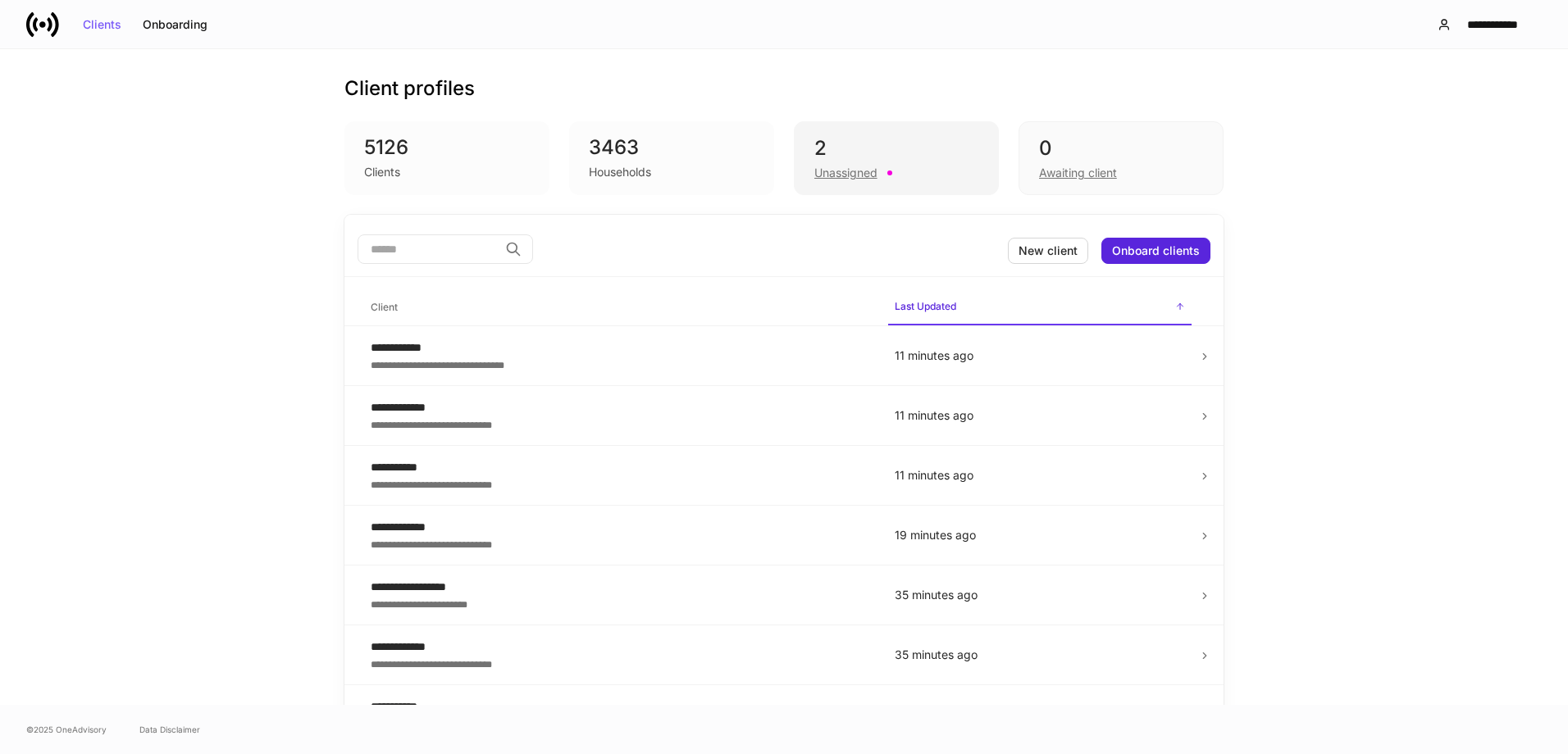 click on "Unassigned" at bounding box center [846, 173] 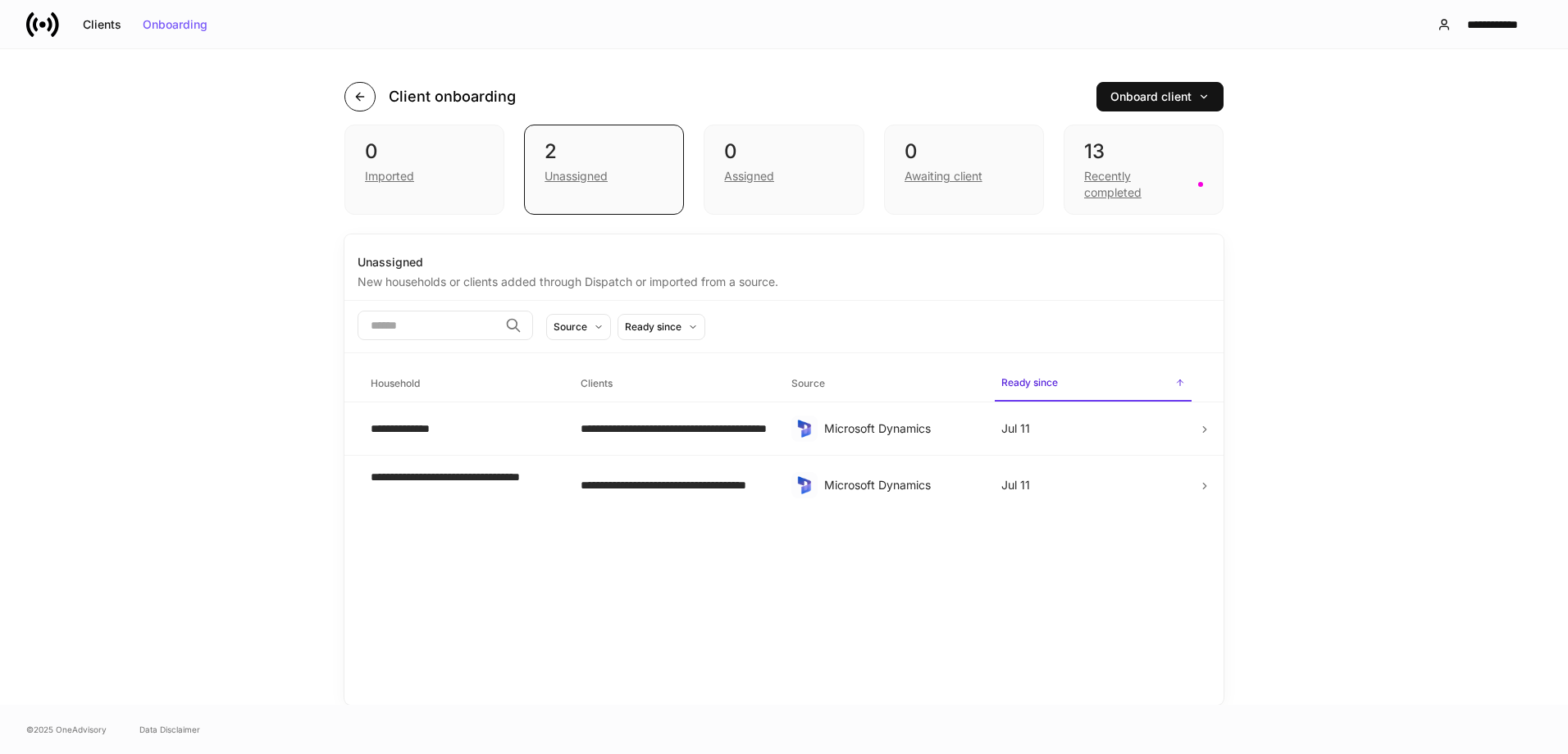 click at bounding box center [360, 97] 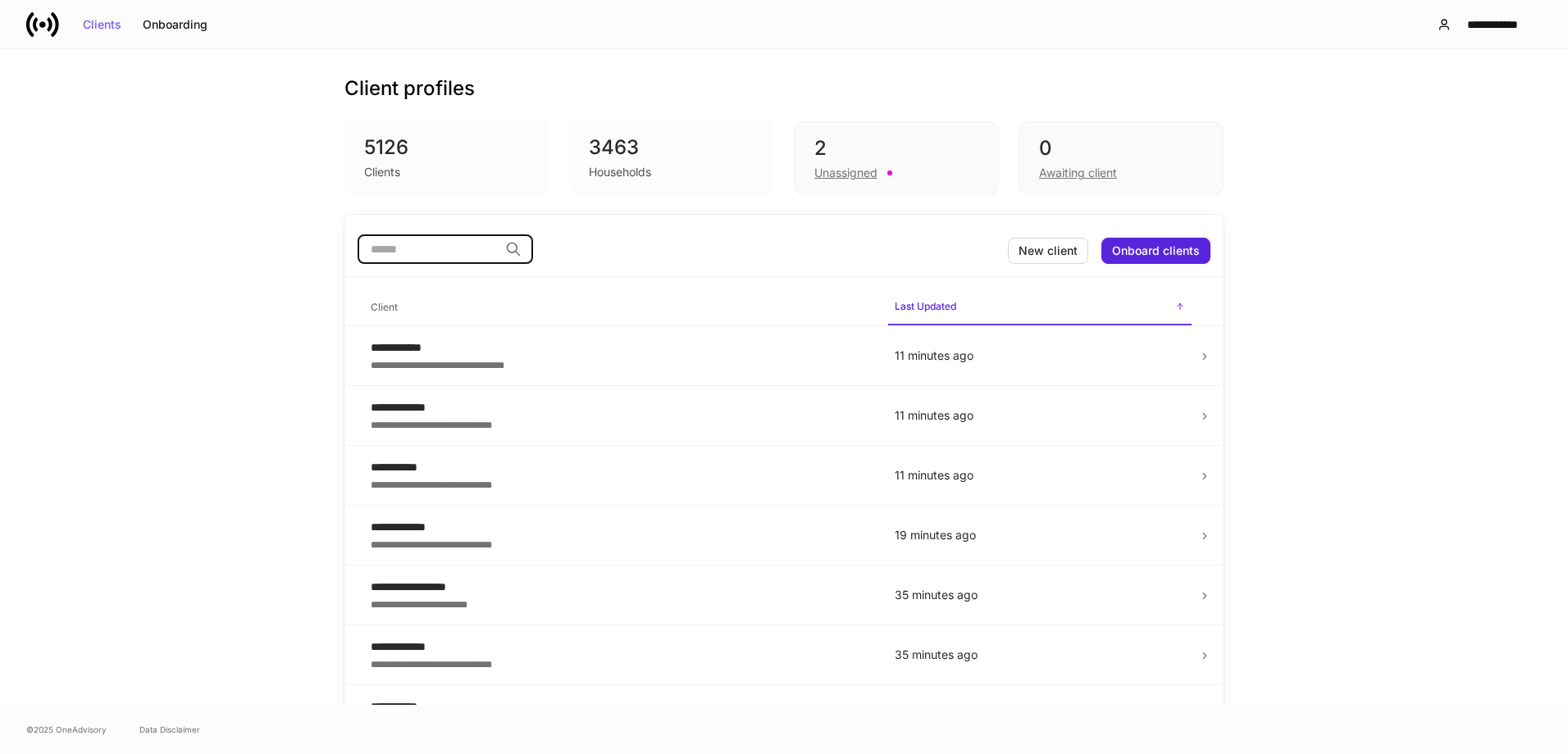 click at bounding box center [428, 249] 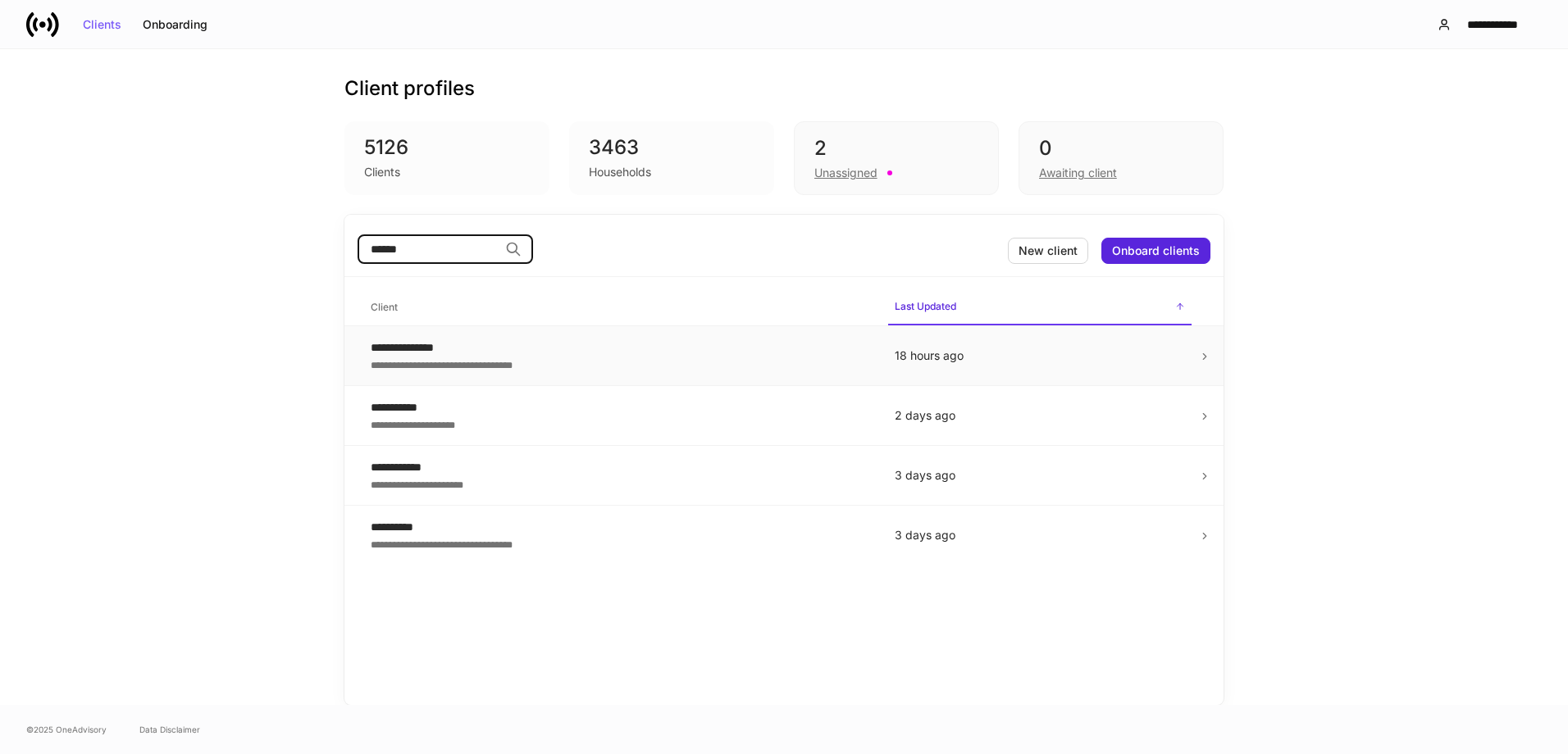 type on "******" 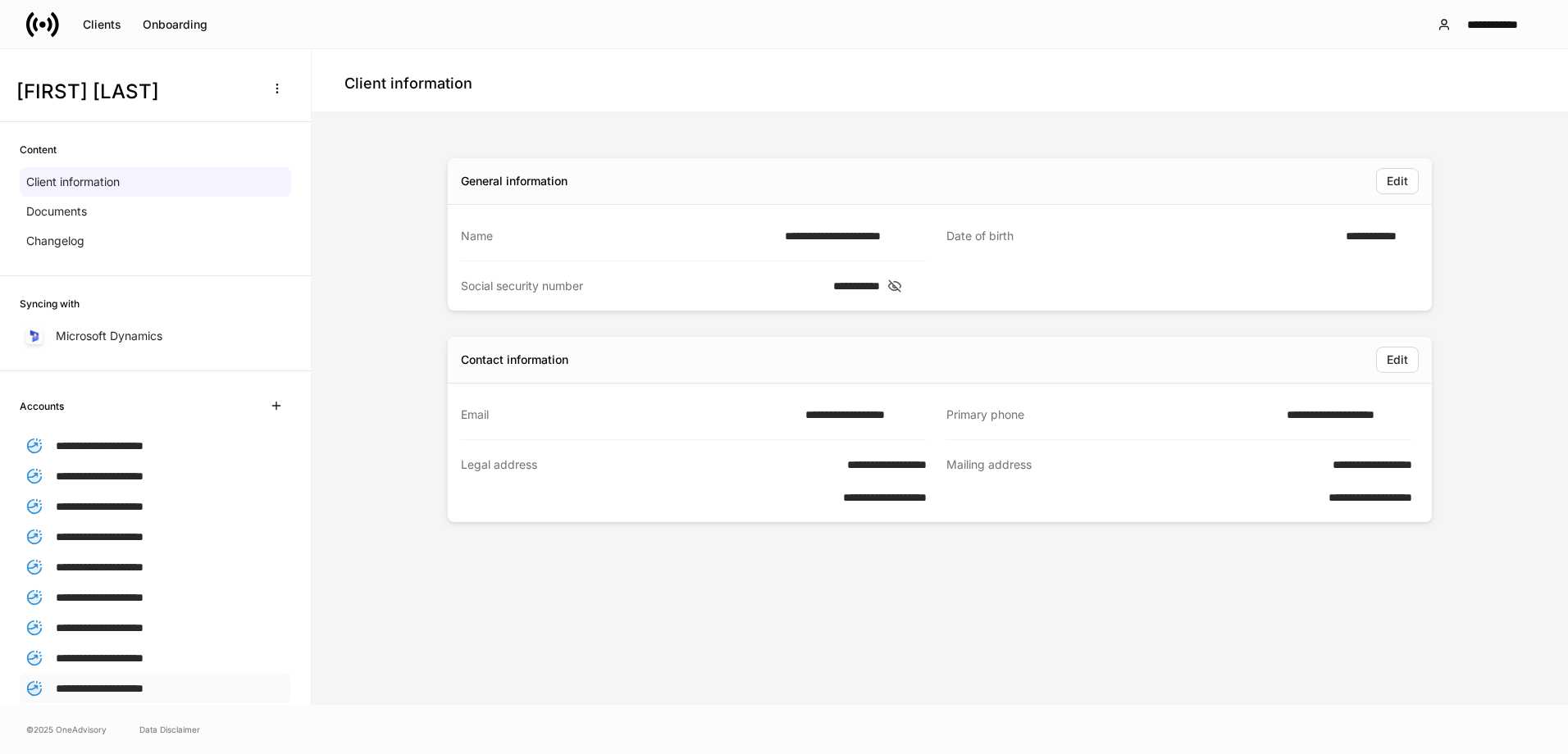 scroll, scrollTop: 0, scrollLeft: 0, axis: both 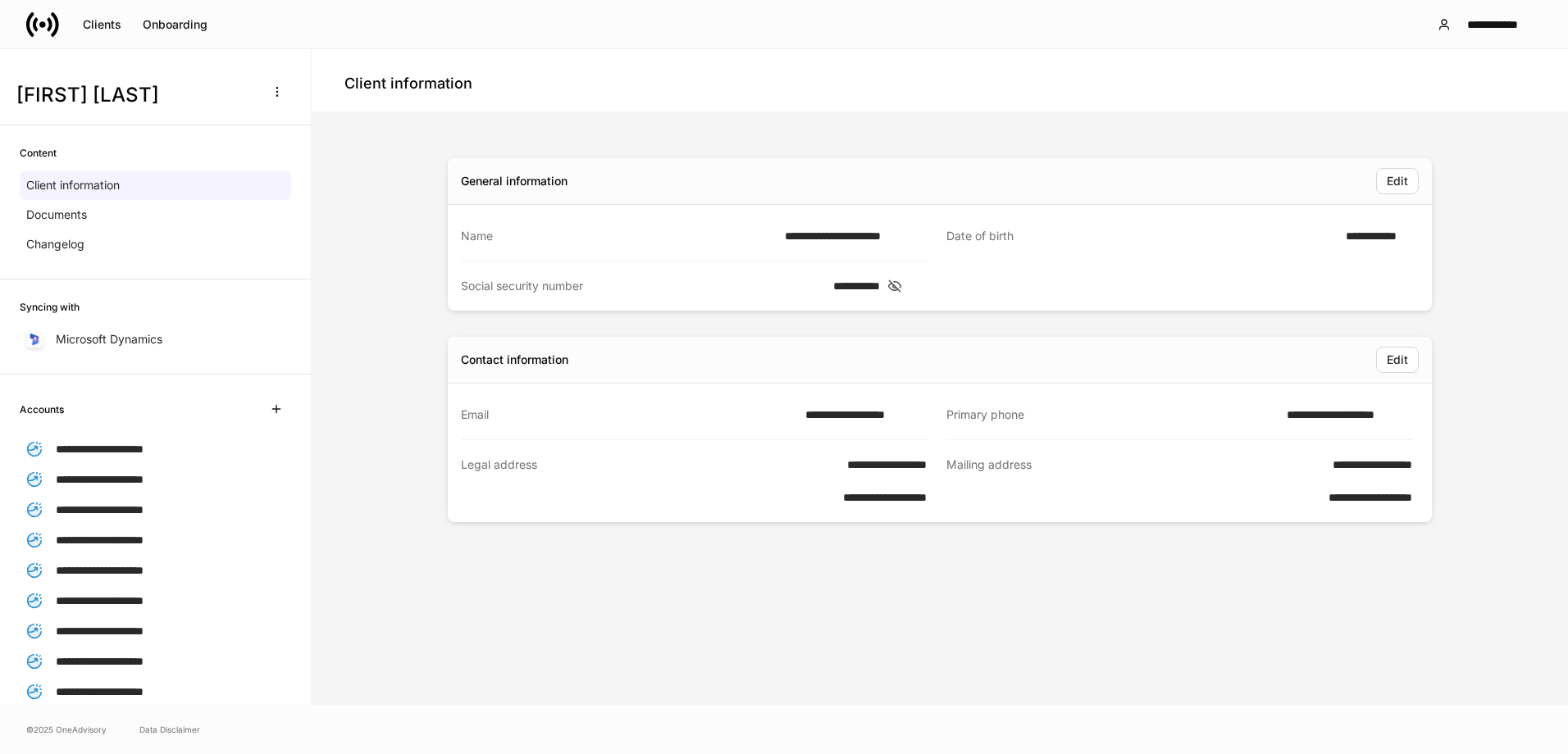 click on "**********" at bounding box center (940, 408) 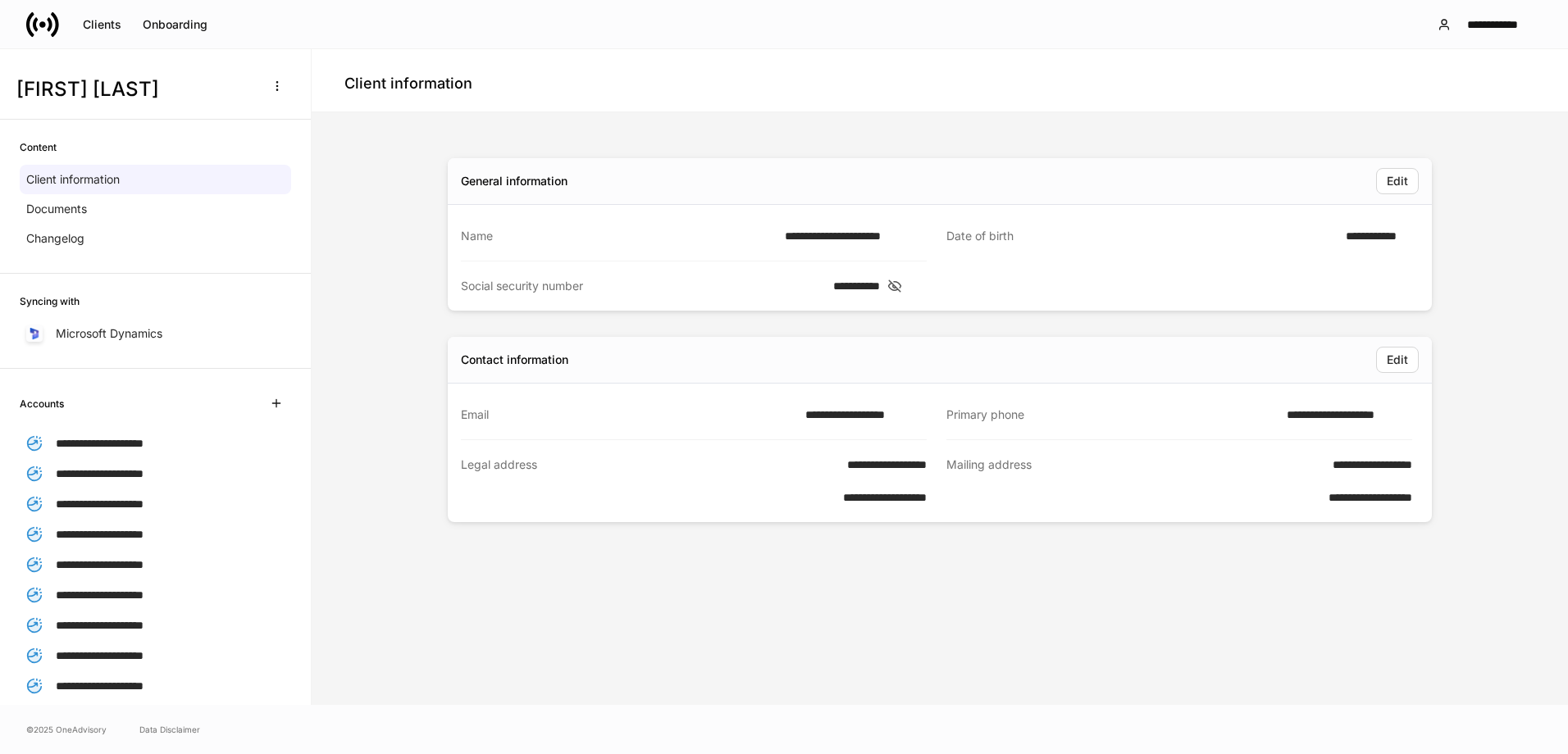 scroll, scrollTop: 0, scrollLeft: 0, axis: both 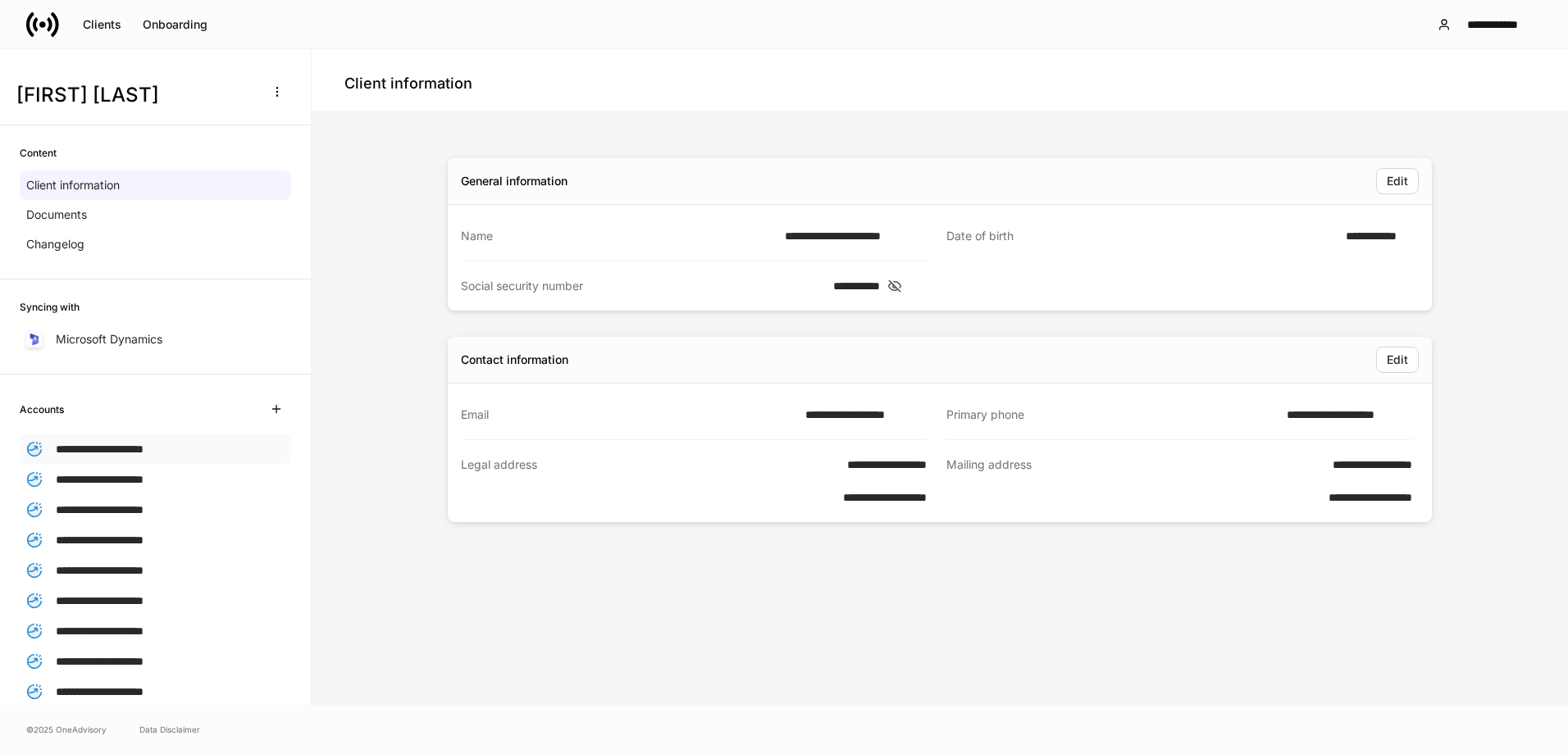 click on "**********" at bounding box center [99, 449] 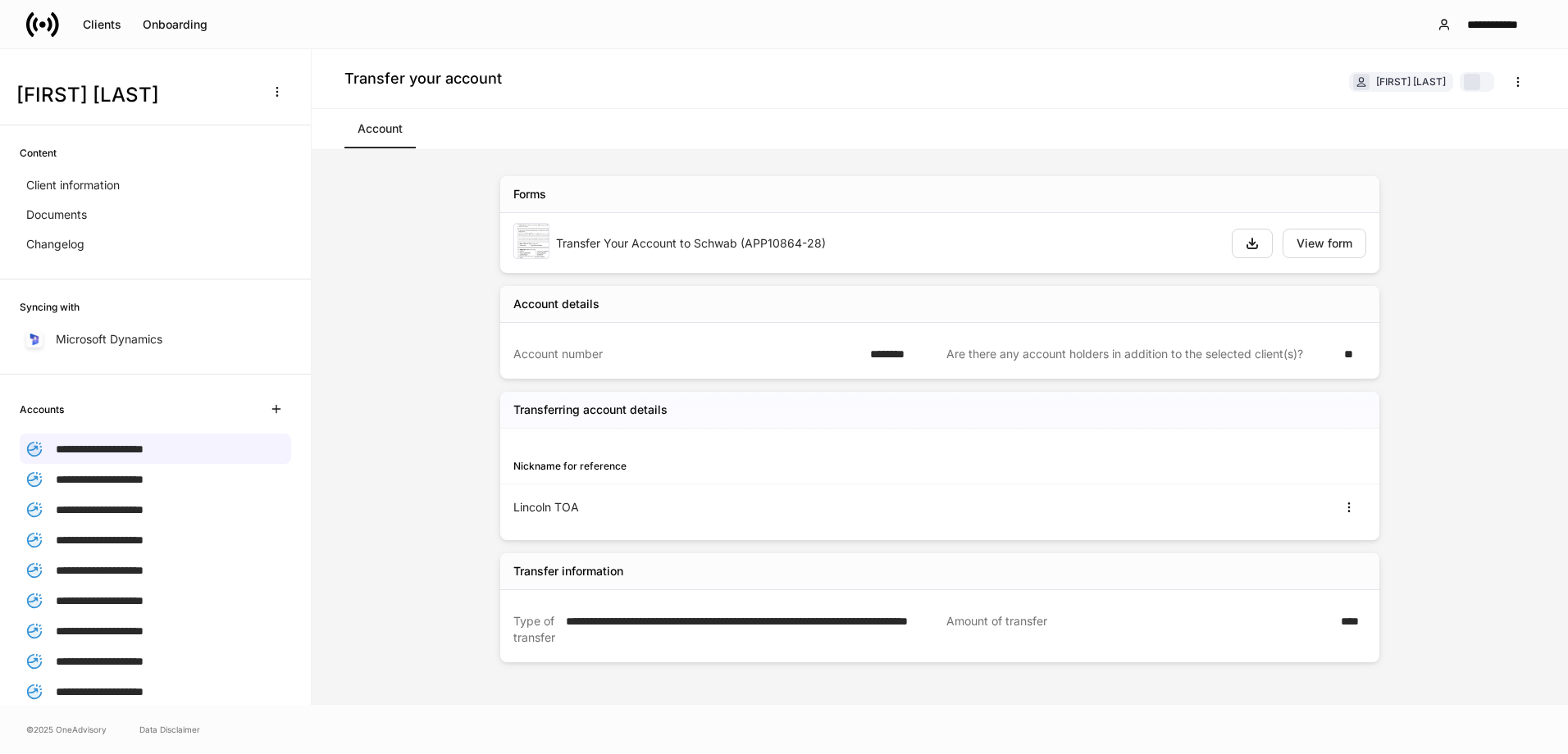 click at bounding box center [531, 241] 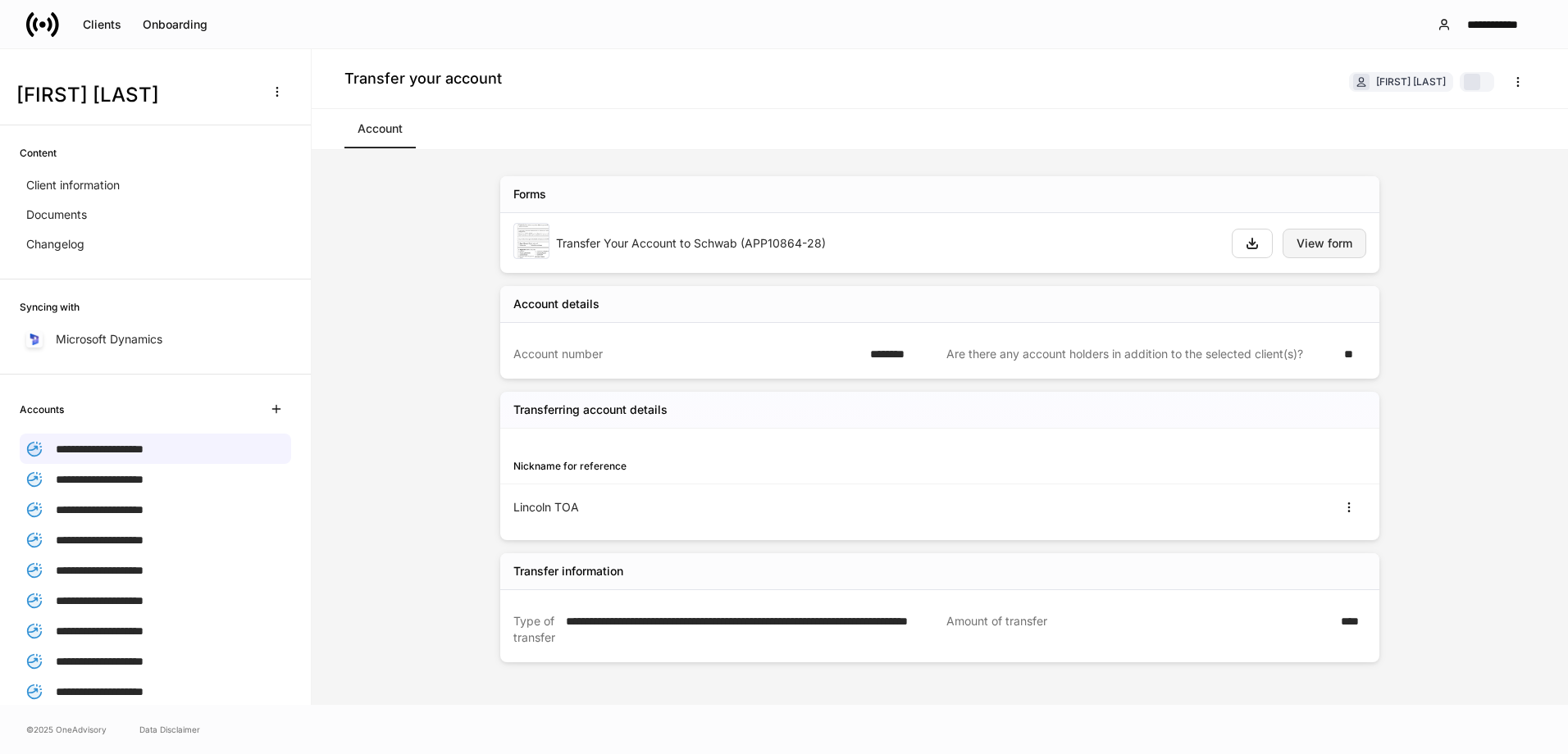 click on "View form" at bounding box center [1324, 243] 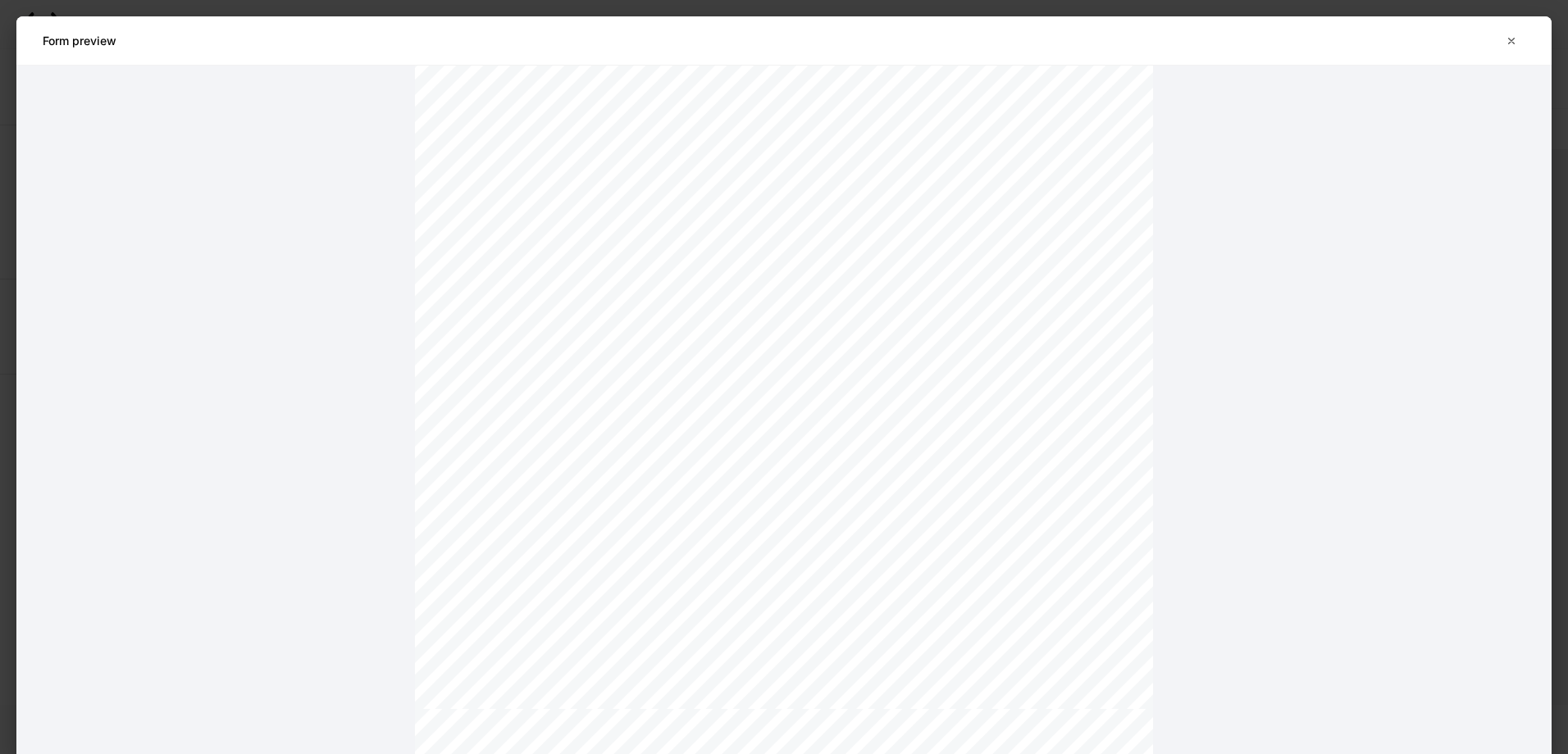 scroll, scrollTop: 0, scrollLeft: 0, axis: both 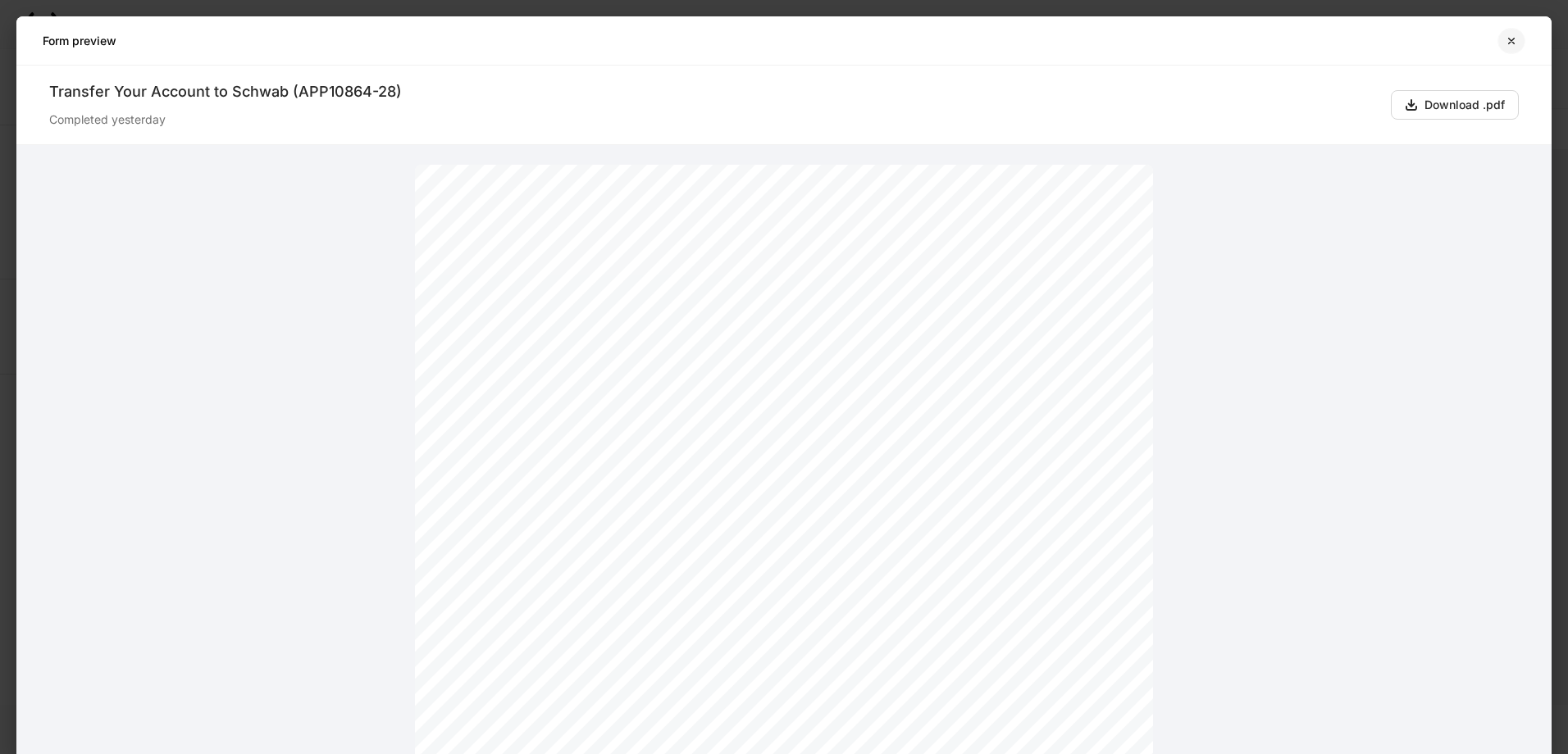 click 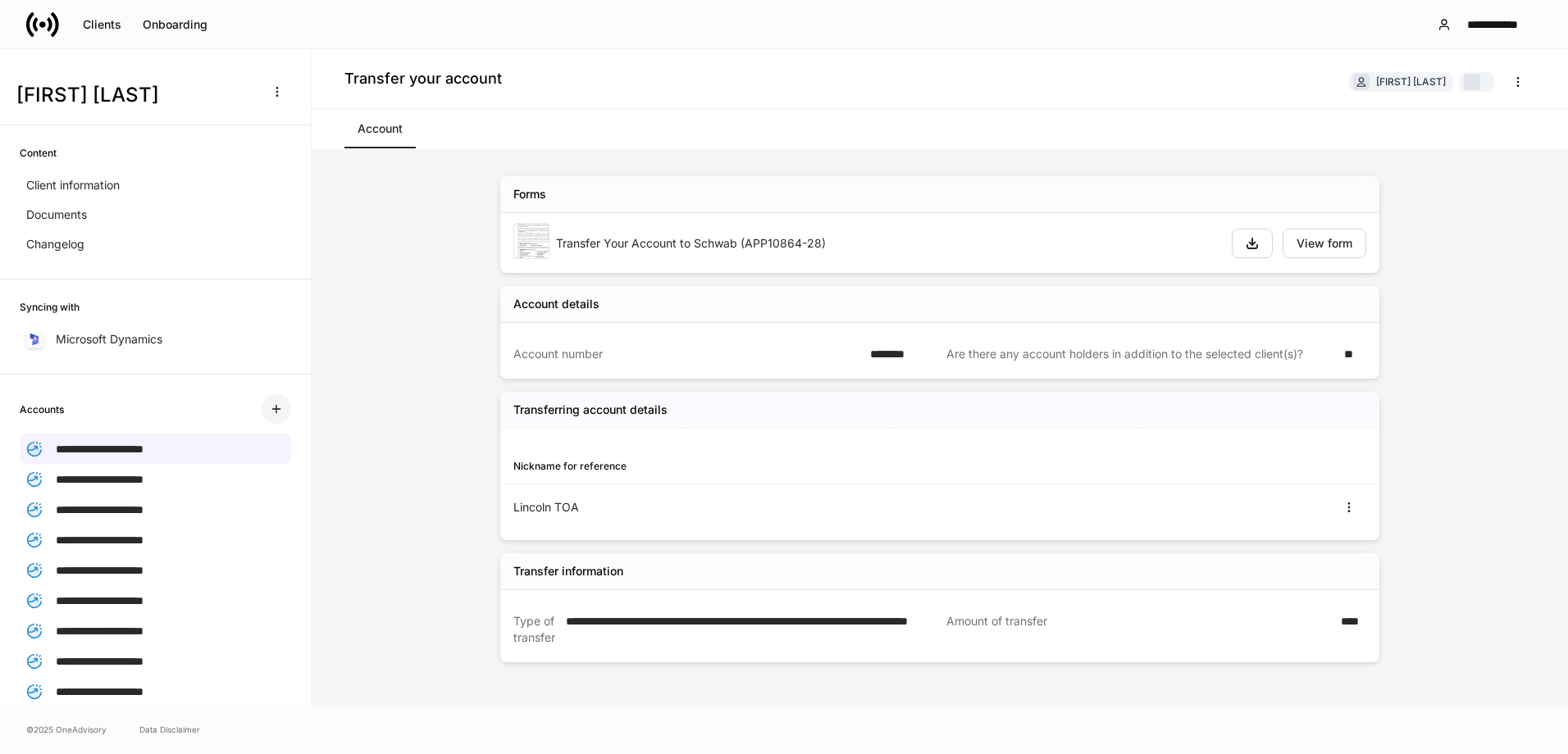 click 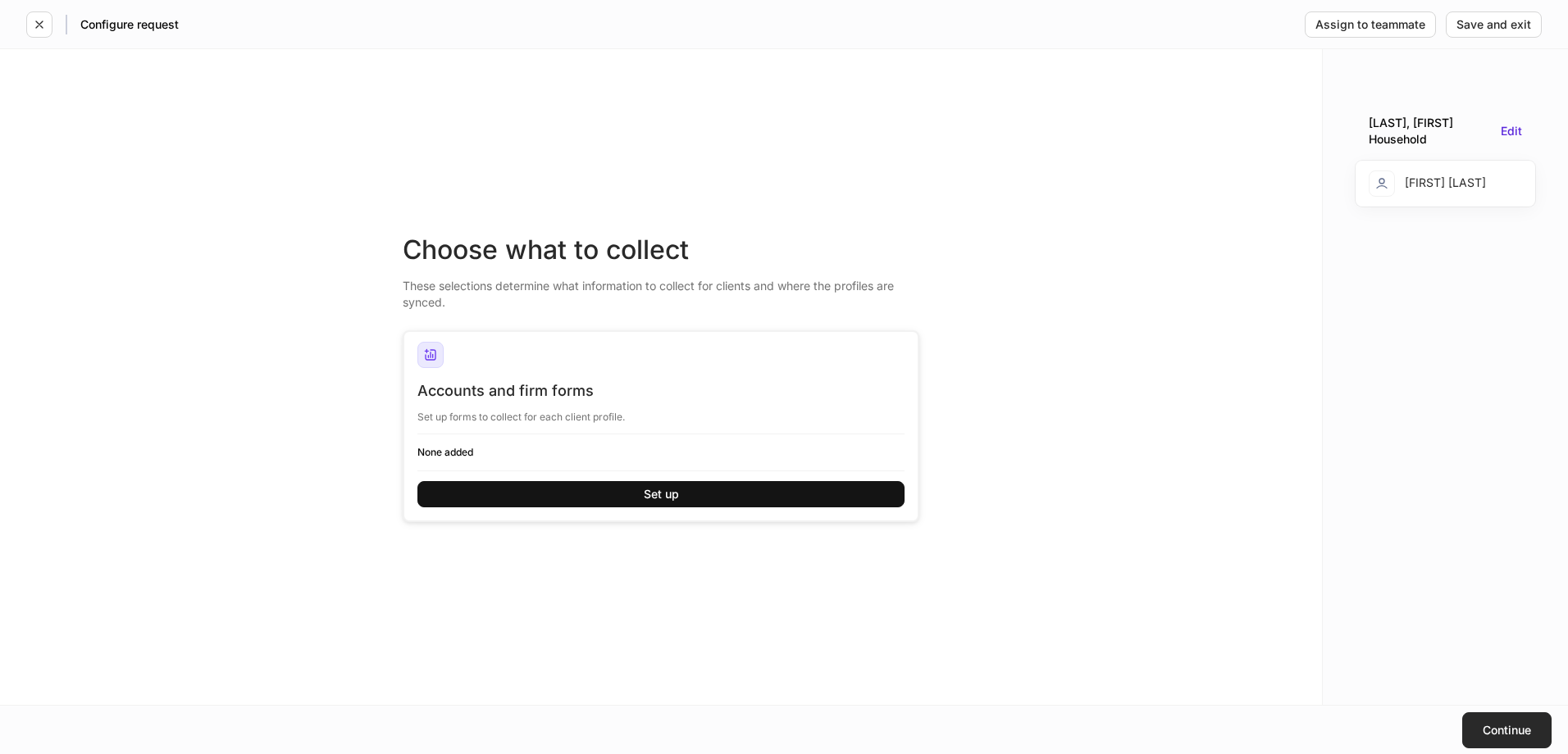 click on "Continue" at bounding box center [1506, 730] 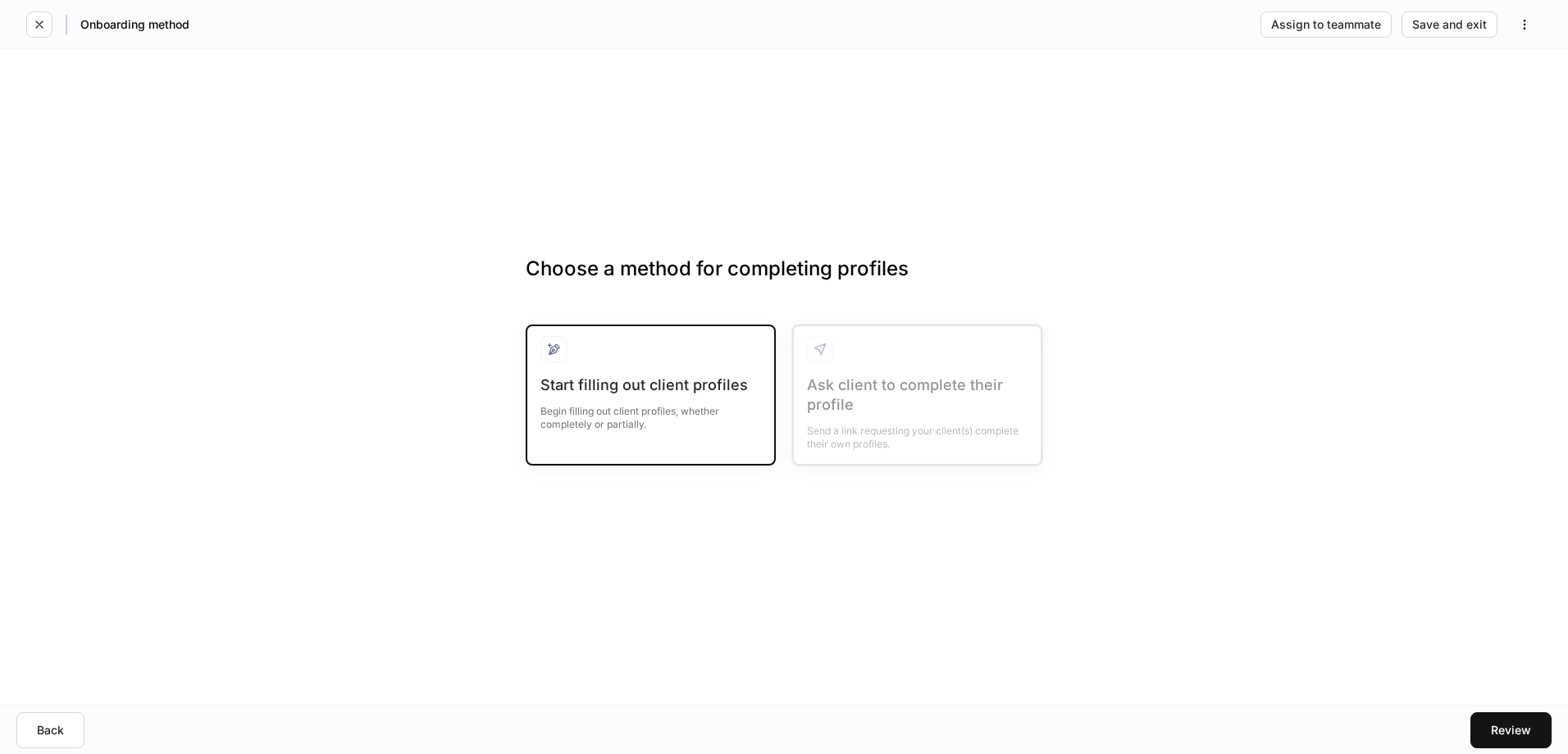 click on "Start filling out client profiles" at bounding box center (650, 385) 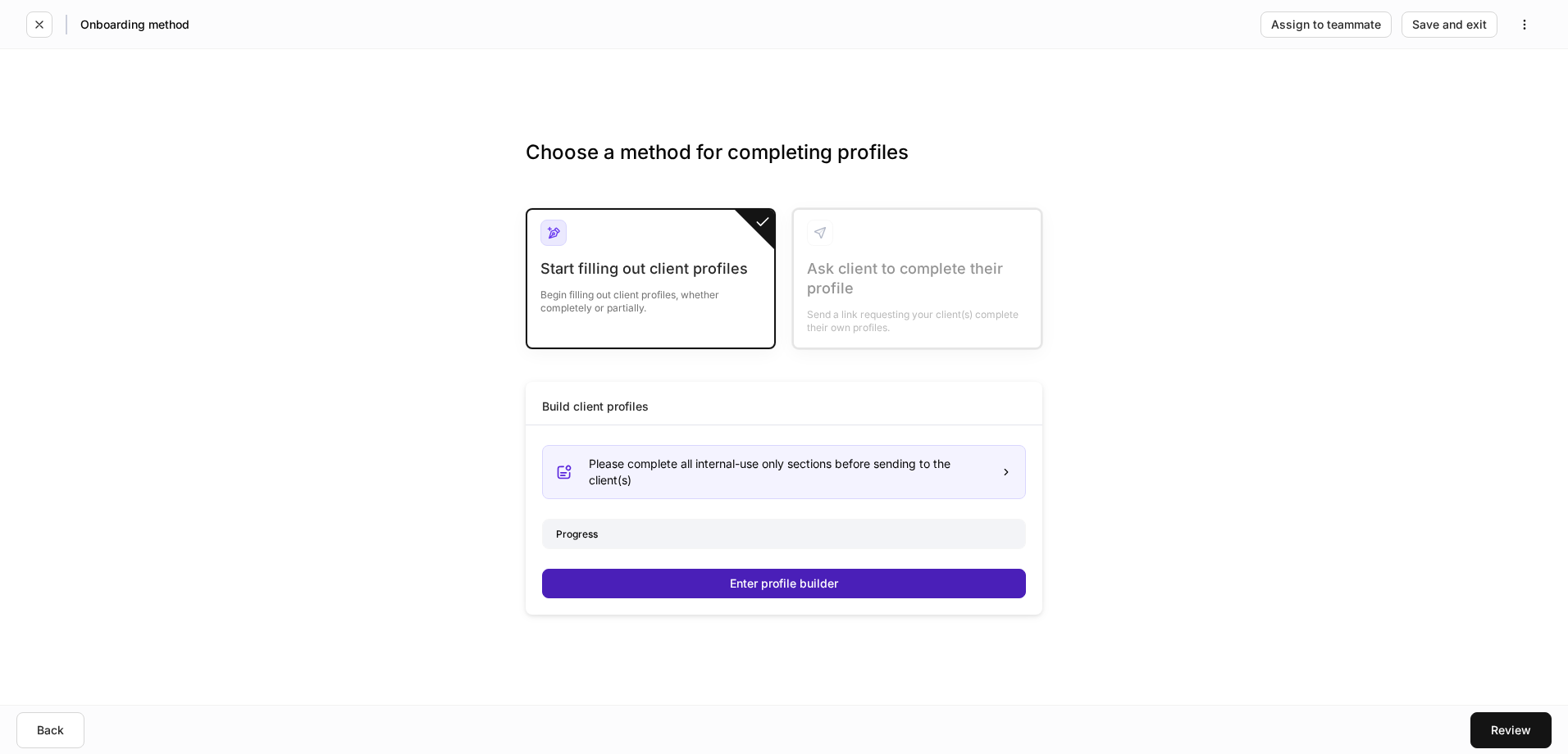 click on "Enter profile builder" at bounding box center [784, 584] 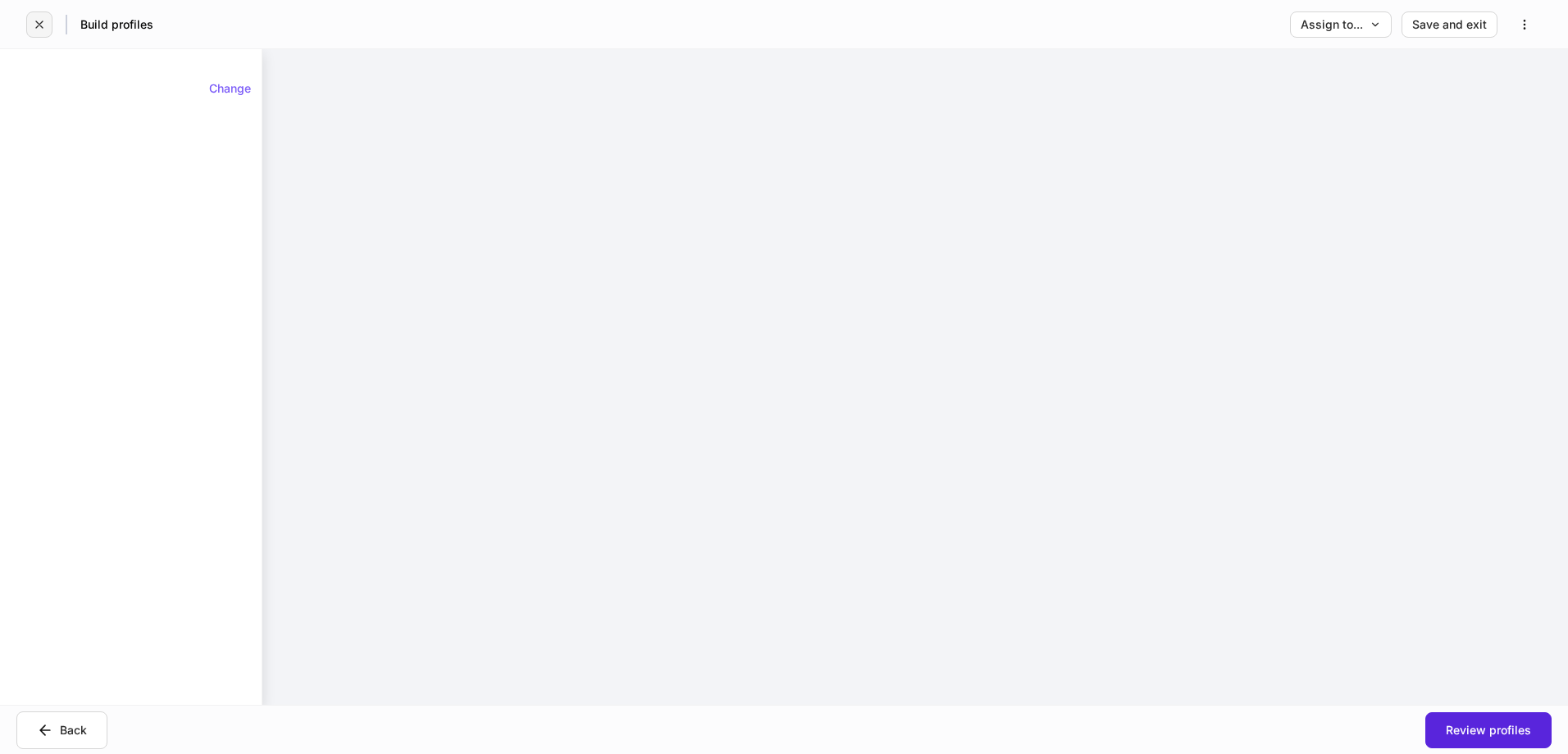 click at bounding box center [39, 25] 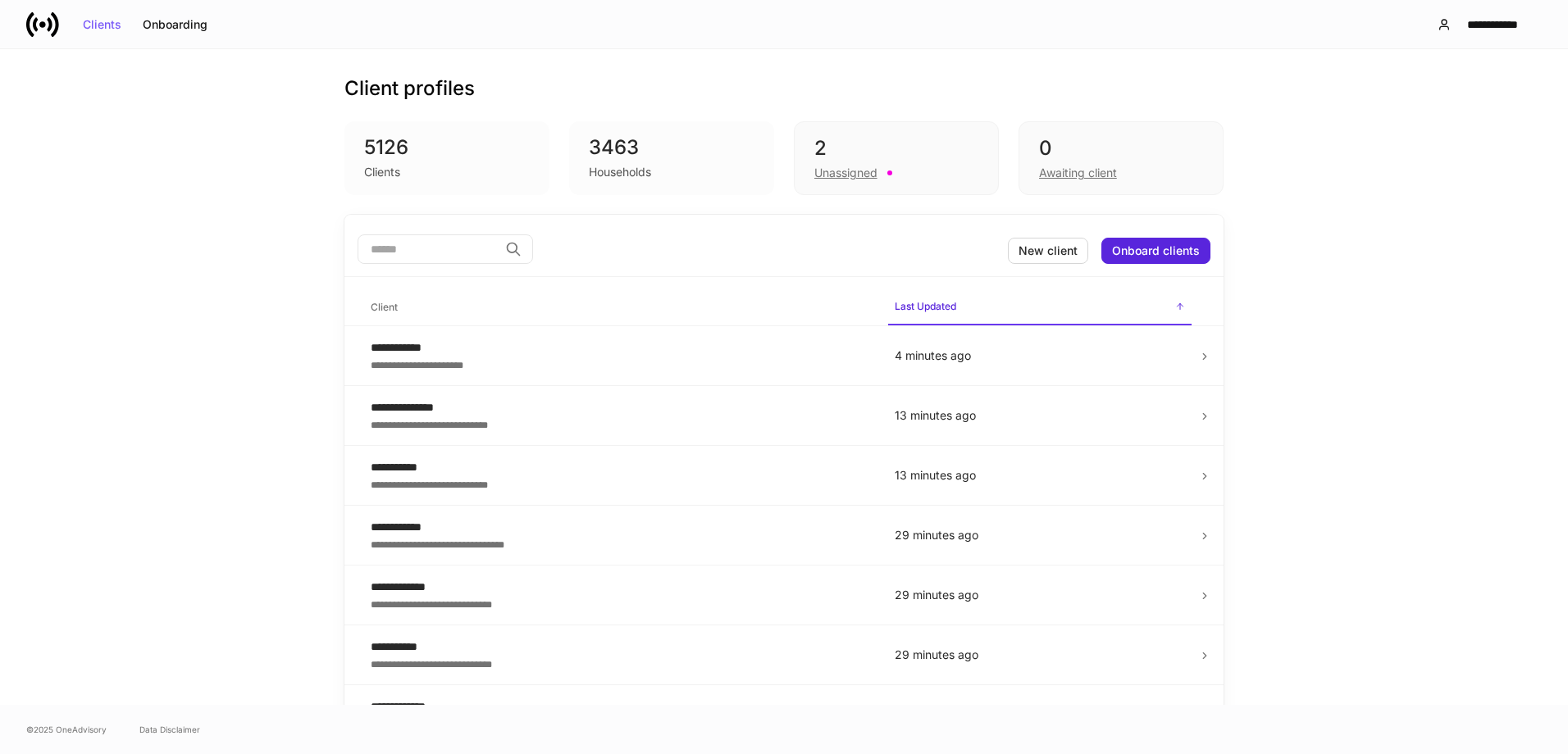 click at bounding box center (428, 249) 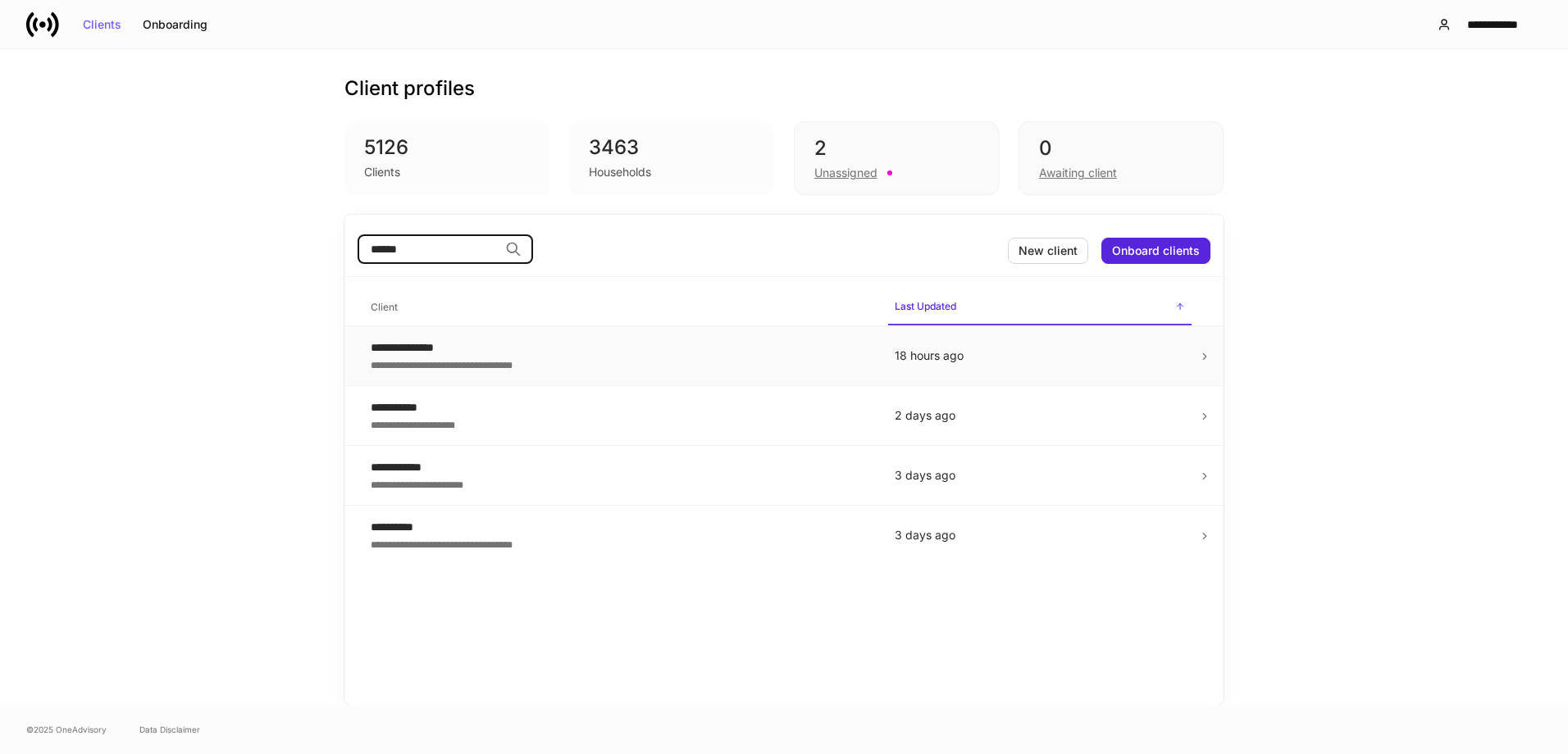 type on "******" 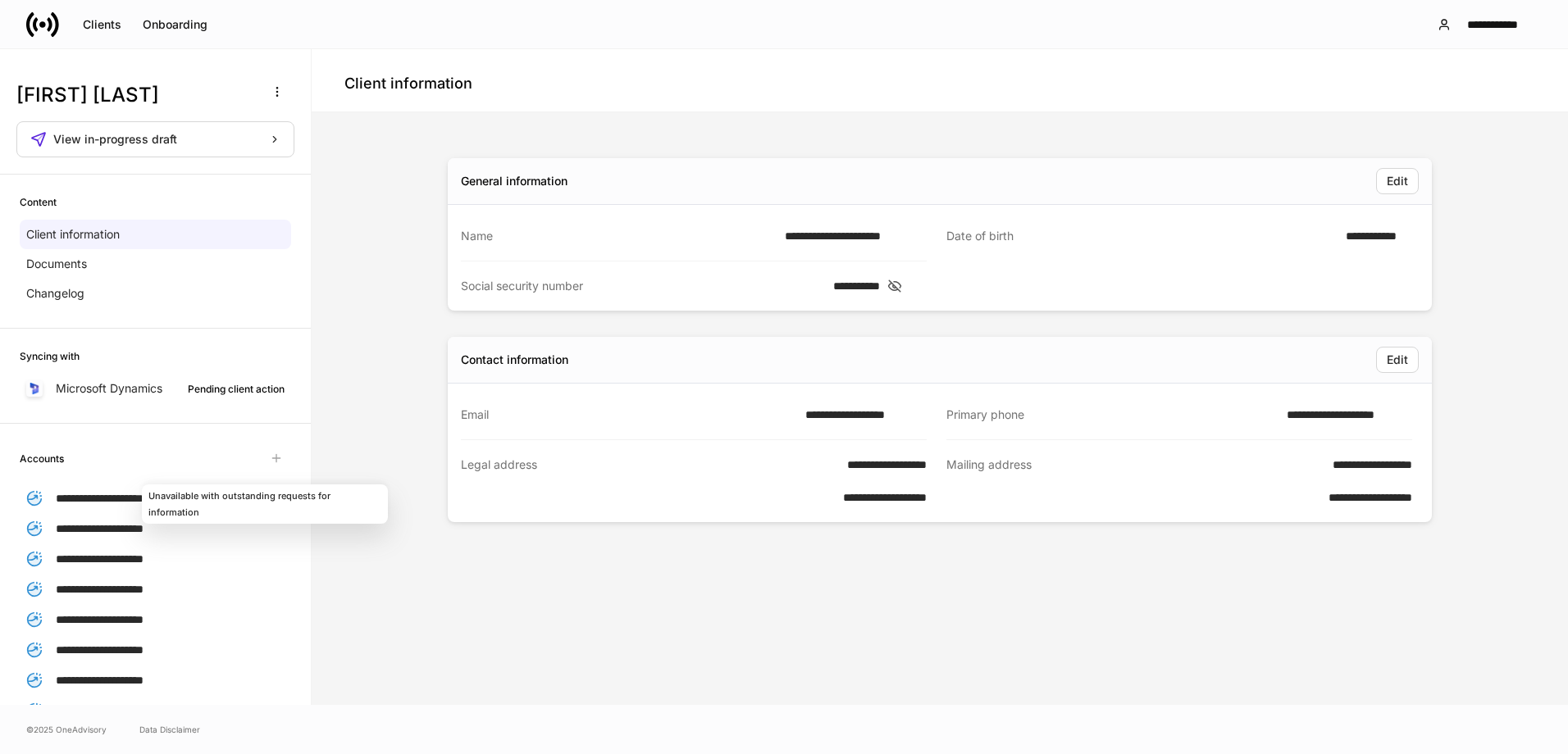 drag, startPoint x: 424, startPoint y: 550, endPoint x: 393, endPoint y: 529, distance: 37.44329 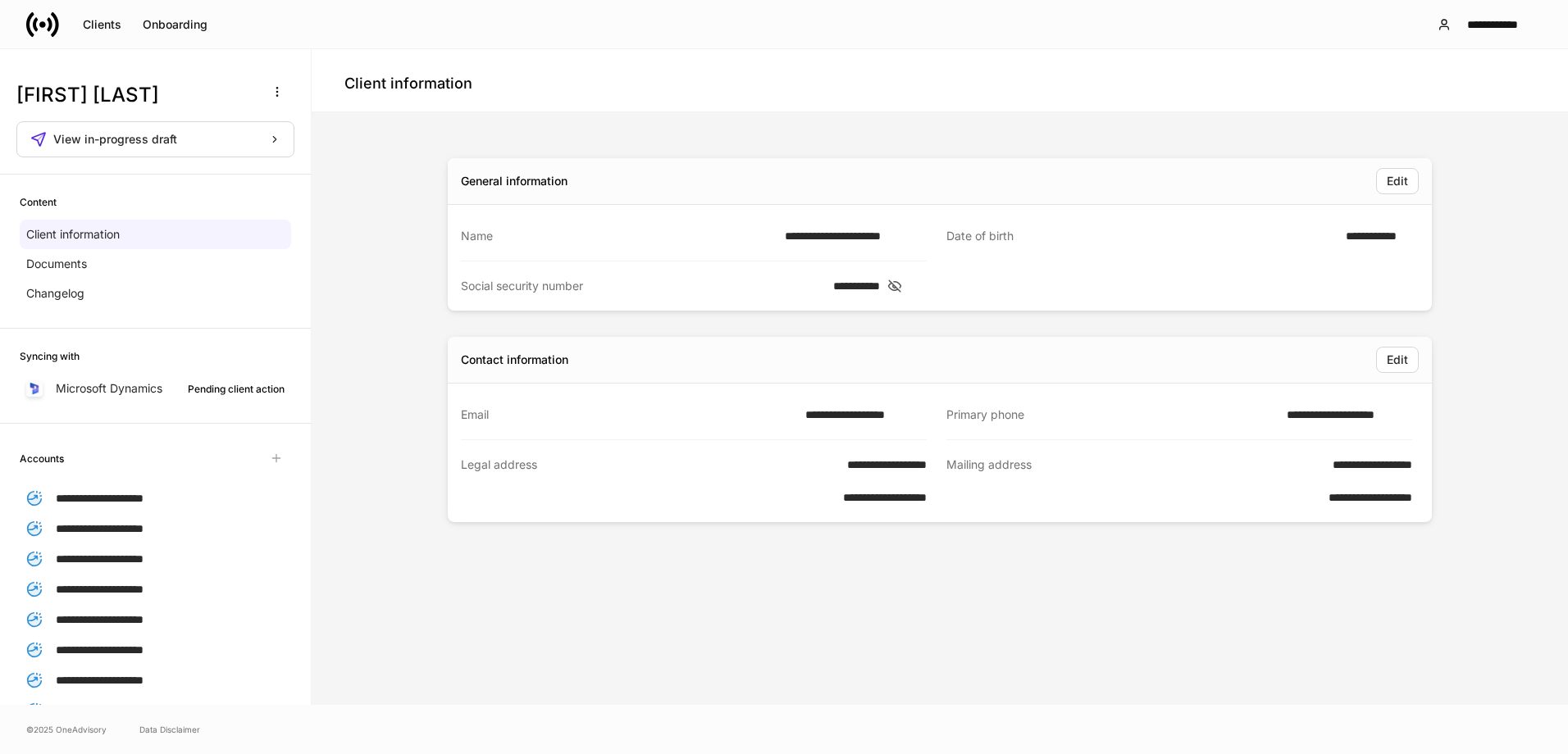 click on "**********" at bounding box center (940, 408) 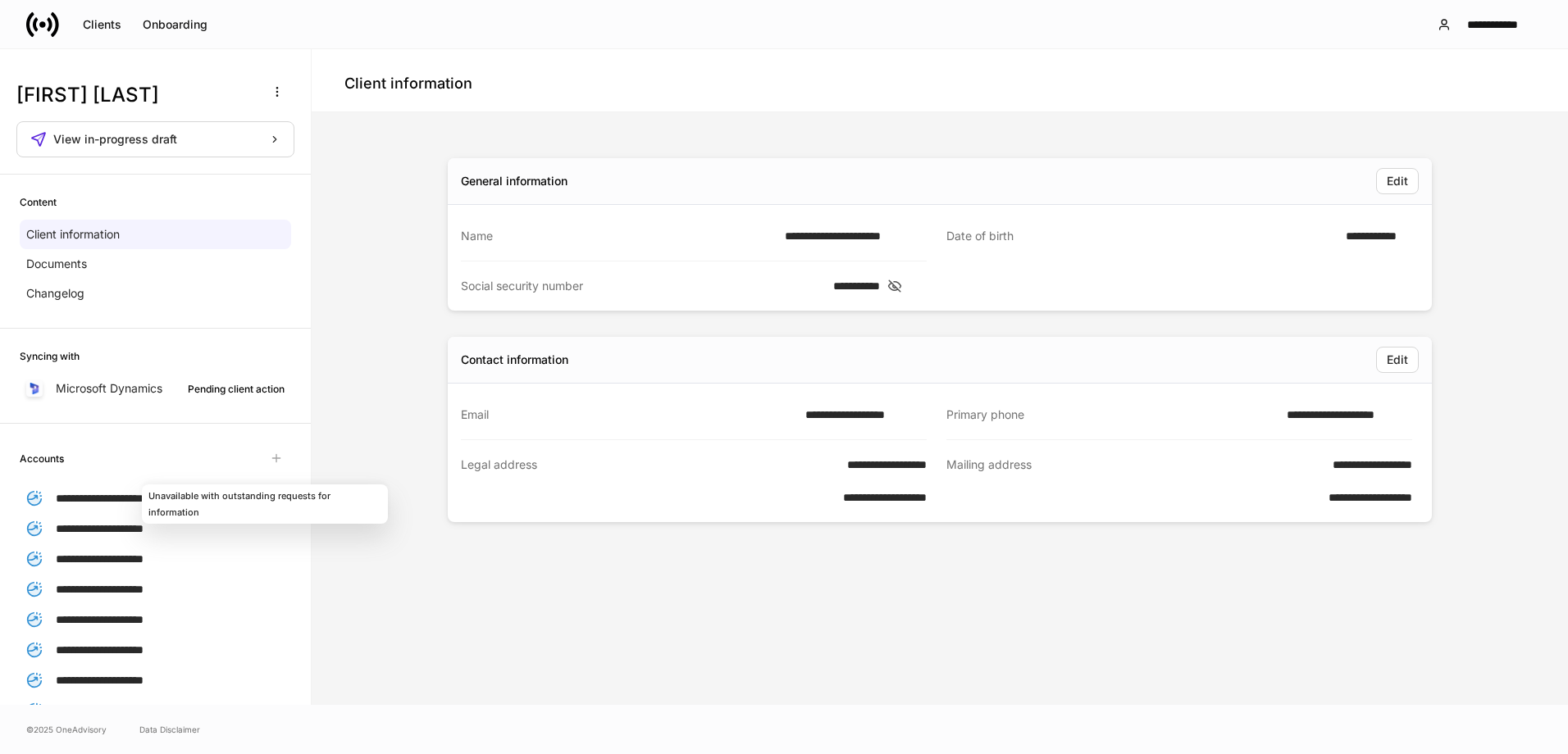 click at bounding box center (276, 458) 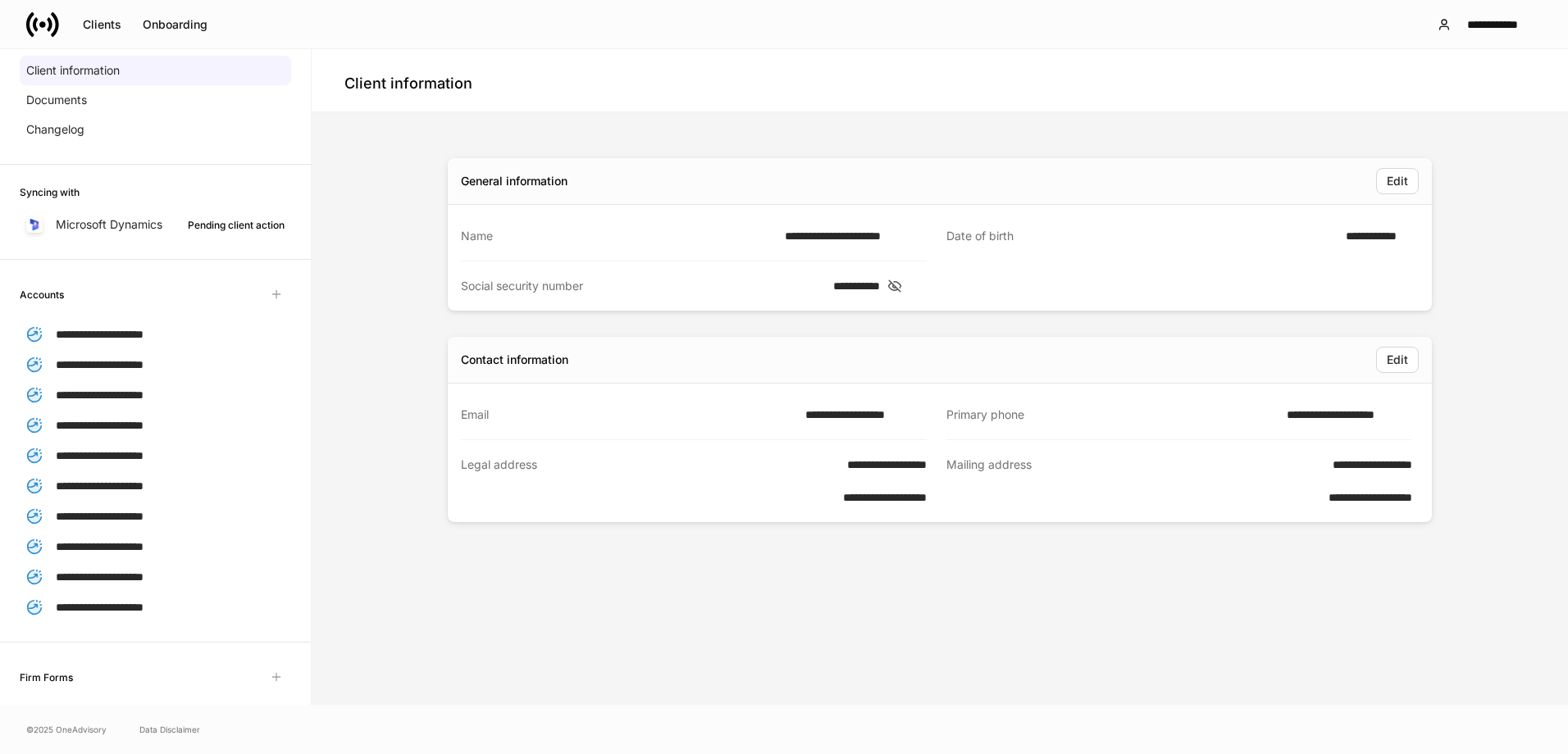 scroll, scrollTop: 0, scrollLeft: 0, axis: both 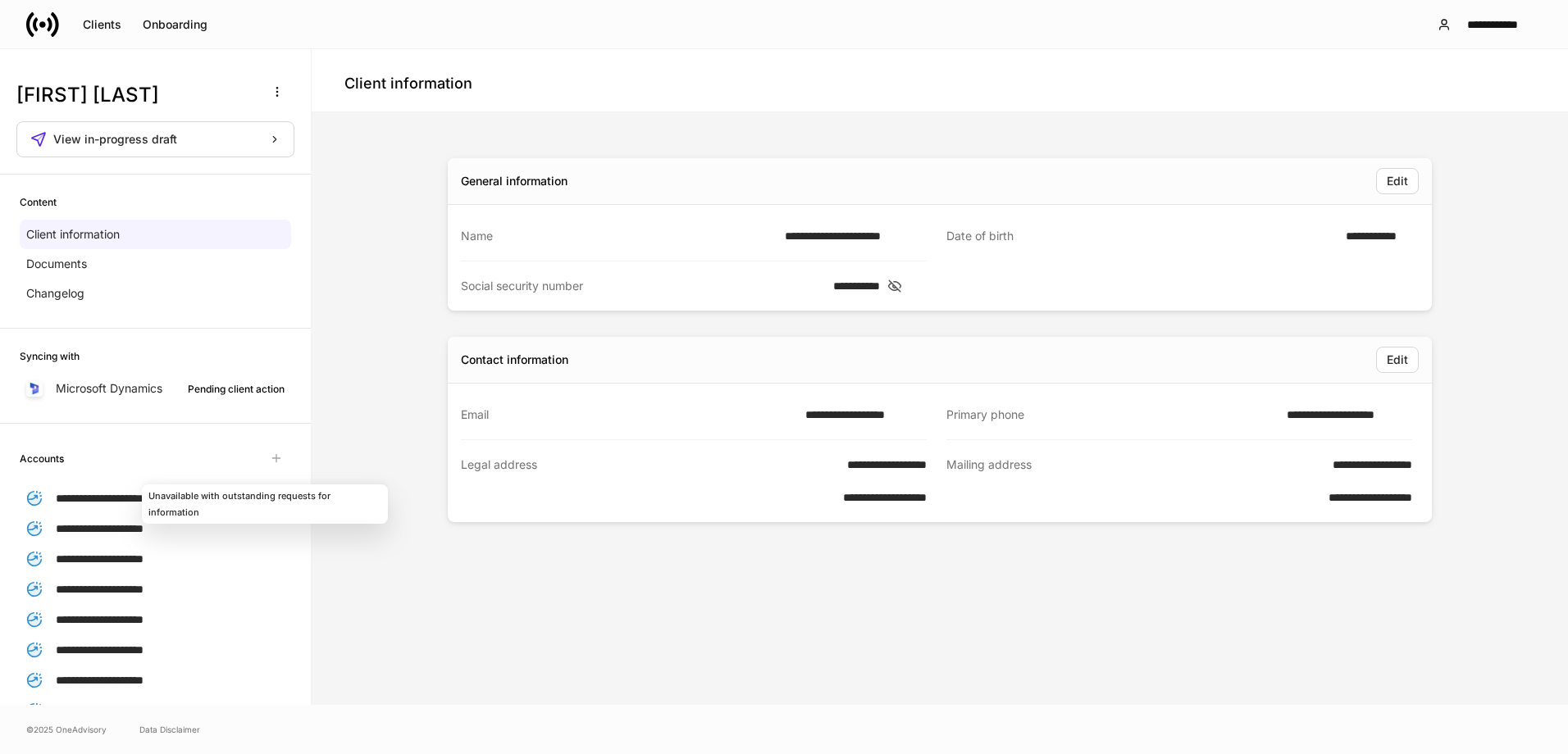 click at bounding box center (276, 458) 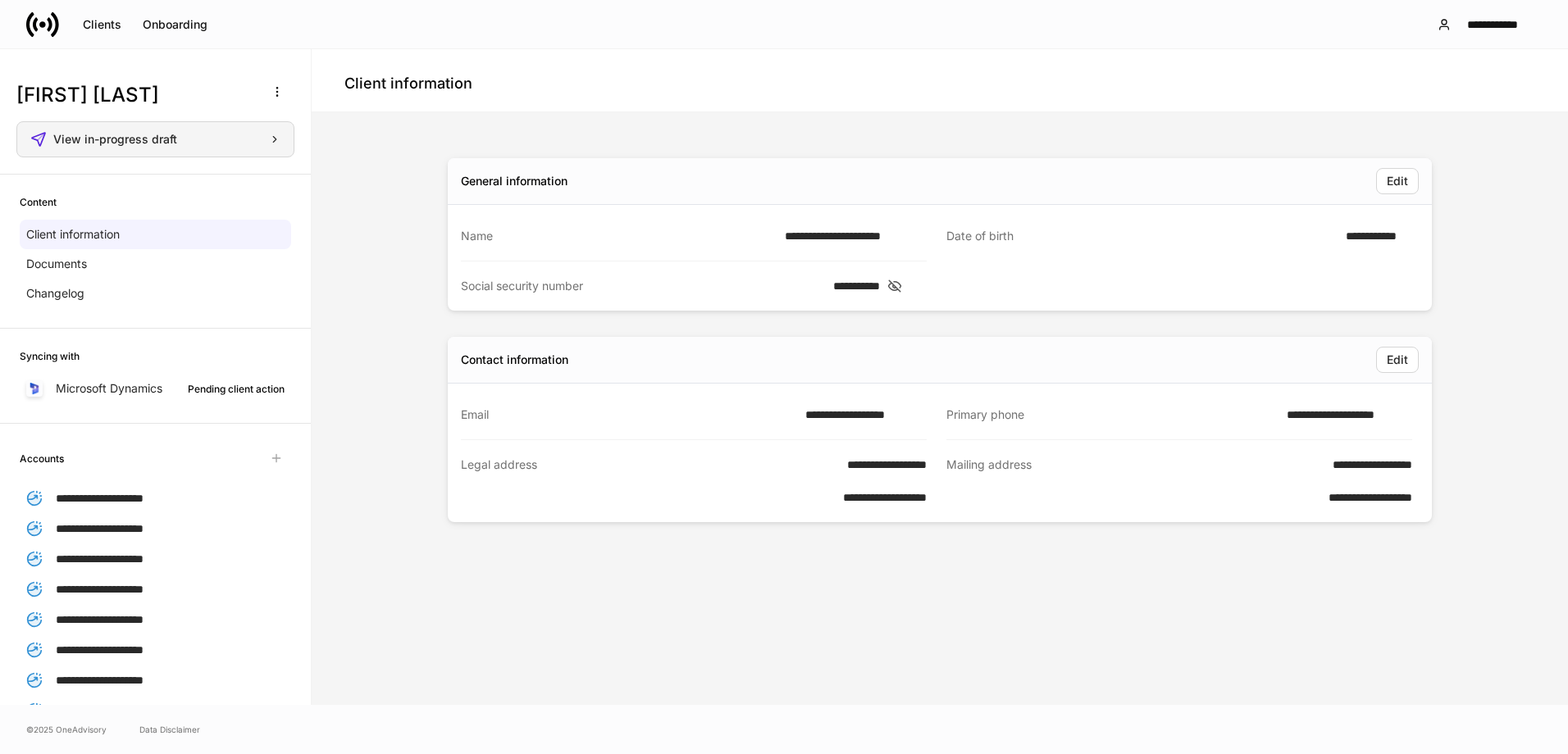 click on "View in-progress draft" at bounding box center [155, 139] 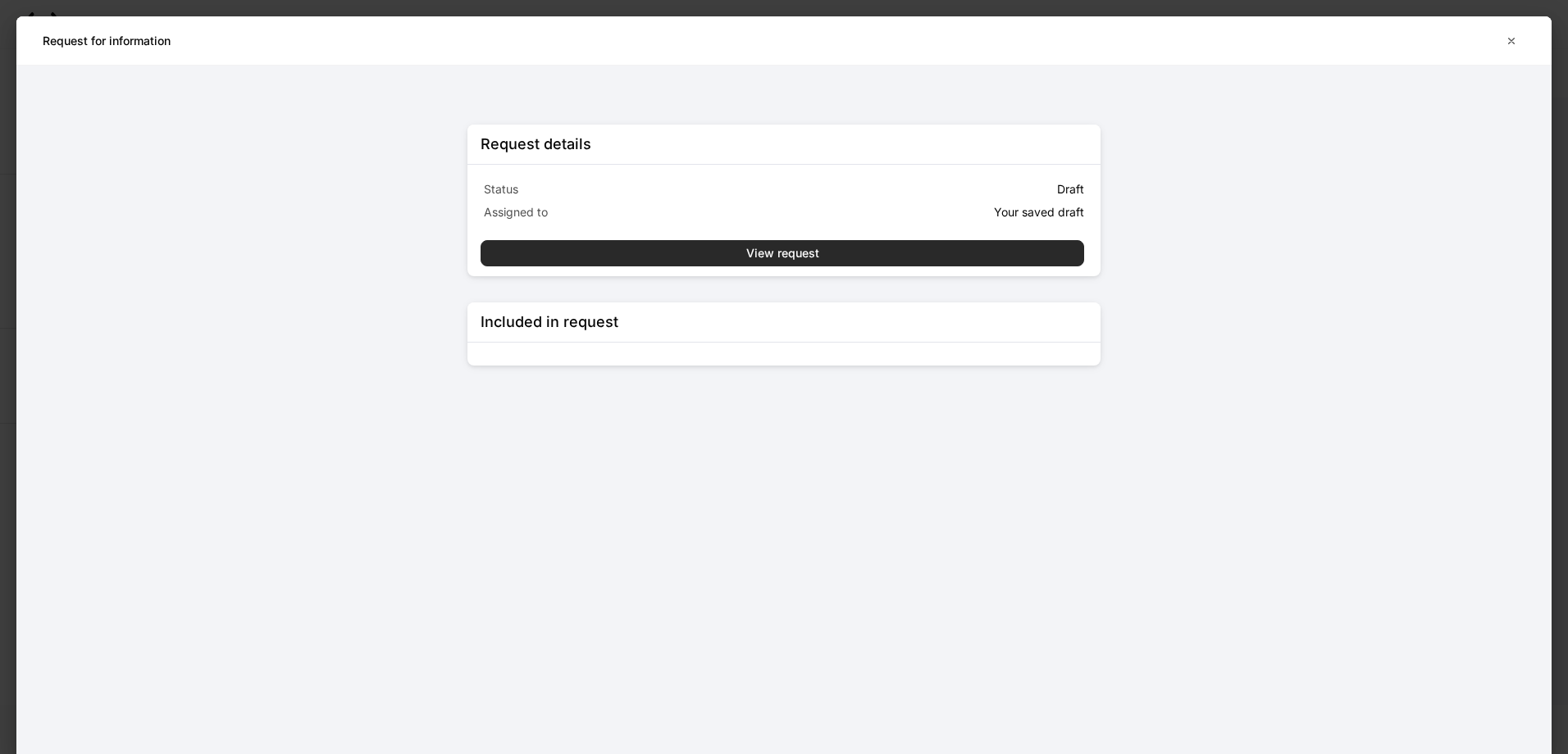 click on "View request" at bounding box center (782, 253) 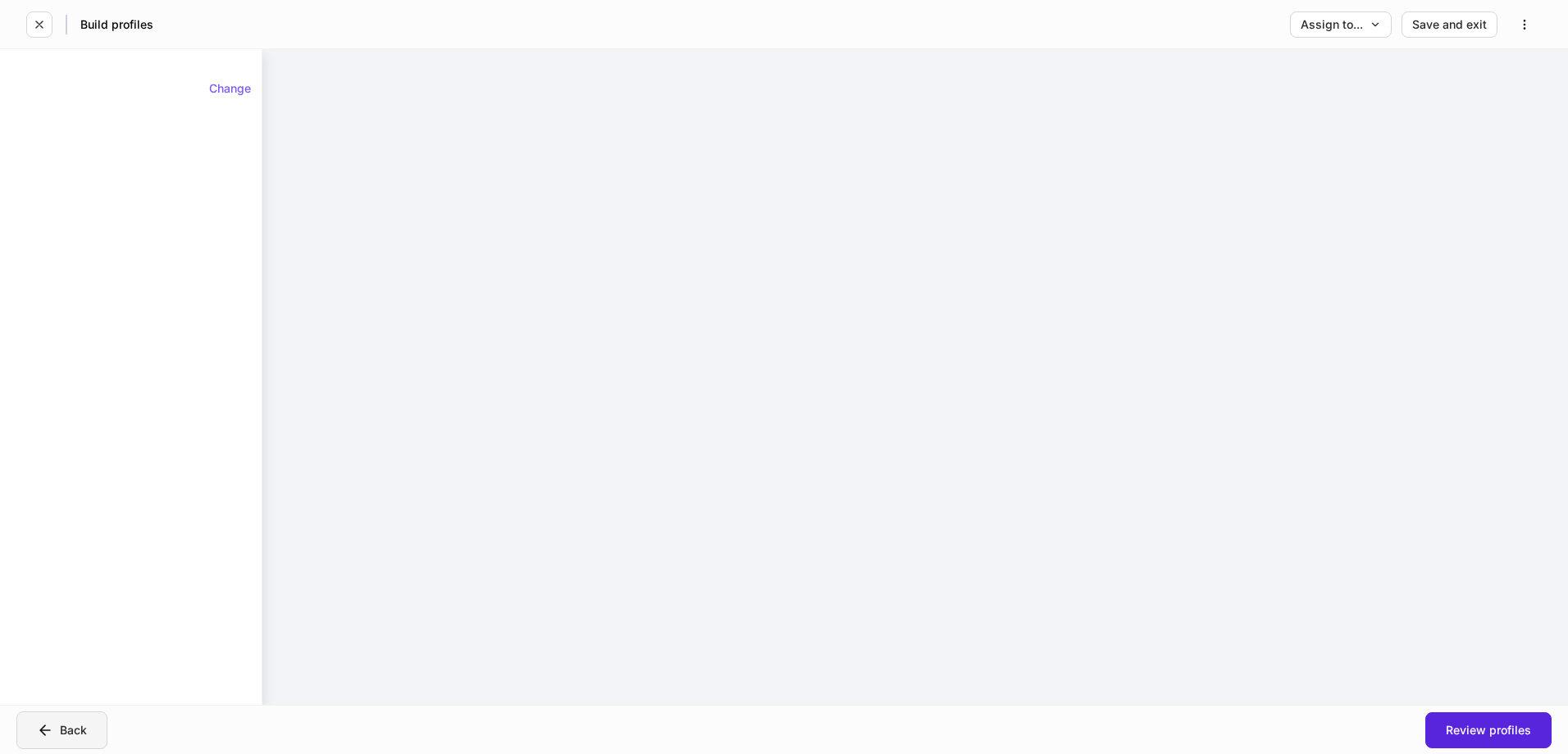 click on "Back" at bounding box center (62, 730) 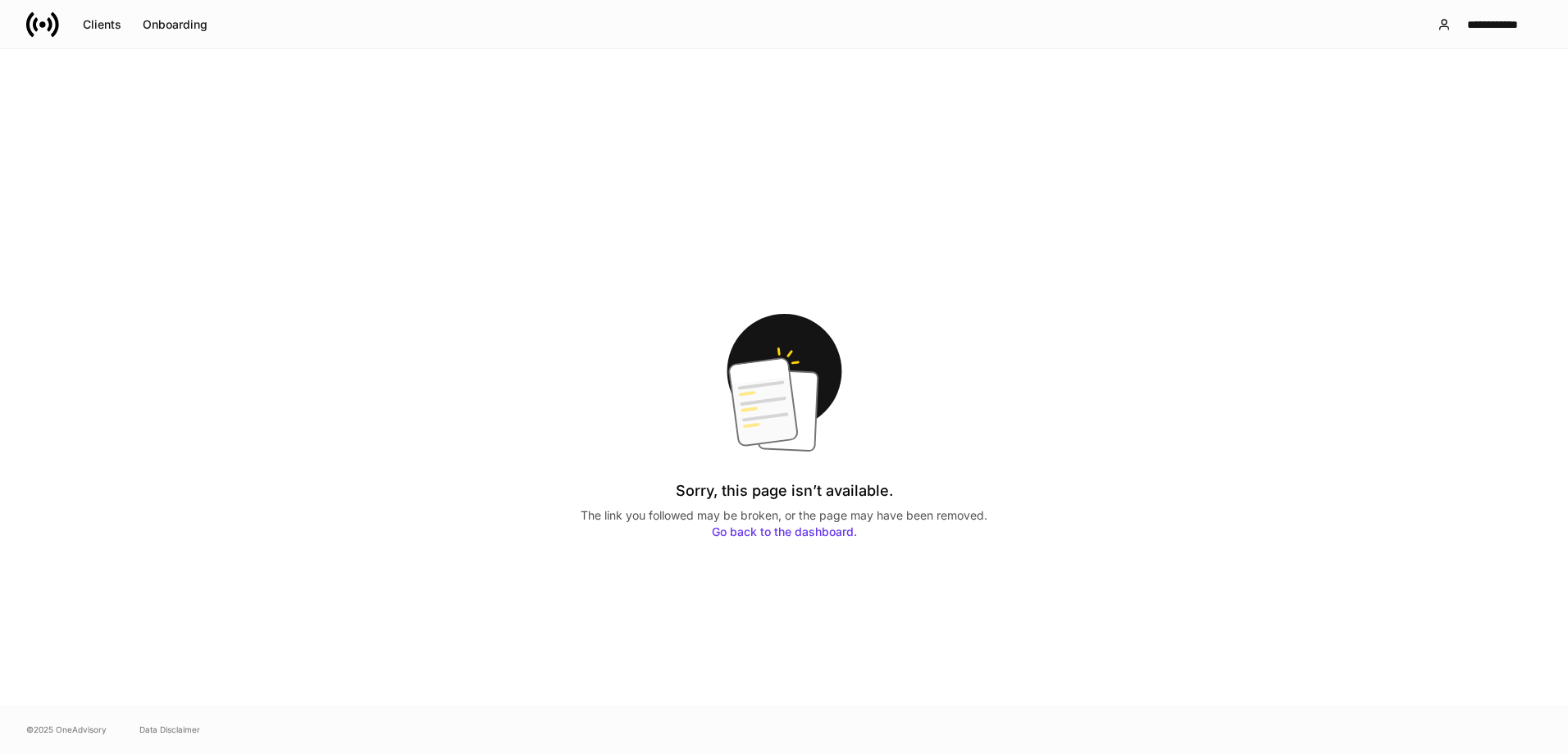 click on "Go back to the dashboard." at bounding box center [784, 531] 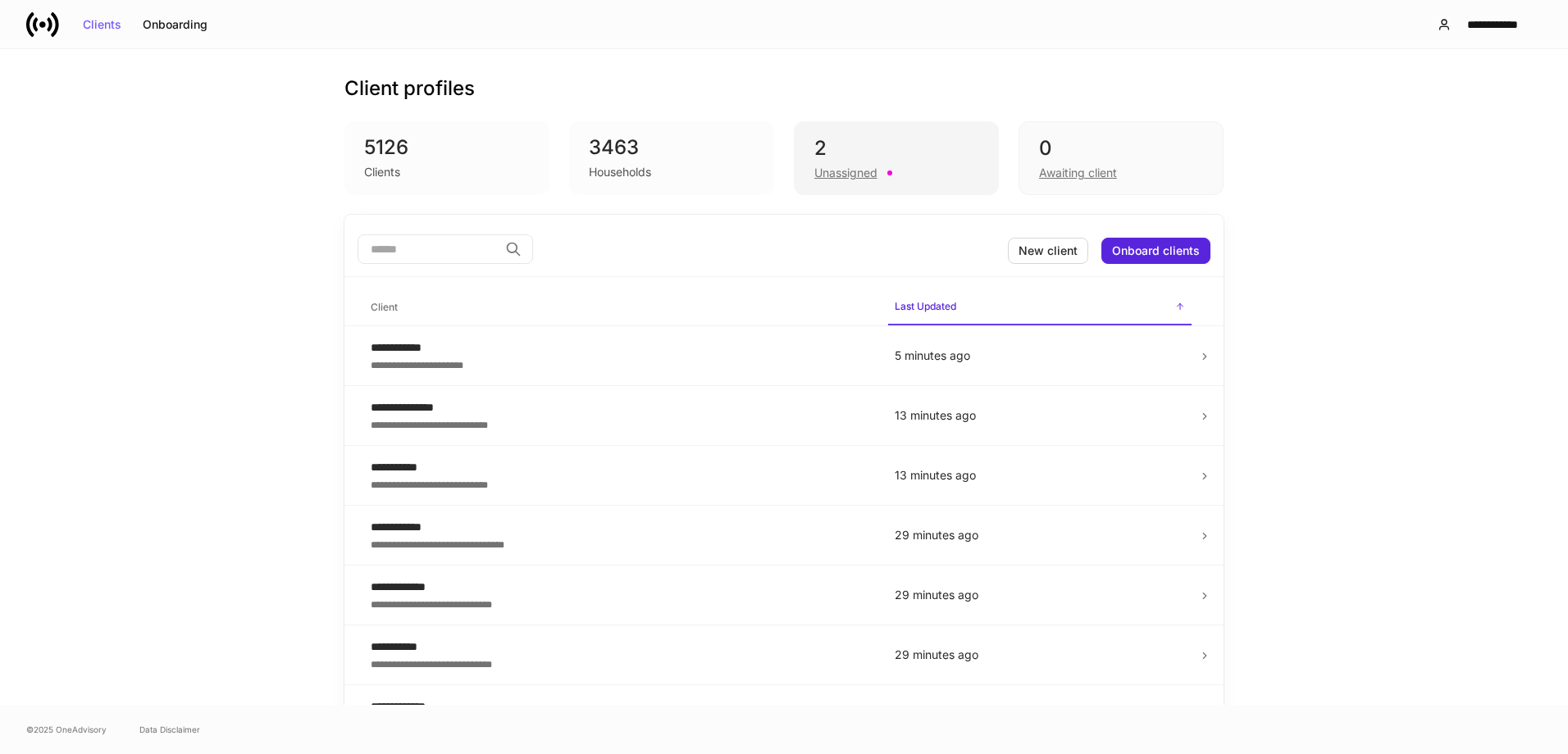 click on "Unassigned" at bounding box center [846, 173] 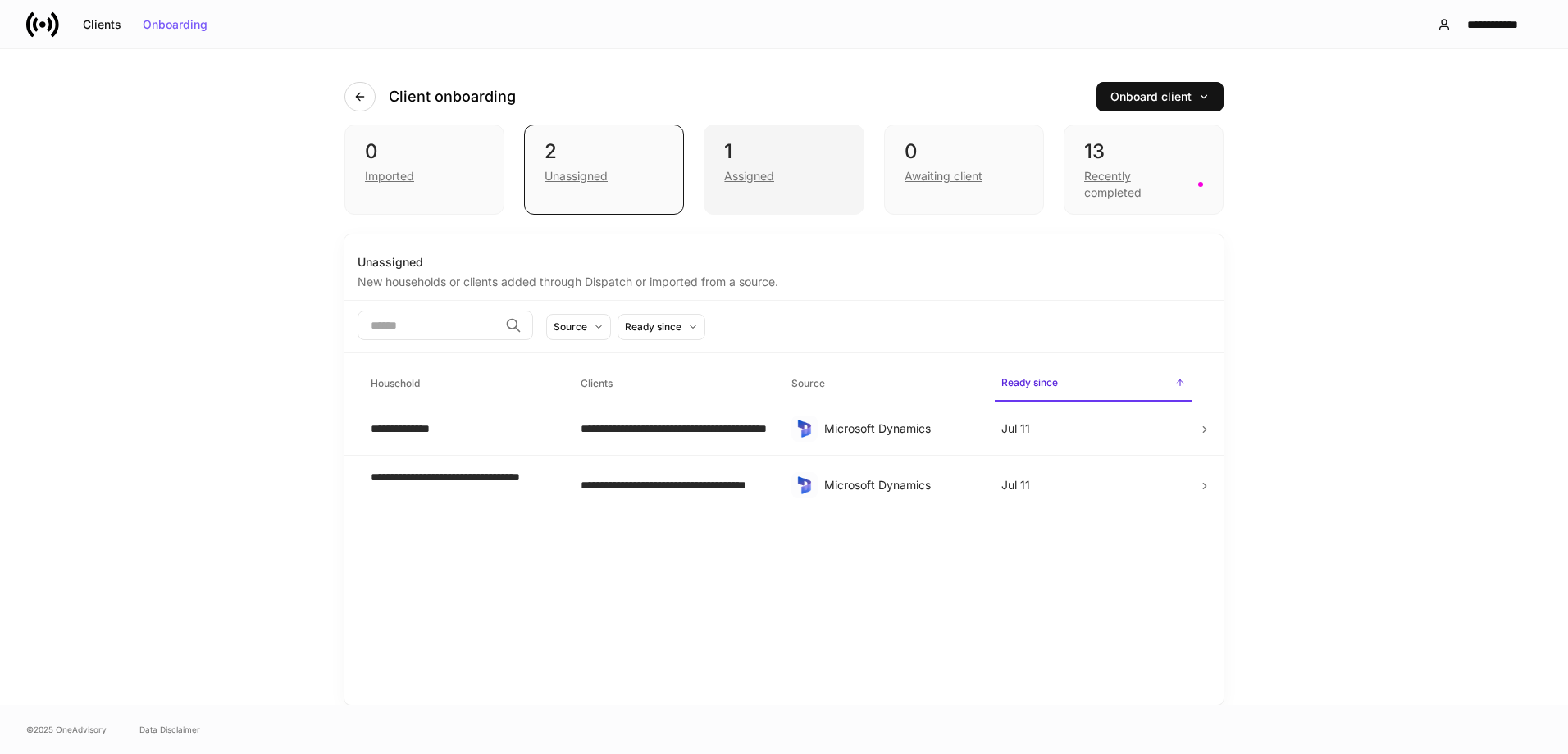 click on "Assigned" at bounding box center [749, 176] 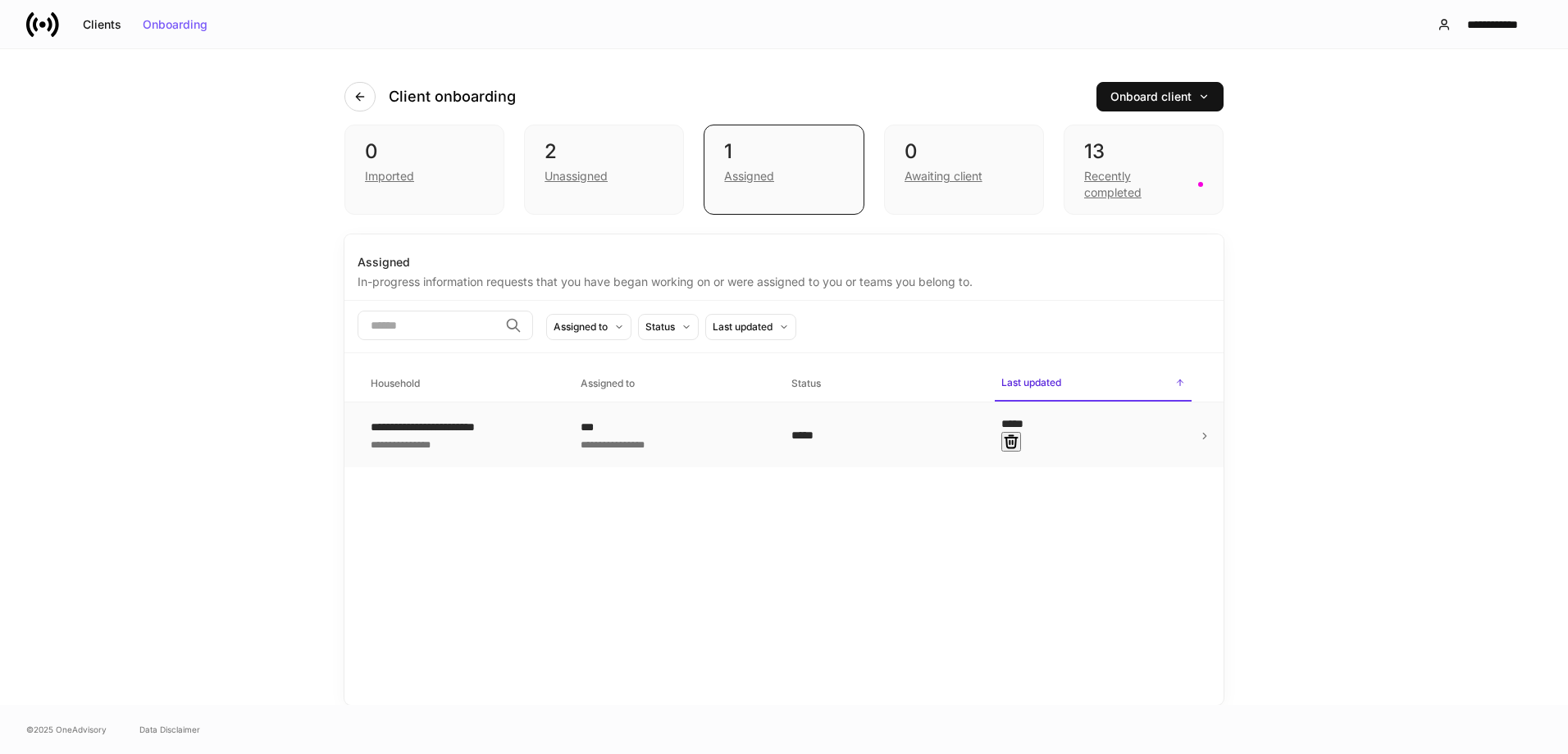 click on "**********" at bounding box center (440, 427) 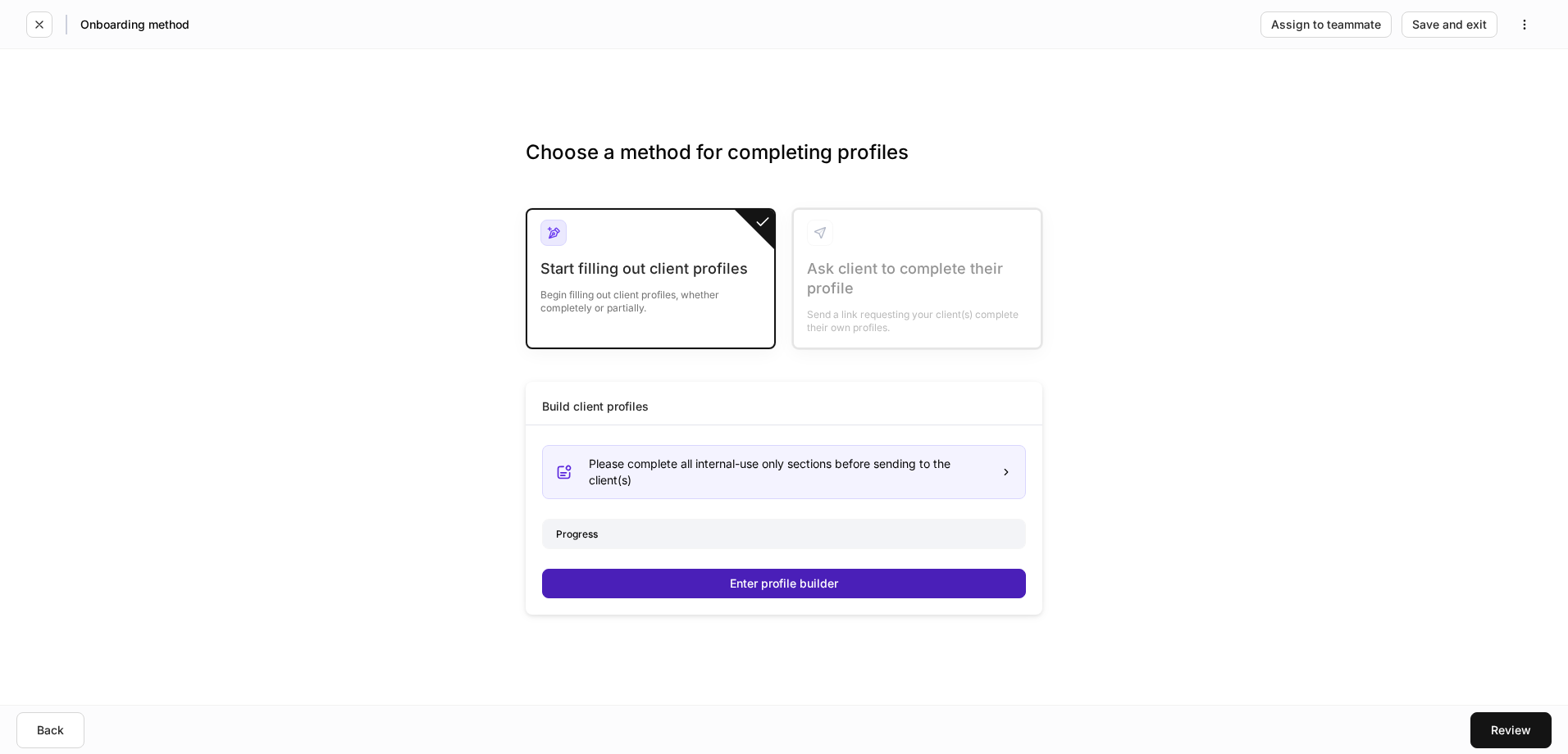 click on "Enter profile builder" at bounding box center (784, 584) 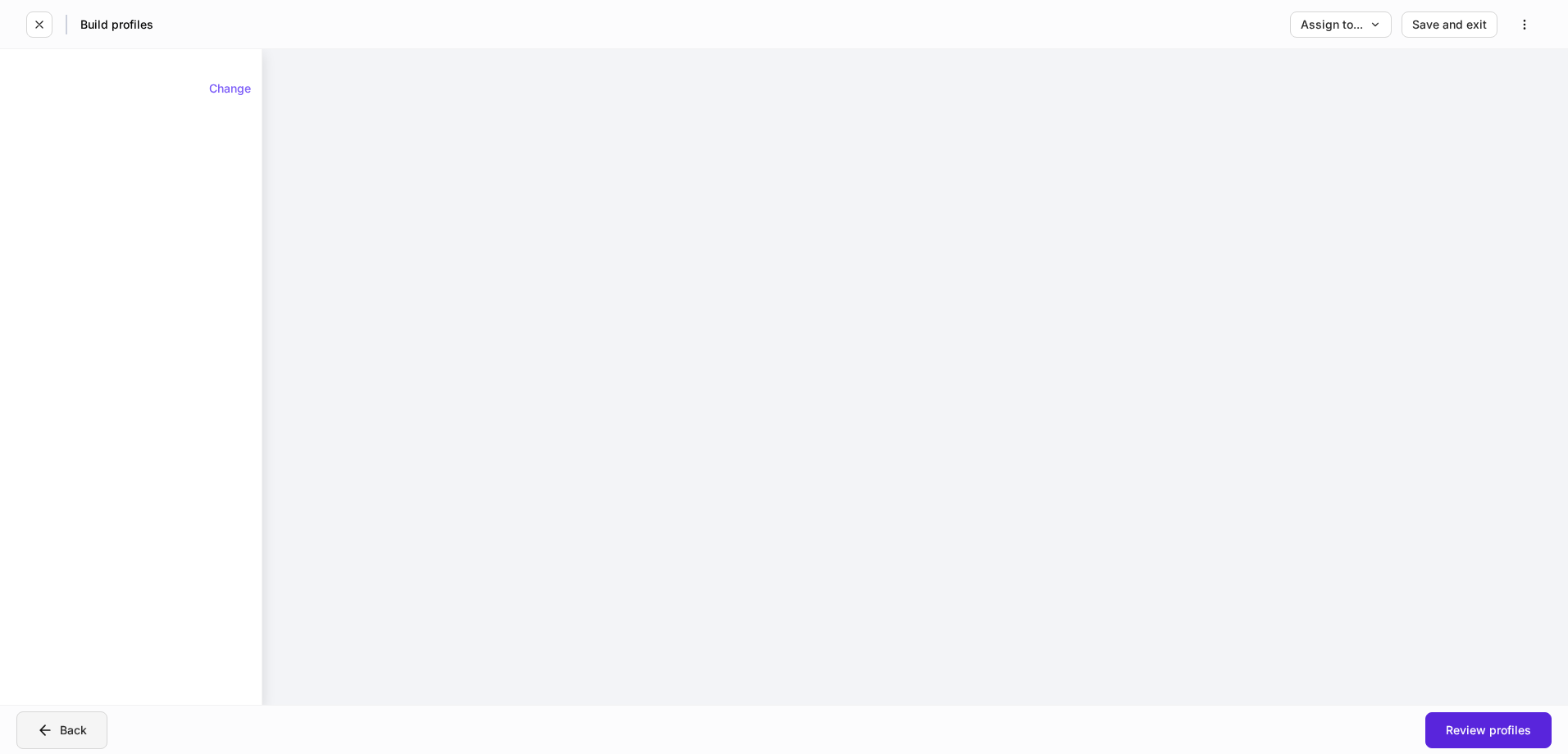click on "Back" at bounding box center [62, 730] 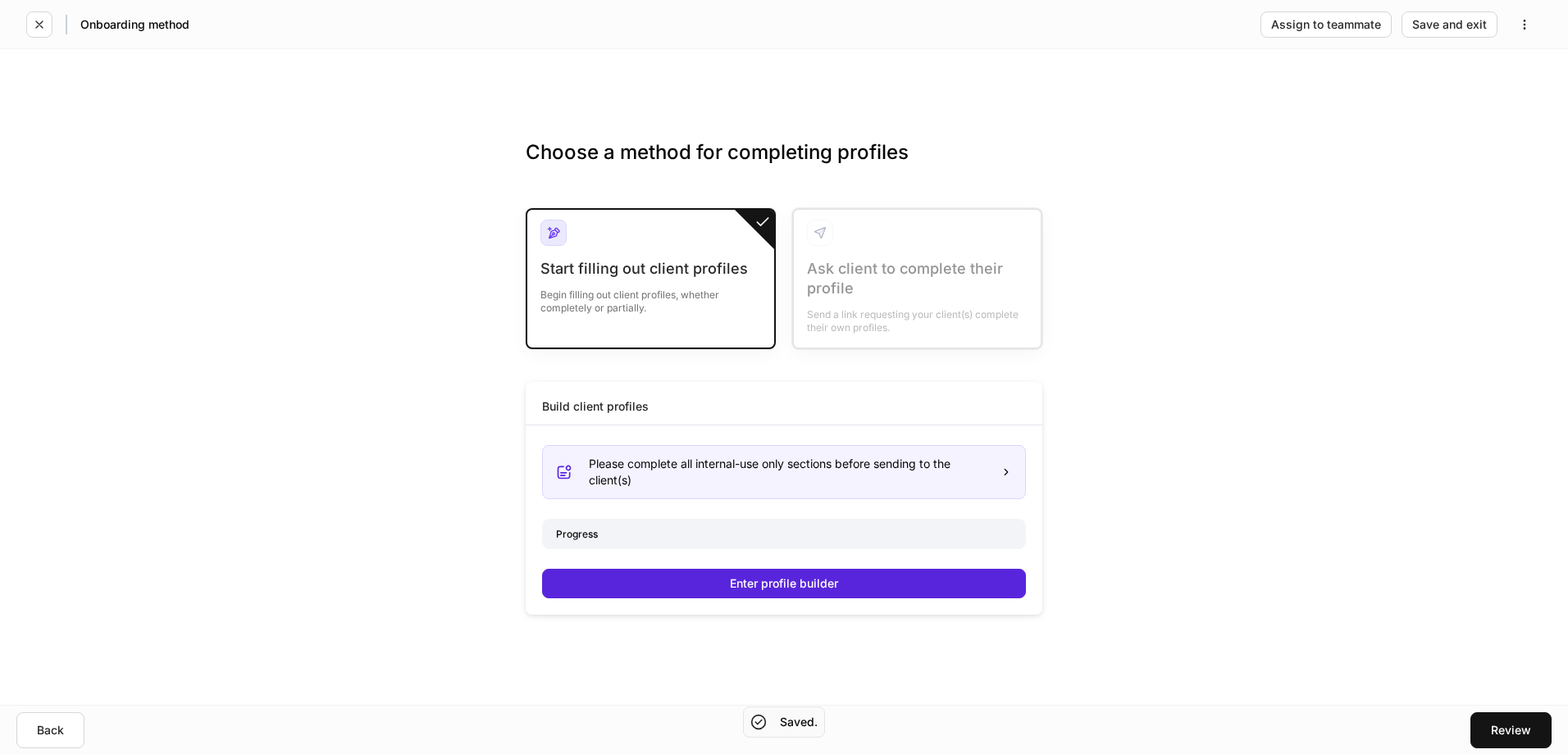 click at bounding box center (650, 239) 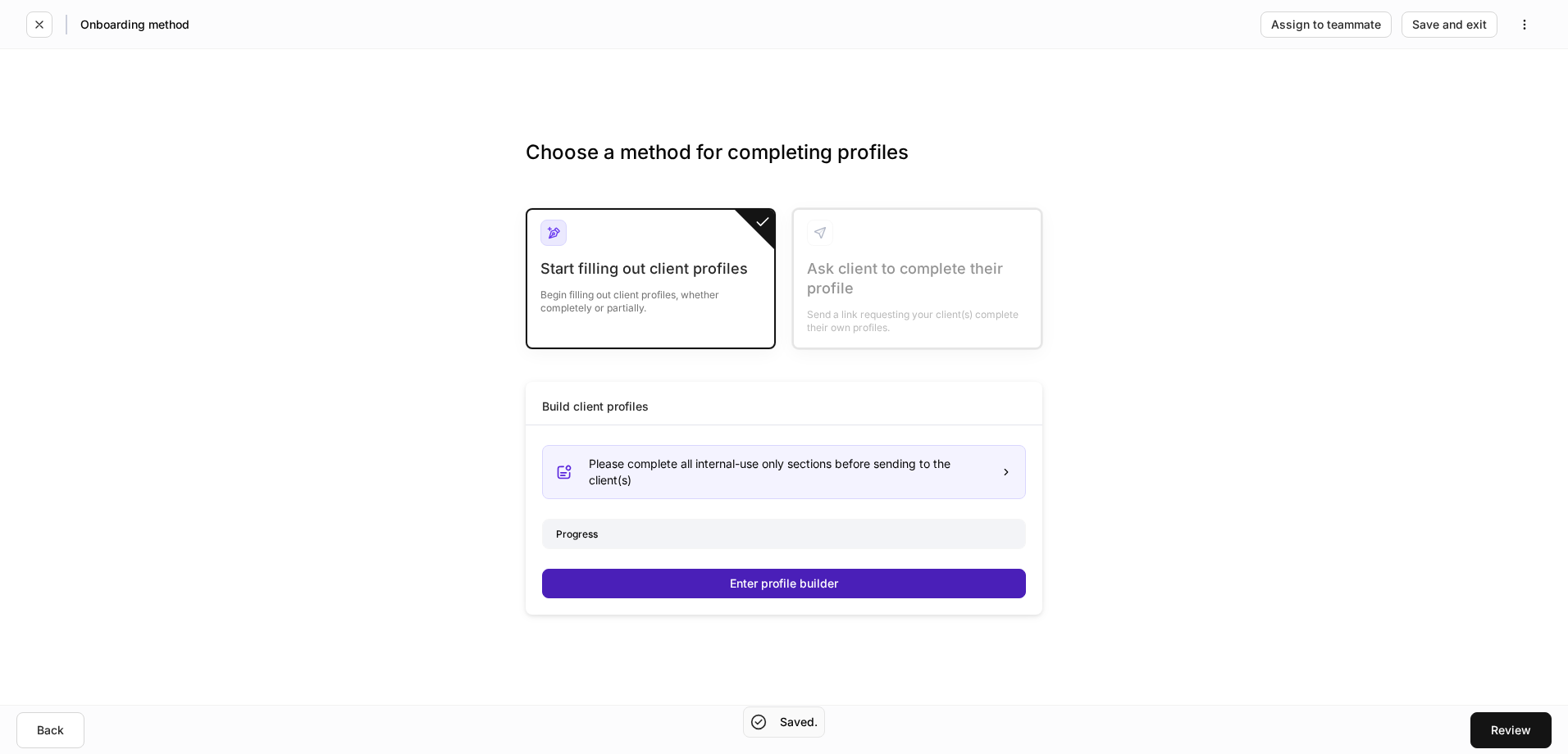 click on "Enter profile builder" at bounding box center (784, 584) 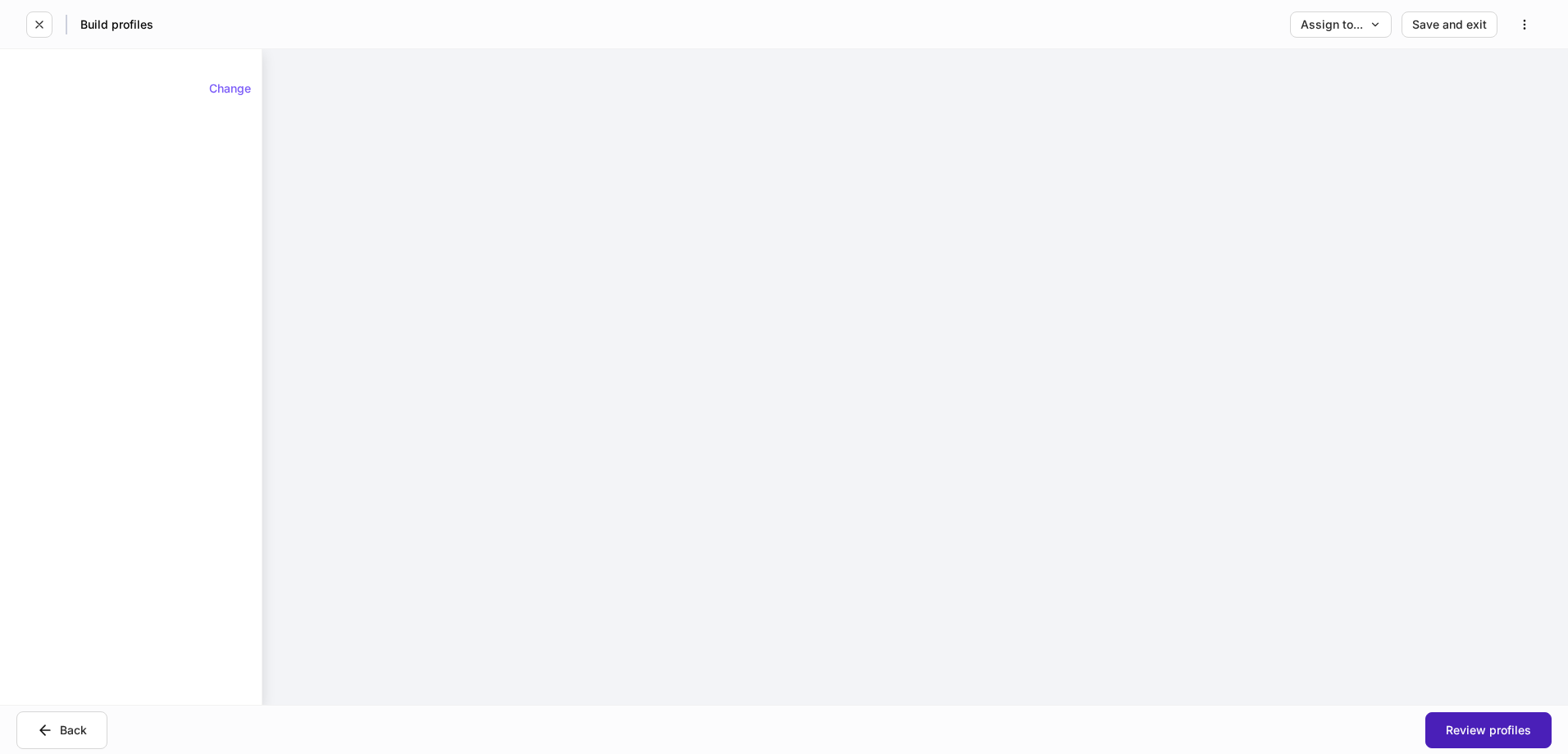 click on "Review profiles" at bounding box center [1488, 730] 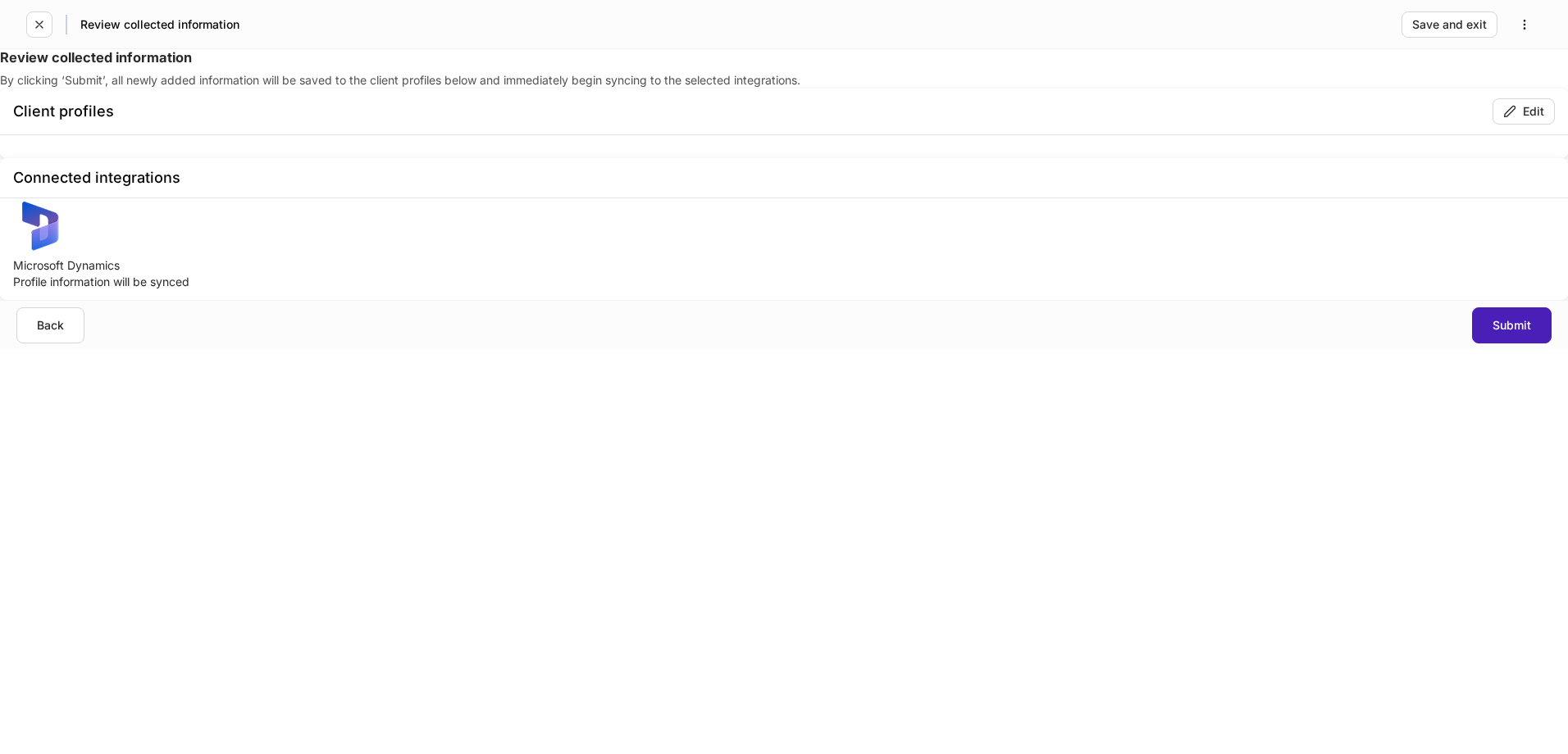 click on "Submit" at bounding box center [1511, 325] 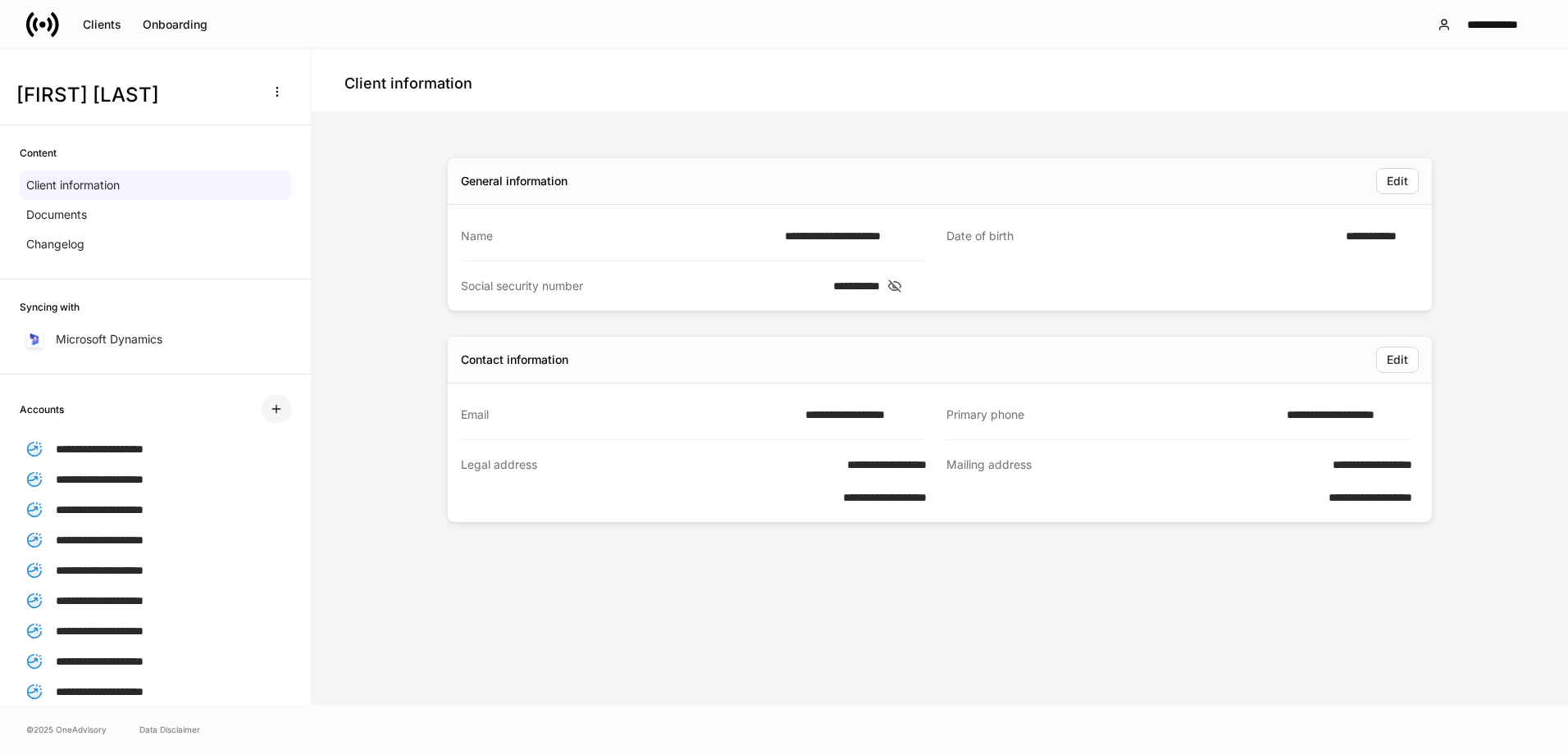click 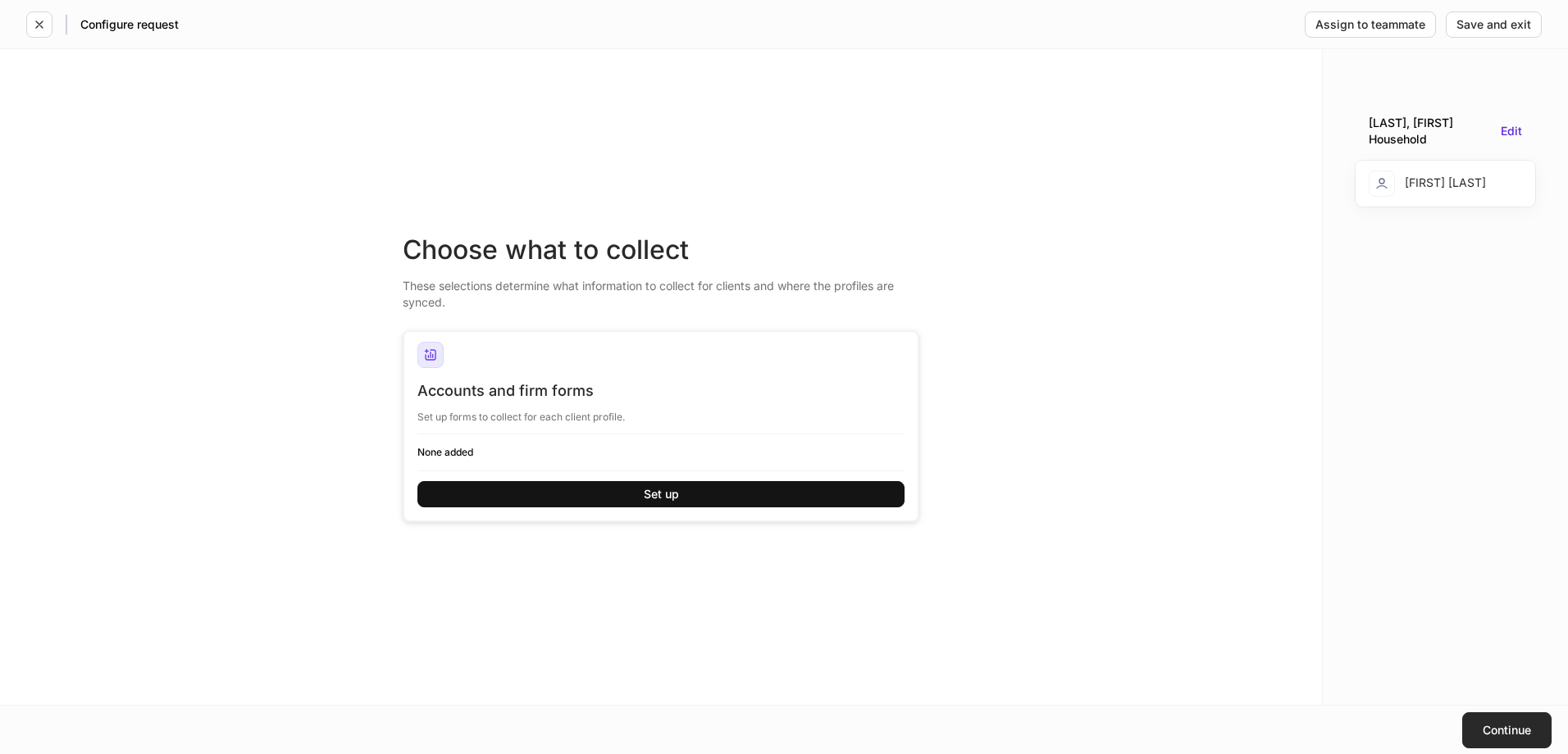 click on "Continue" at bounding box center [1506, 730] 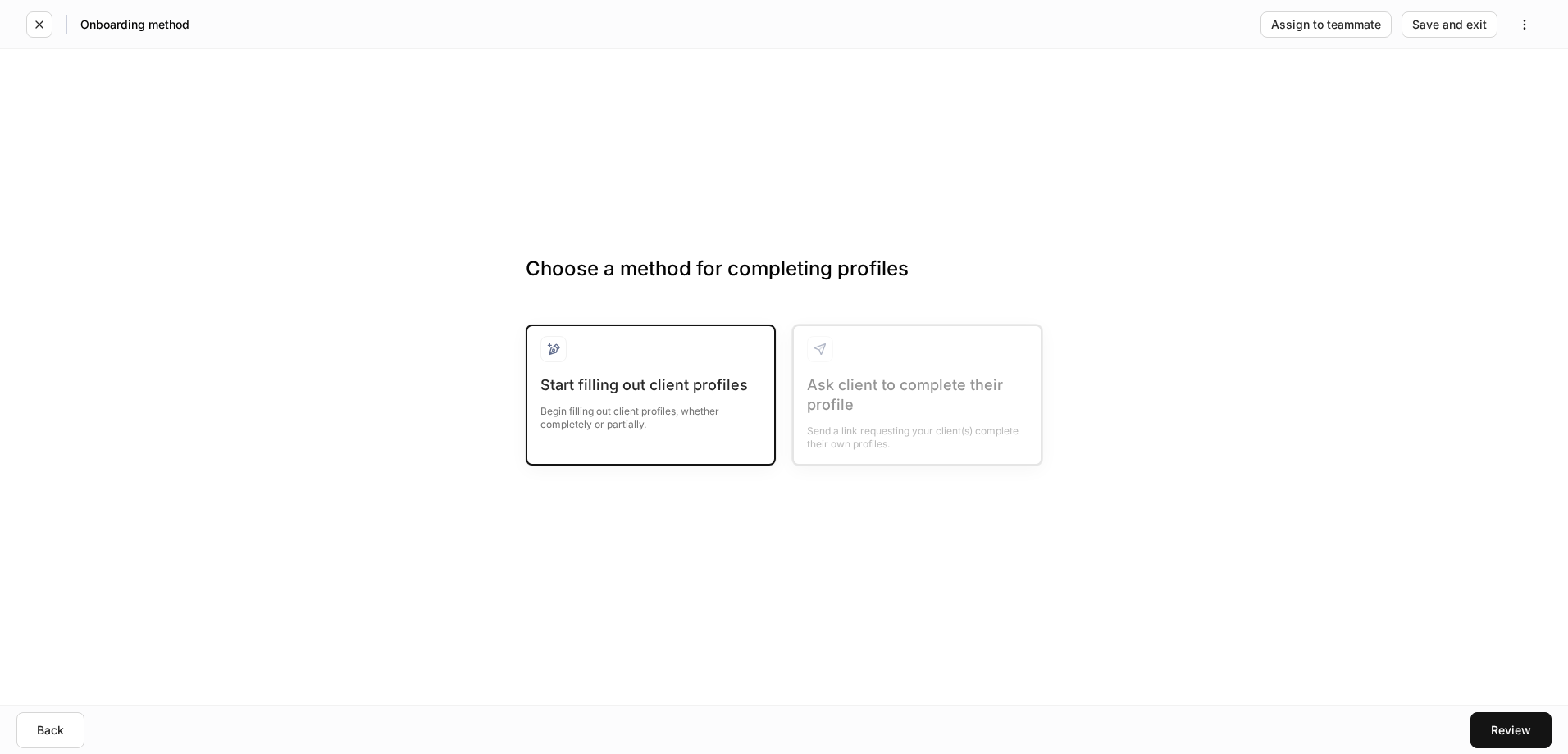 click on "Begin filling out client profiles, whether completely or partially." at bounding box center [650, 413] 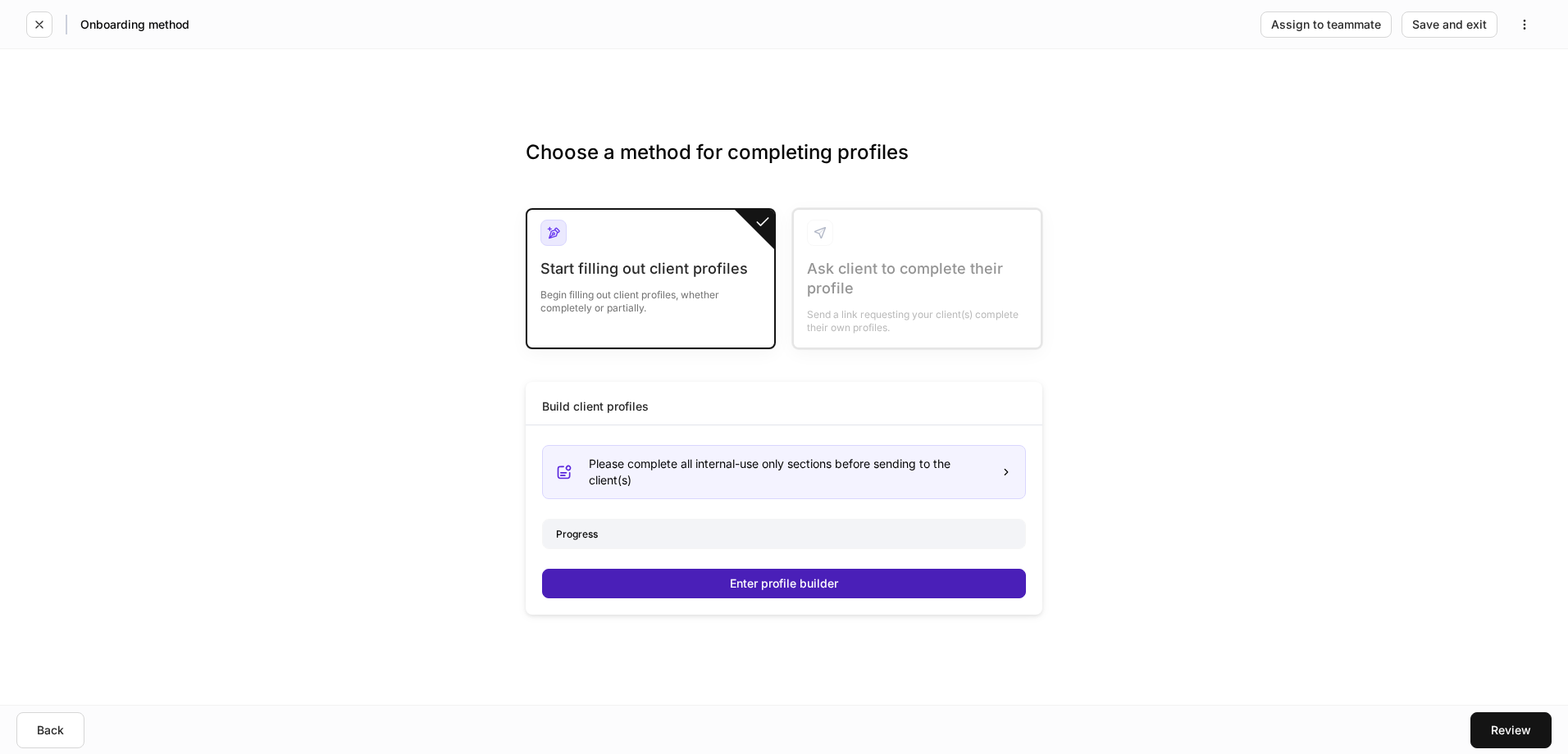 click on "Enter profile builder" at bounding box center [784, 584] 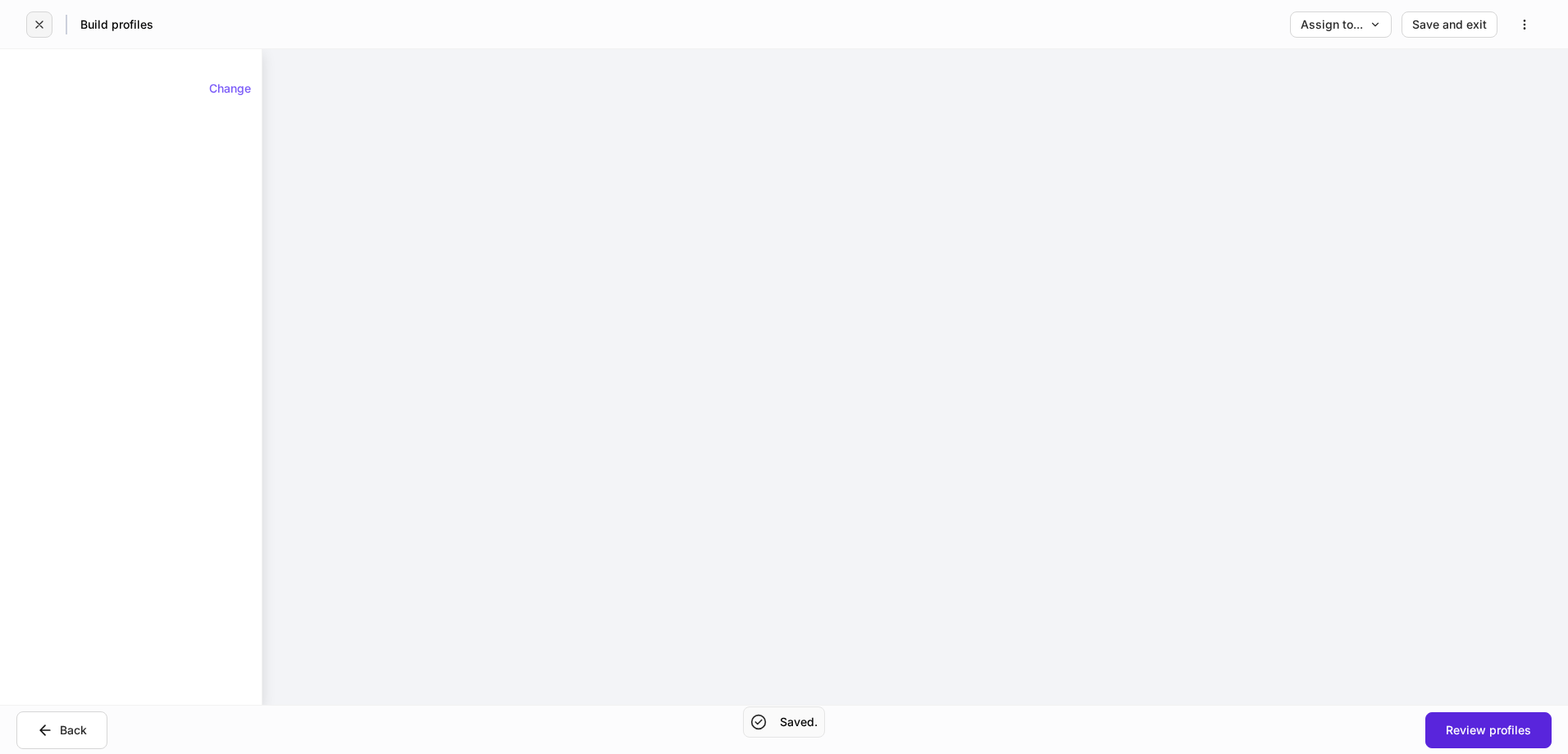 click 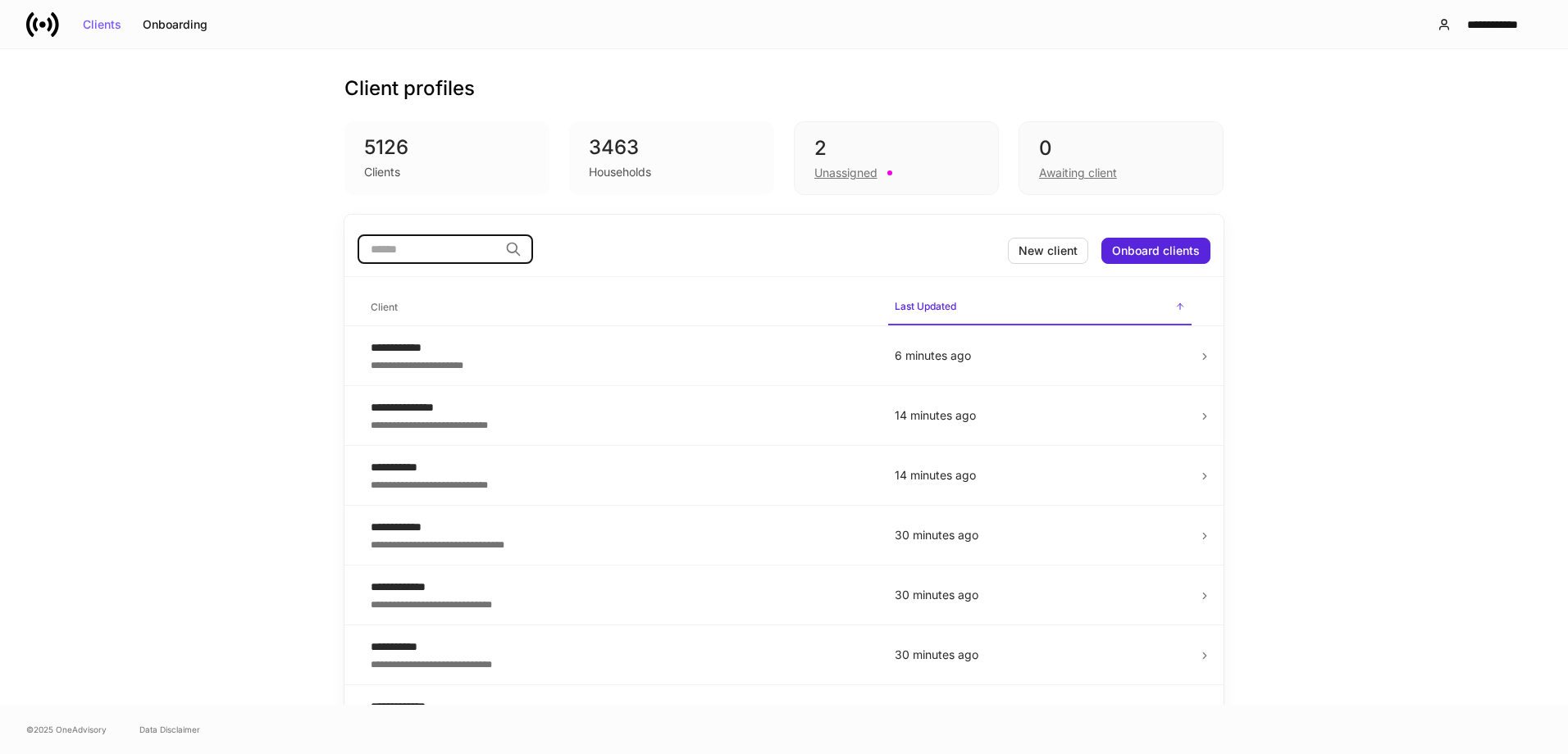 click at bounding box center [428, 249] 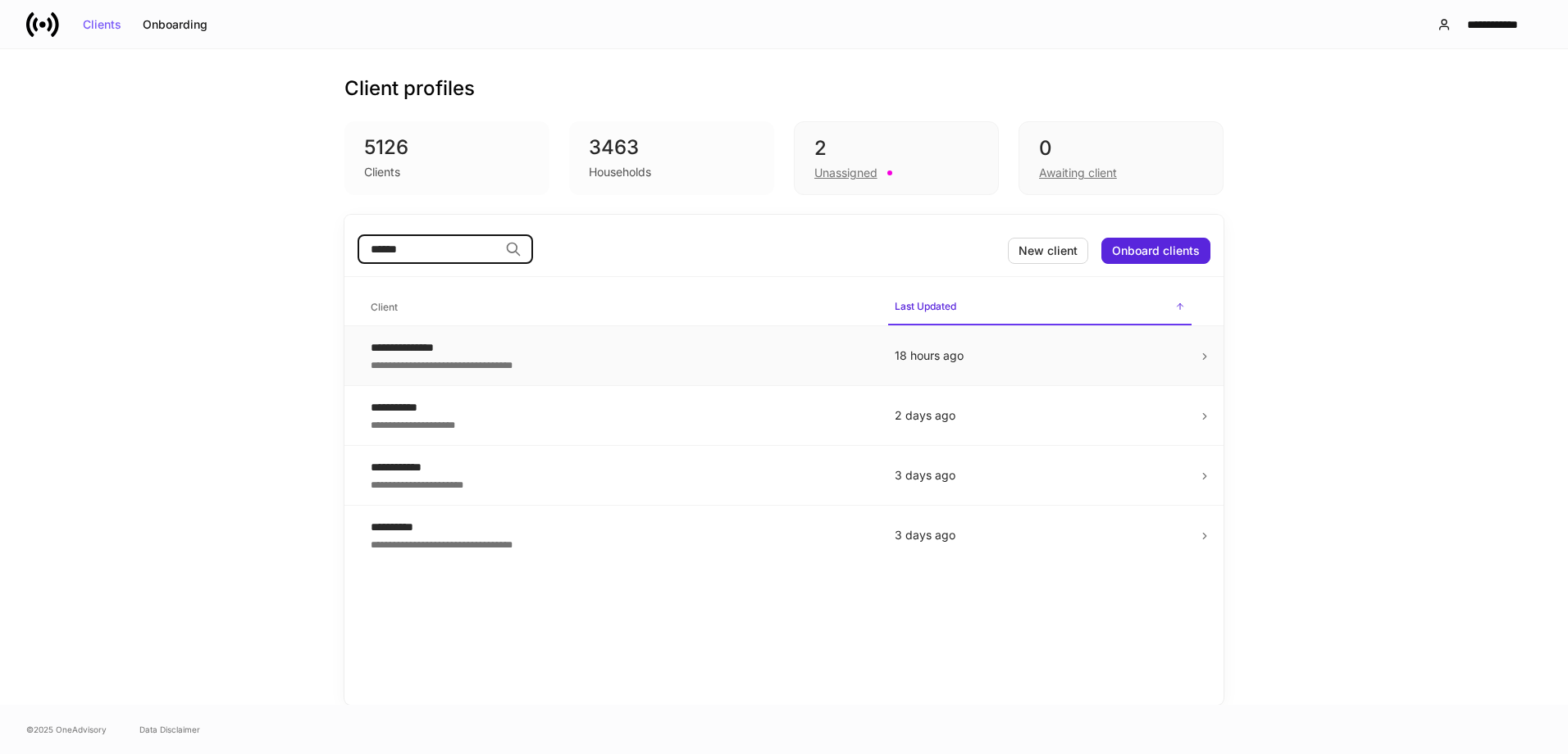 type on "******" 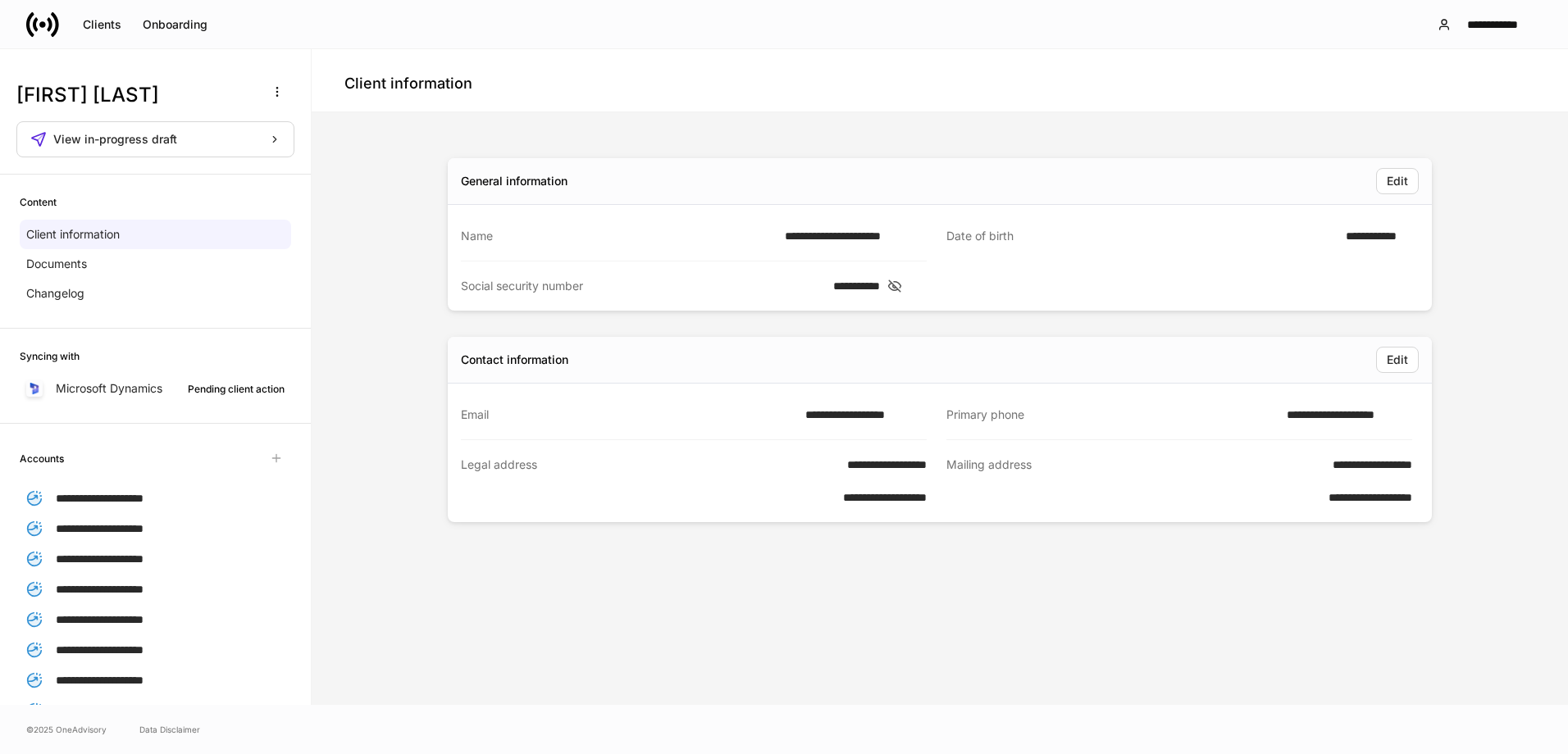 click on "**********" at bounding box center [940, 408] 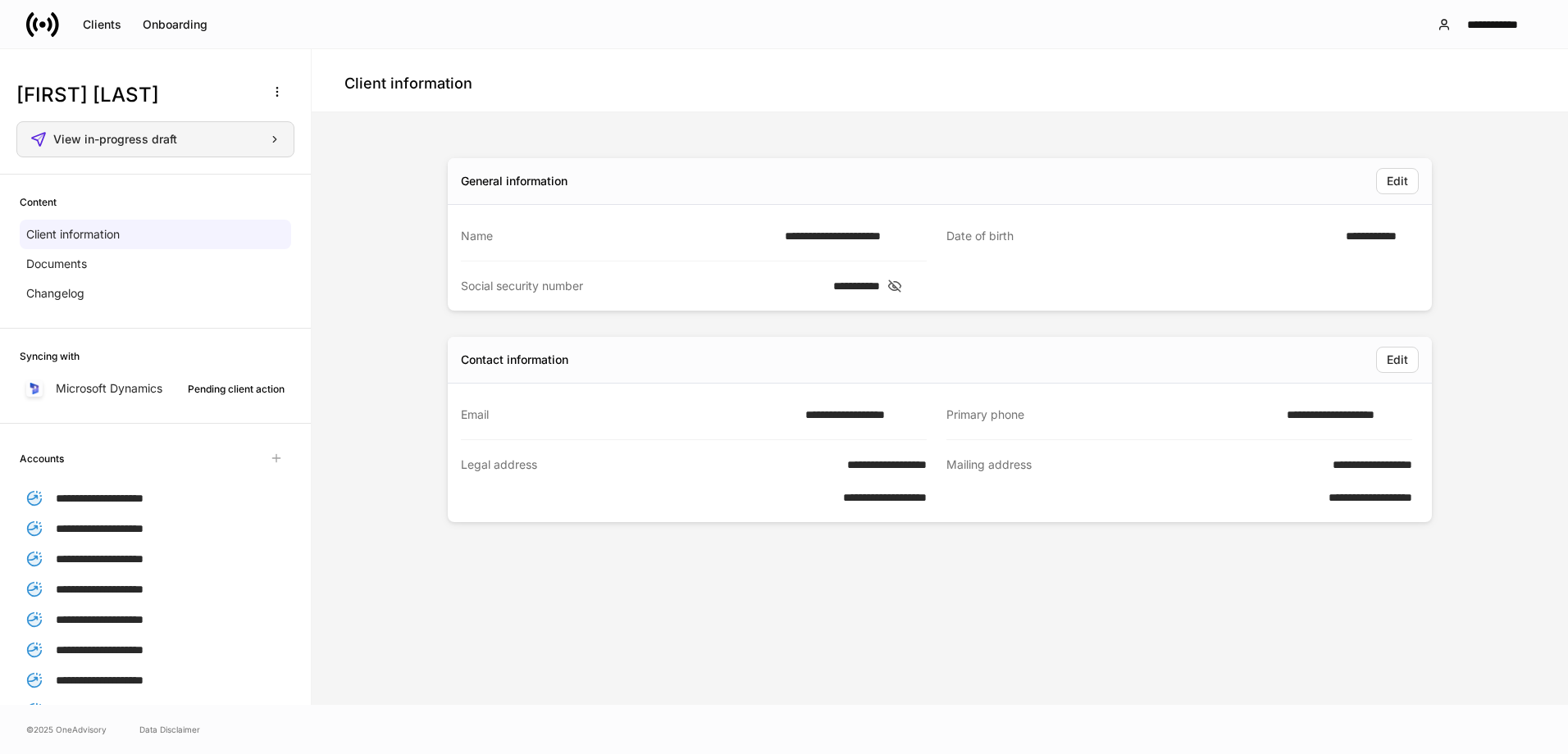 click on "View in-progress draft" at bounding box center (115, 139) 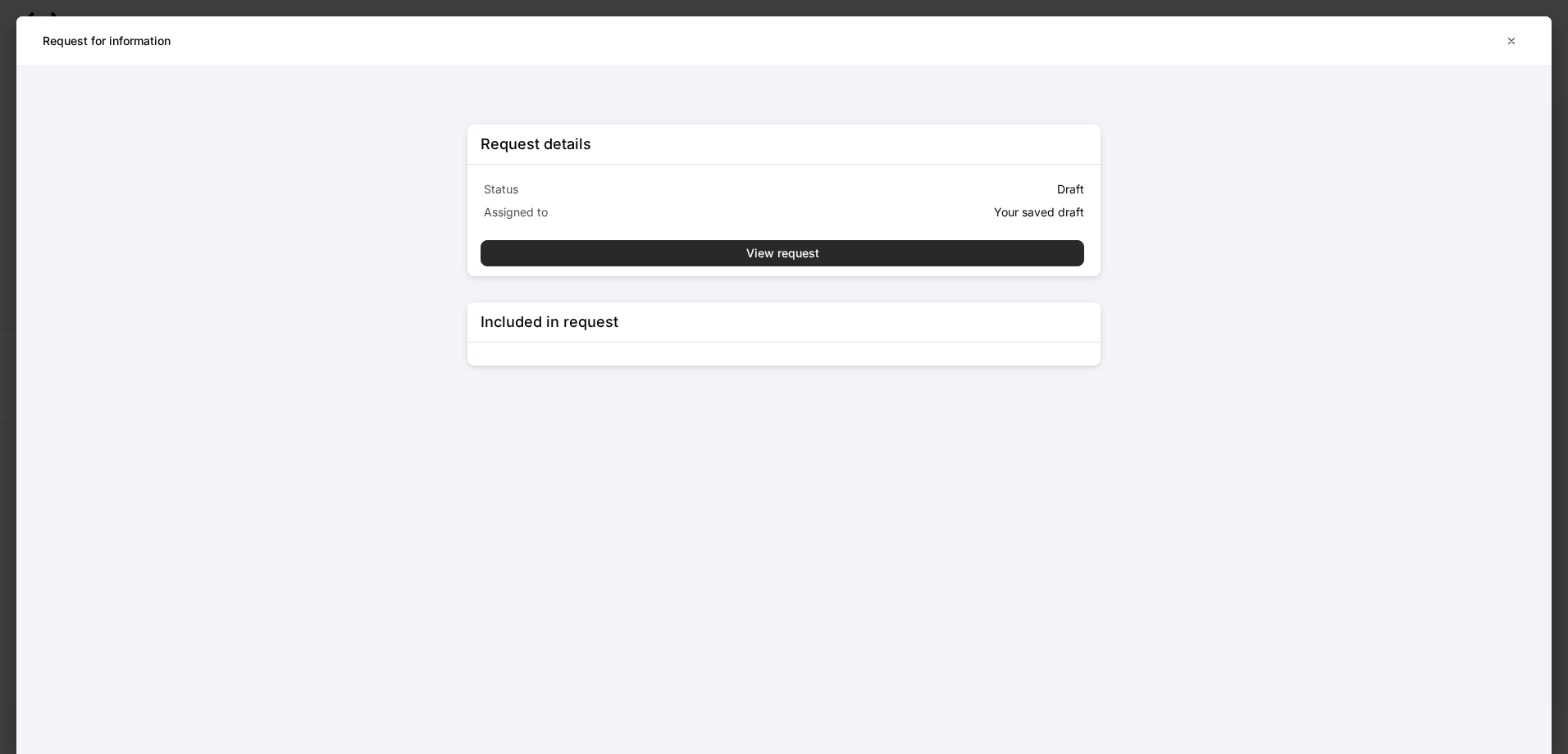 click on "View request" at bounding box center [782, 253] 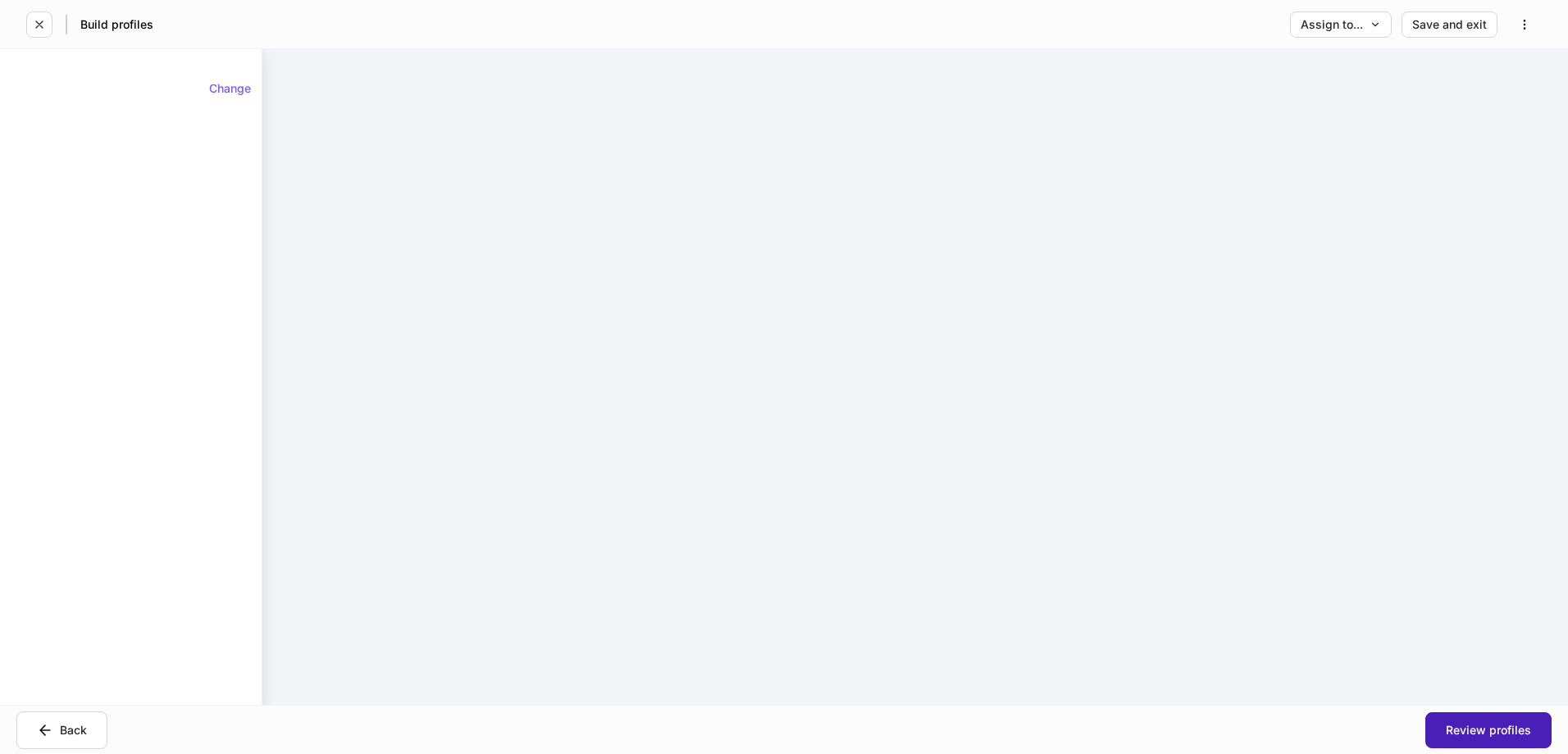 click on "Review profiles" at bounding box center (1488, 730) 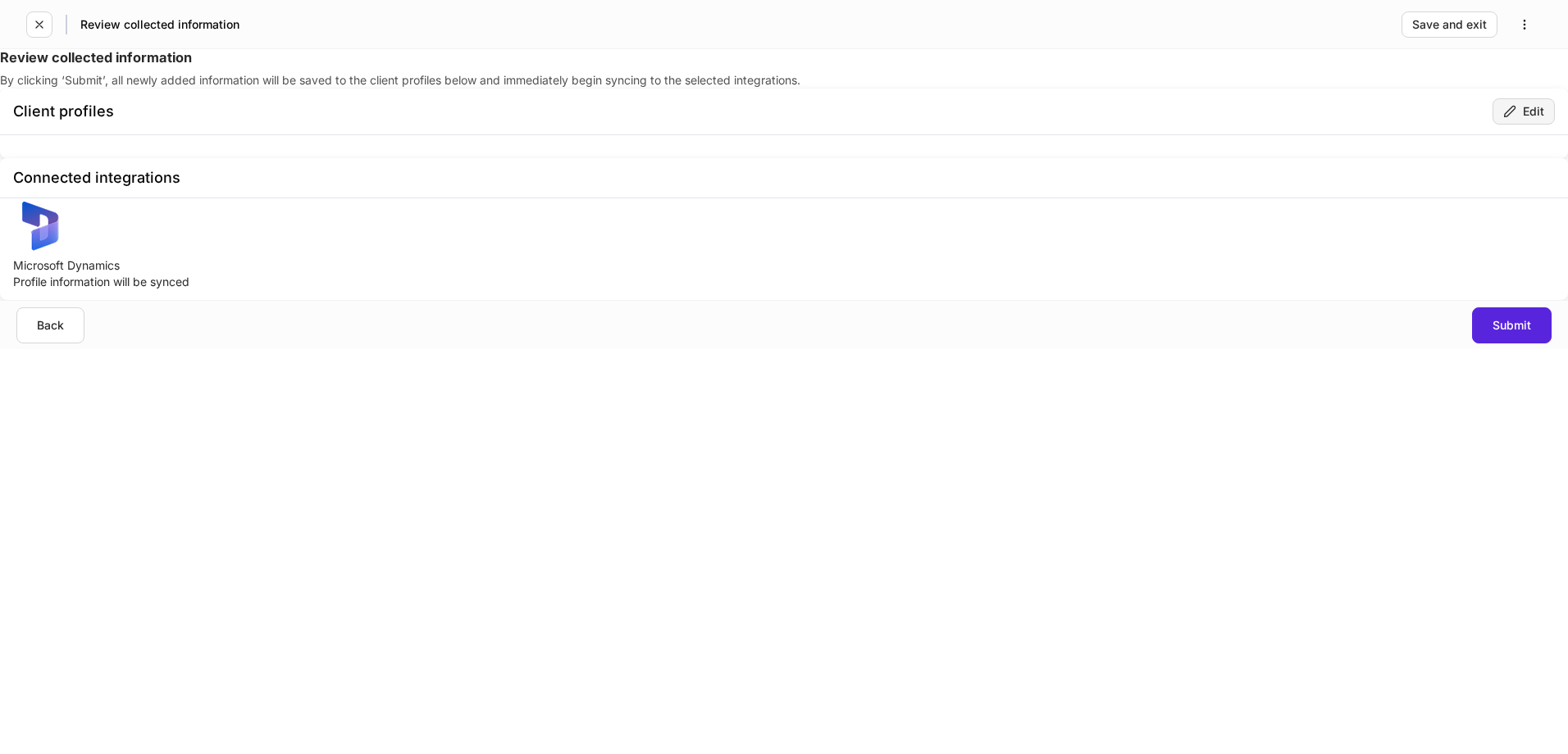 click on "Edit" at bounding box center (1524, 111) 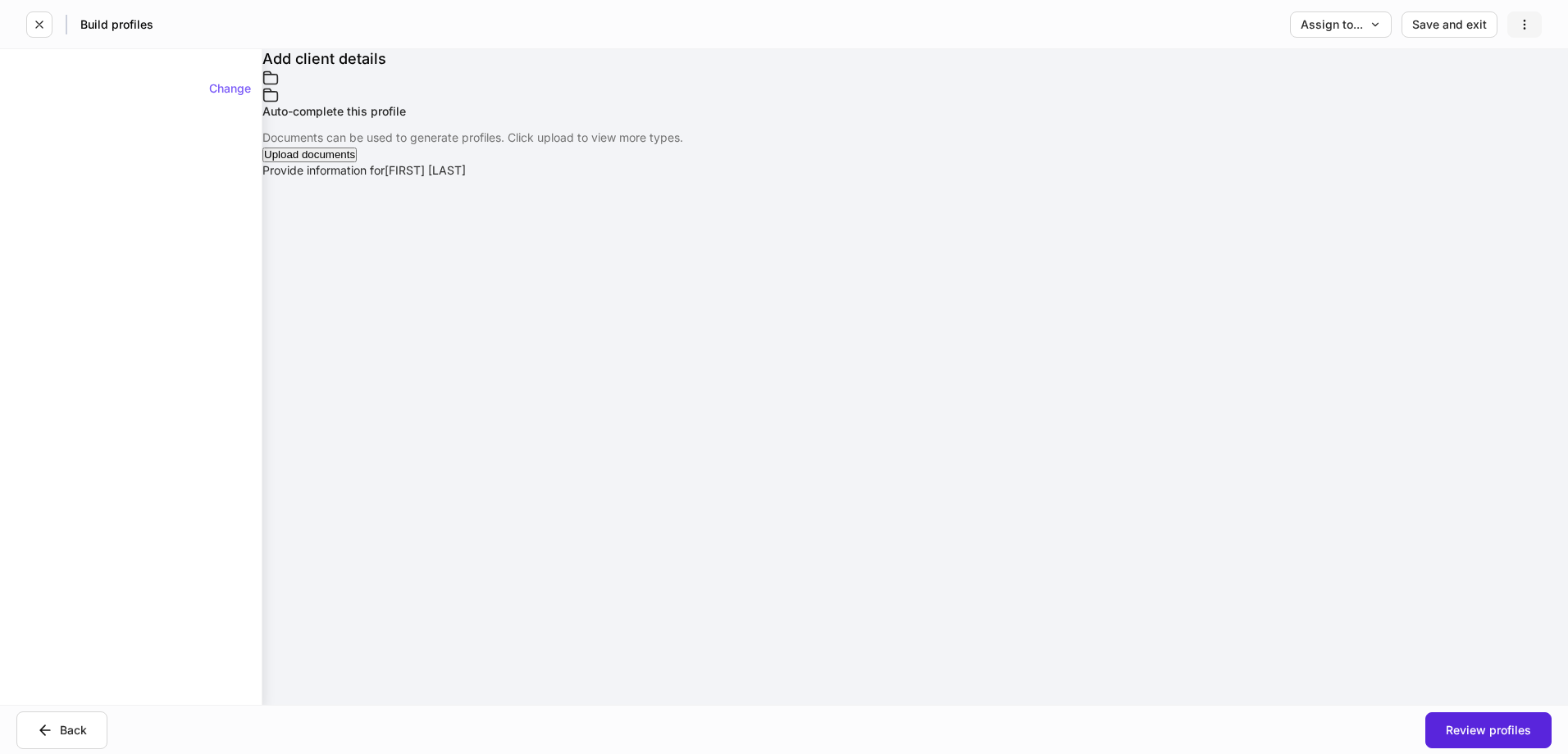 click 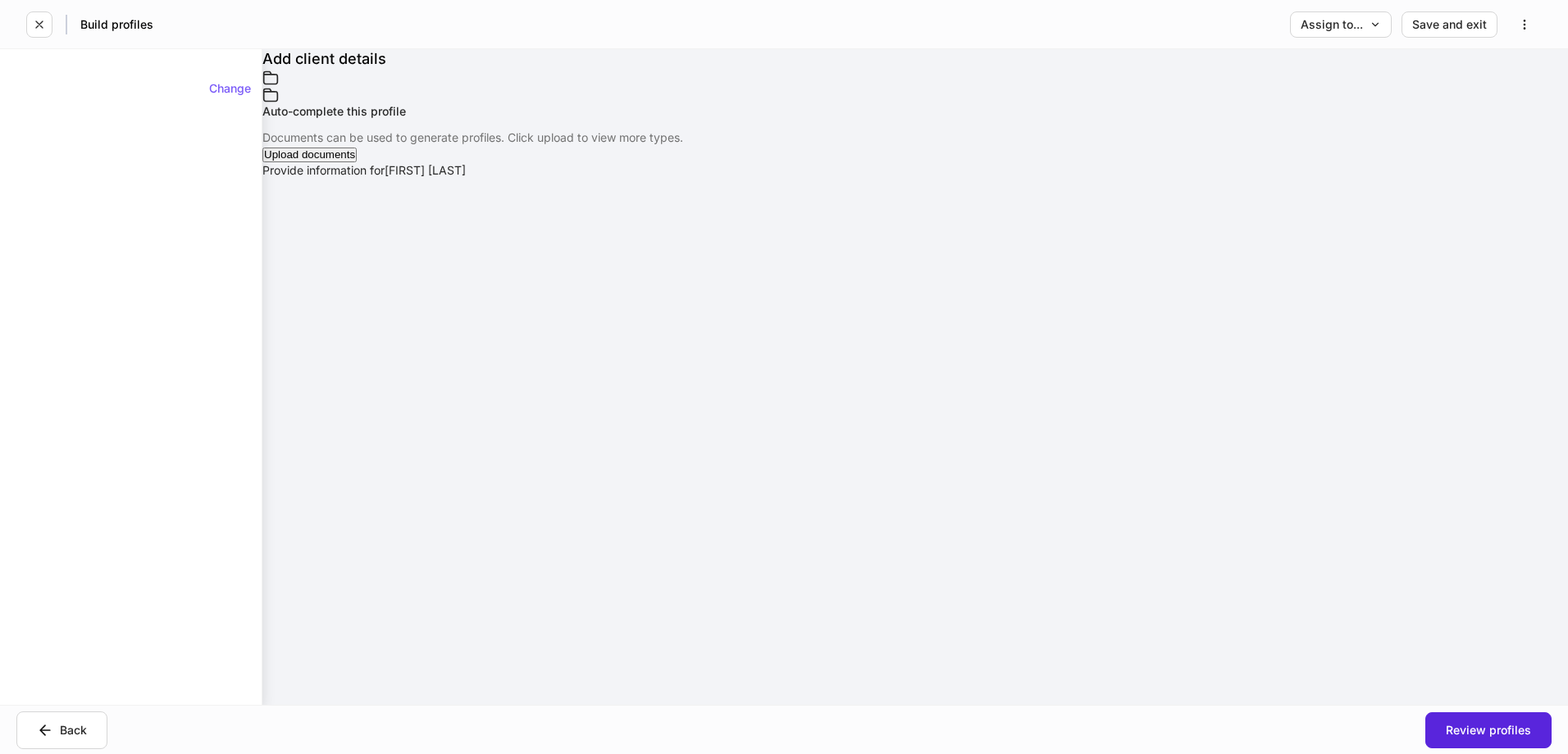 click on "Delete request" at bounding box center (784, 762) 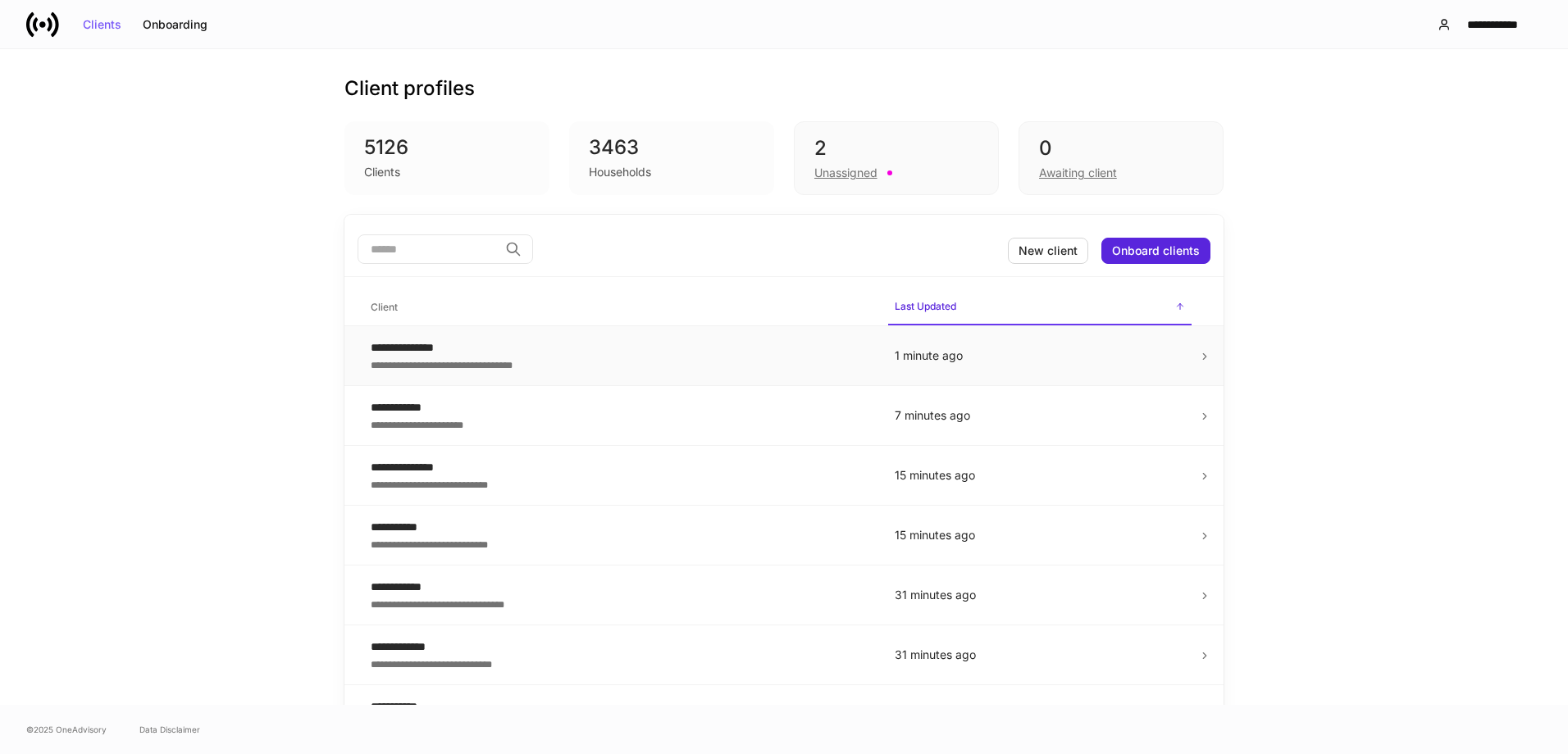click on "**********" at bounding box center [619, 347] 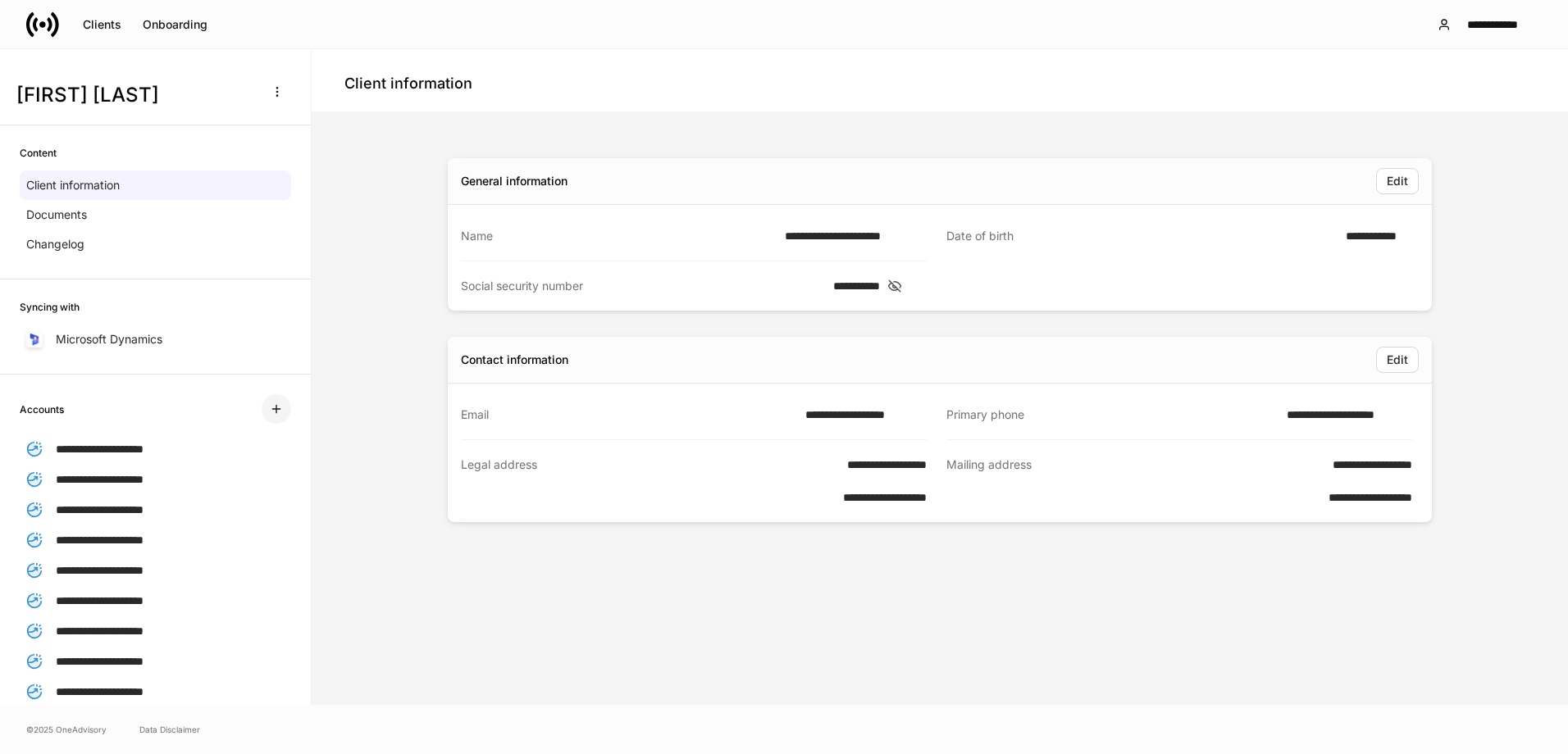 click 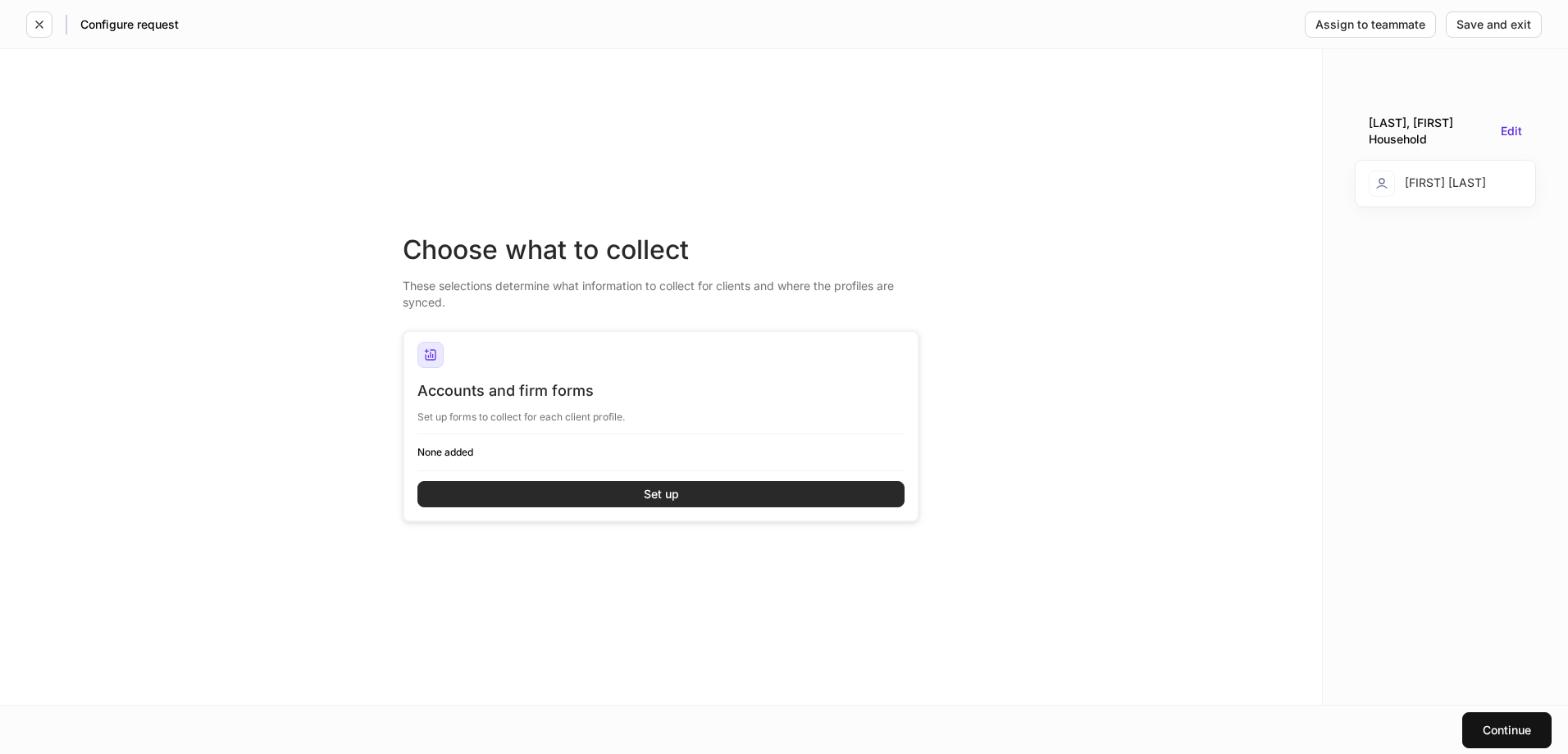 click on "Set up" at bounding box center [661, 494] 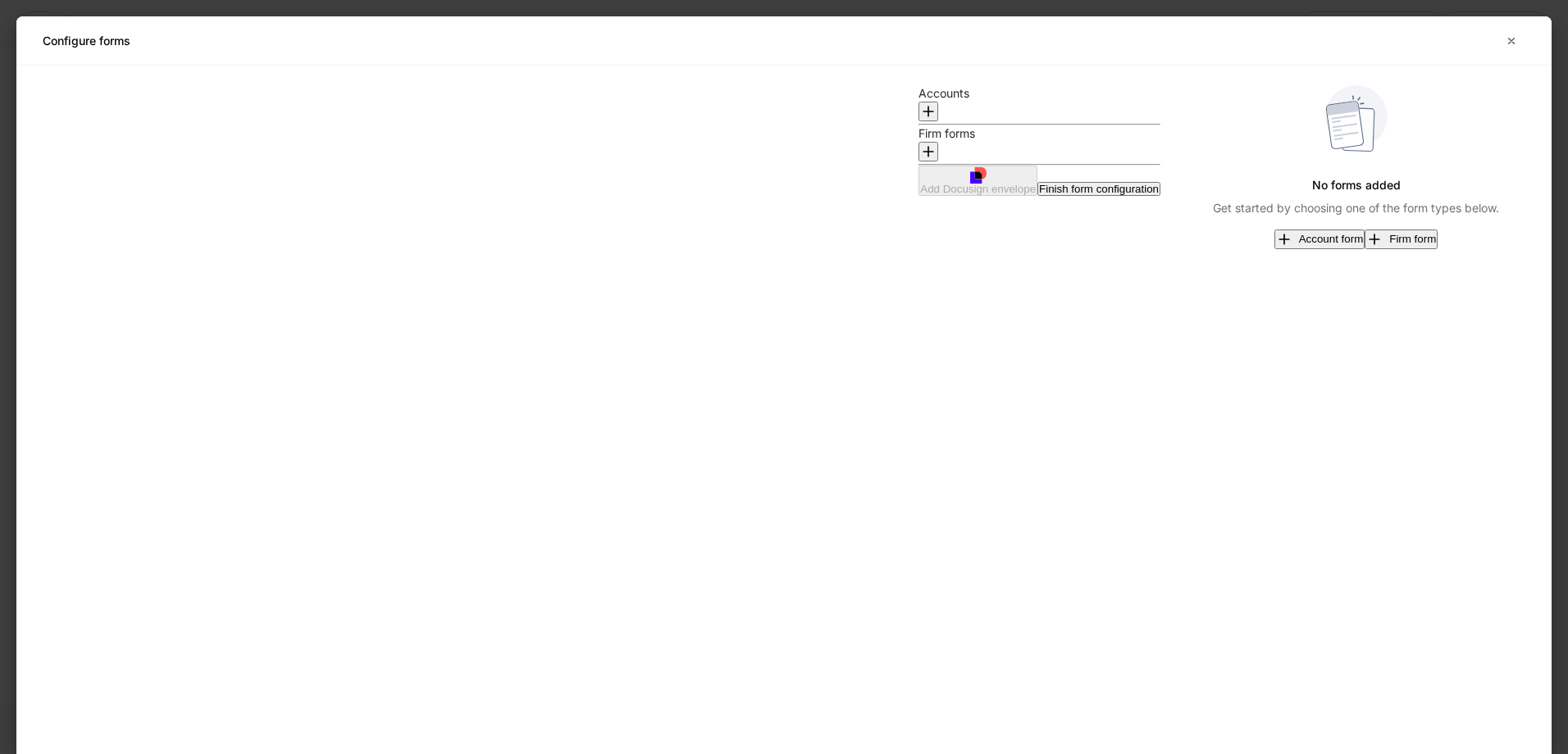 click on "Account form" at bounding box center (1320, 239) 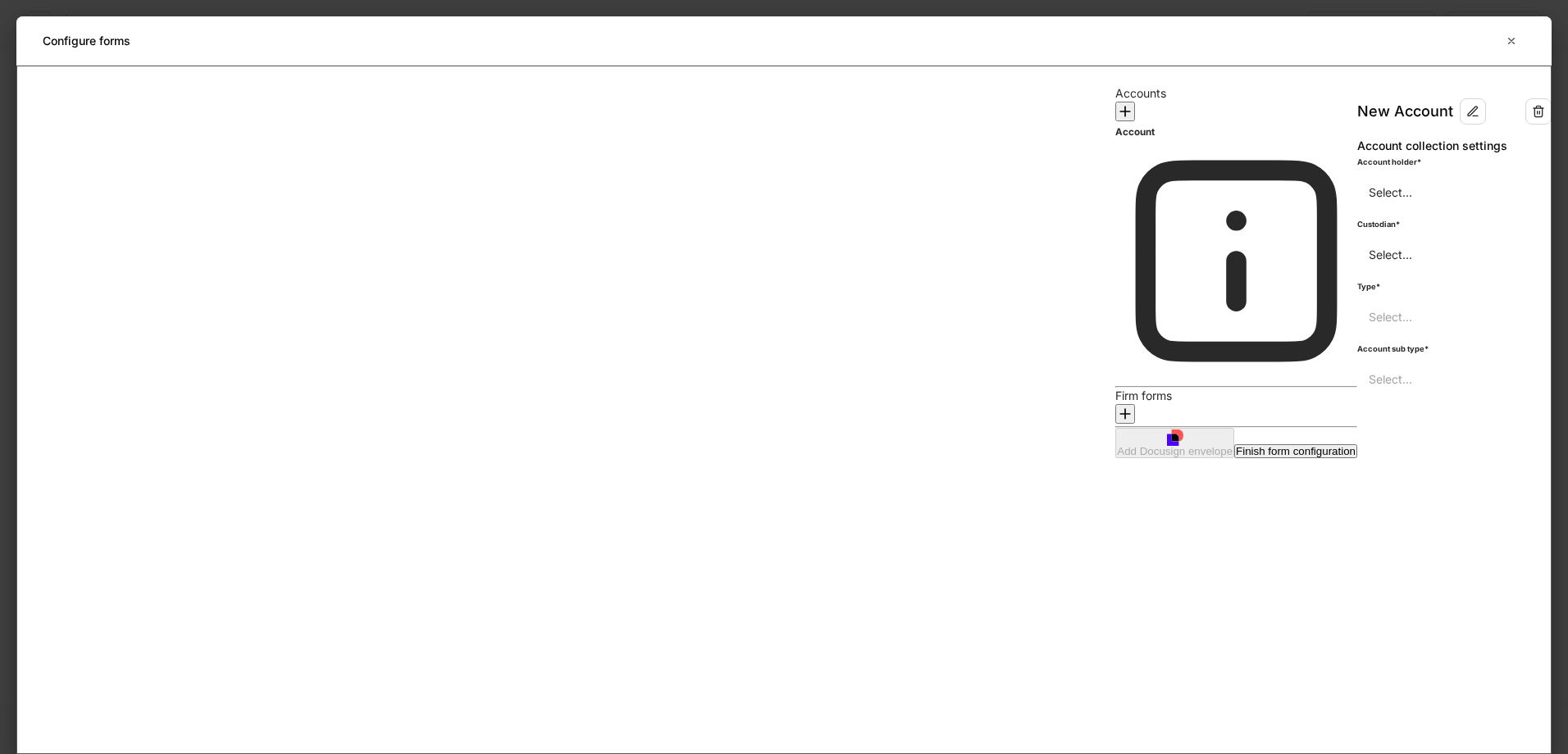 type on "**********" 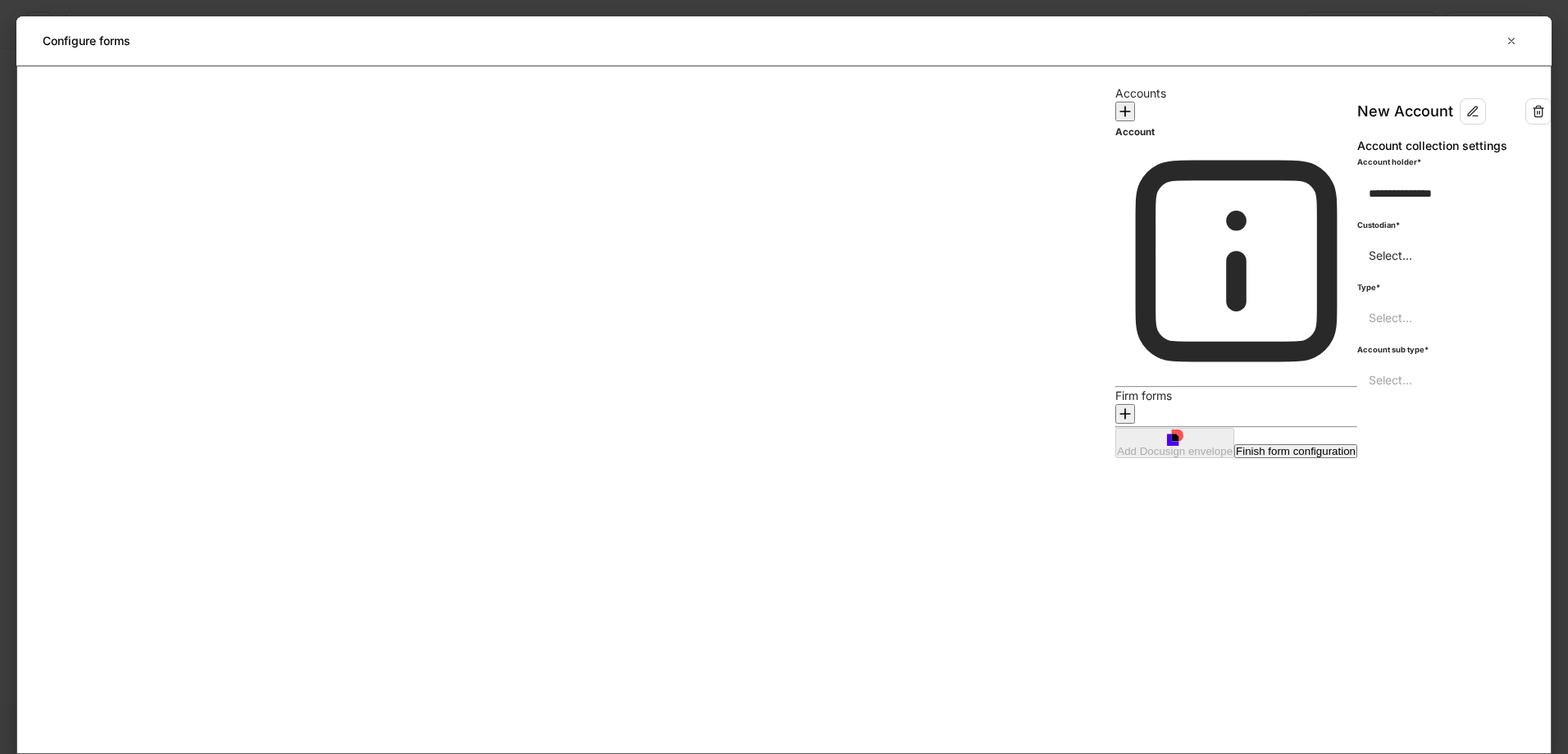 click on "**********" at bounding box center (784, 377) 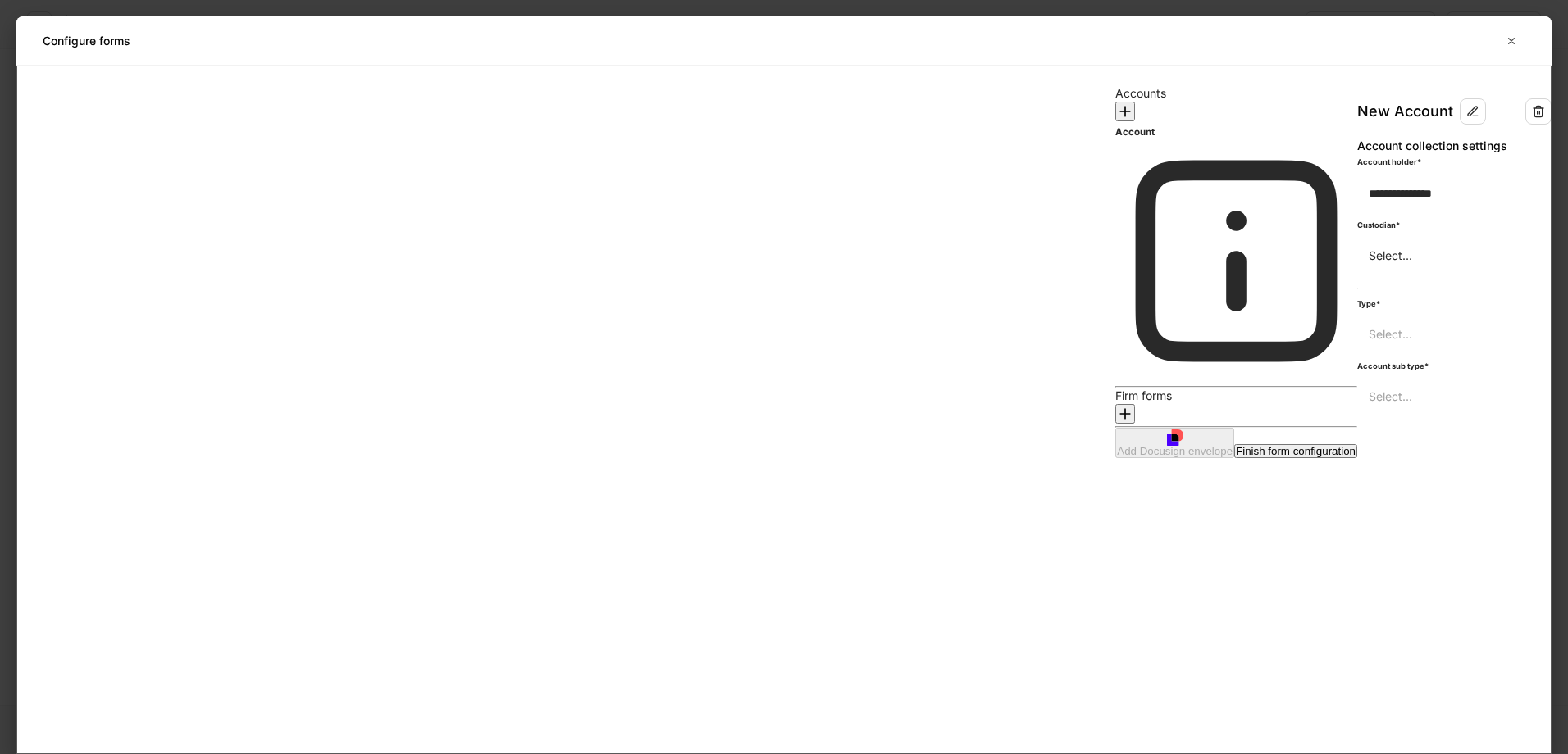 click on "Schwab supplemental forms" at bounding box center (784, 811) 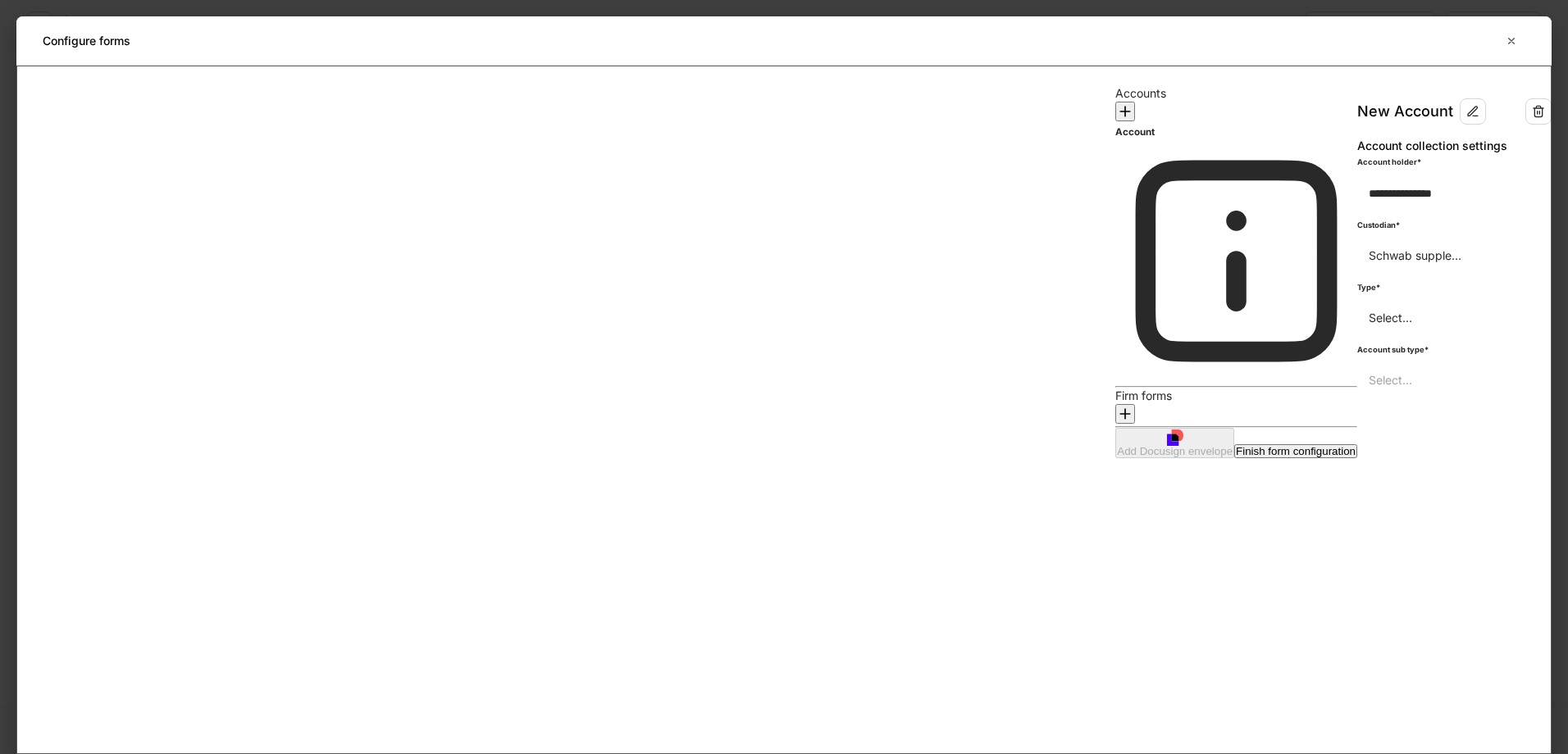 click on "**********" at bounding box center (784, 377) 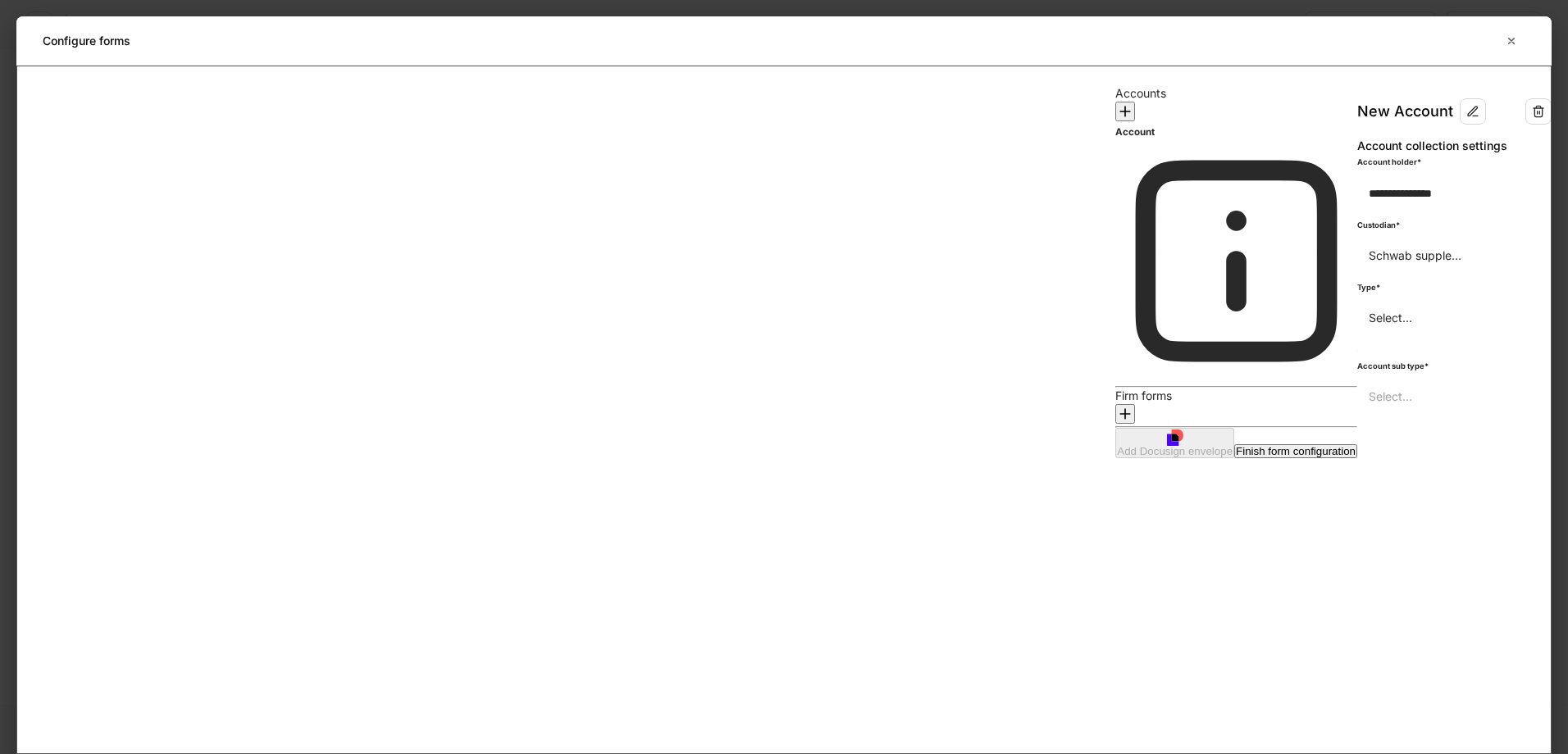 click on "Transfer your account" at bounding box center [784, 844] 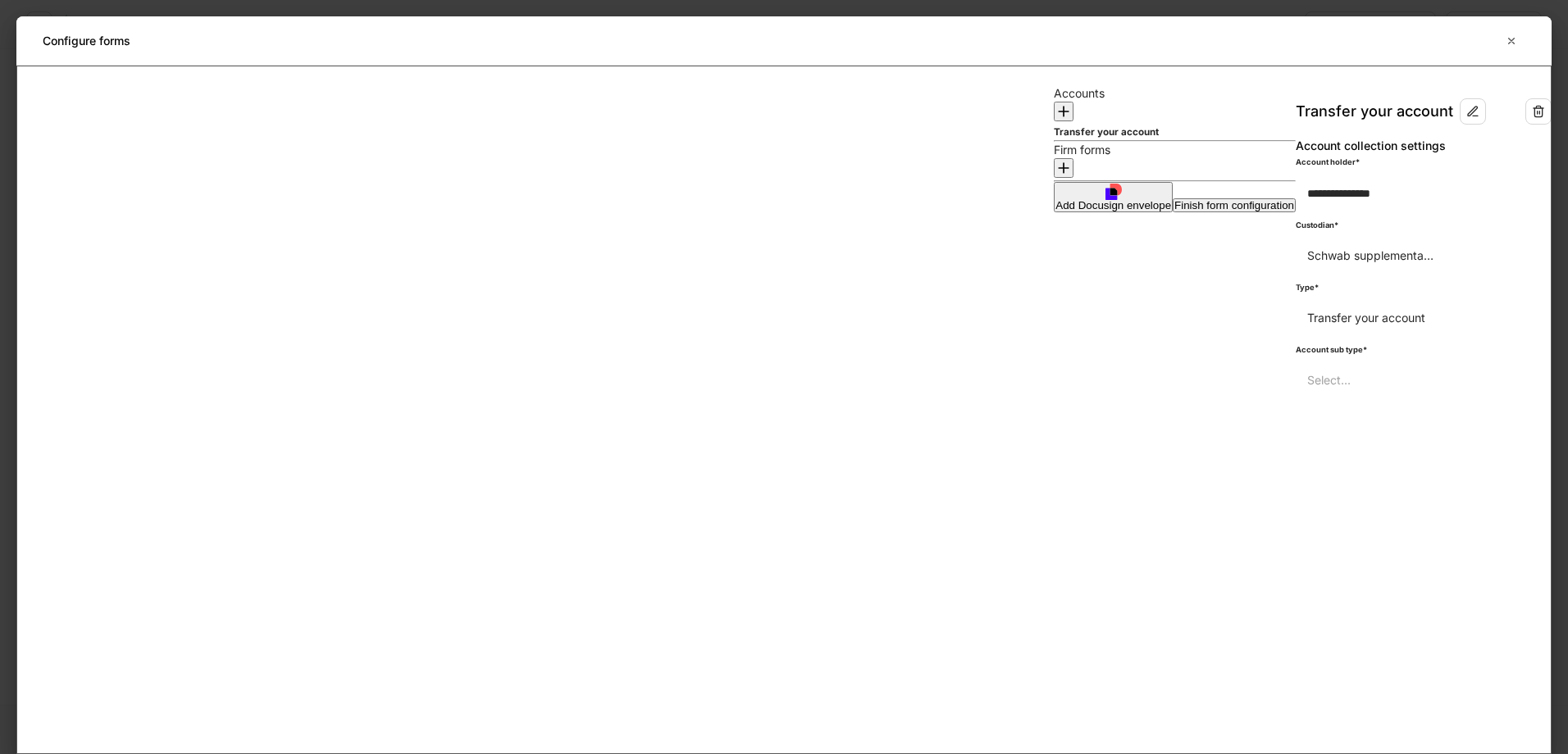 click on "Finish form configuration" at bounding box center (1234, 205) 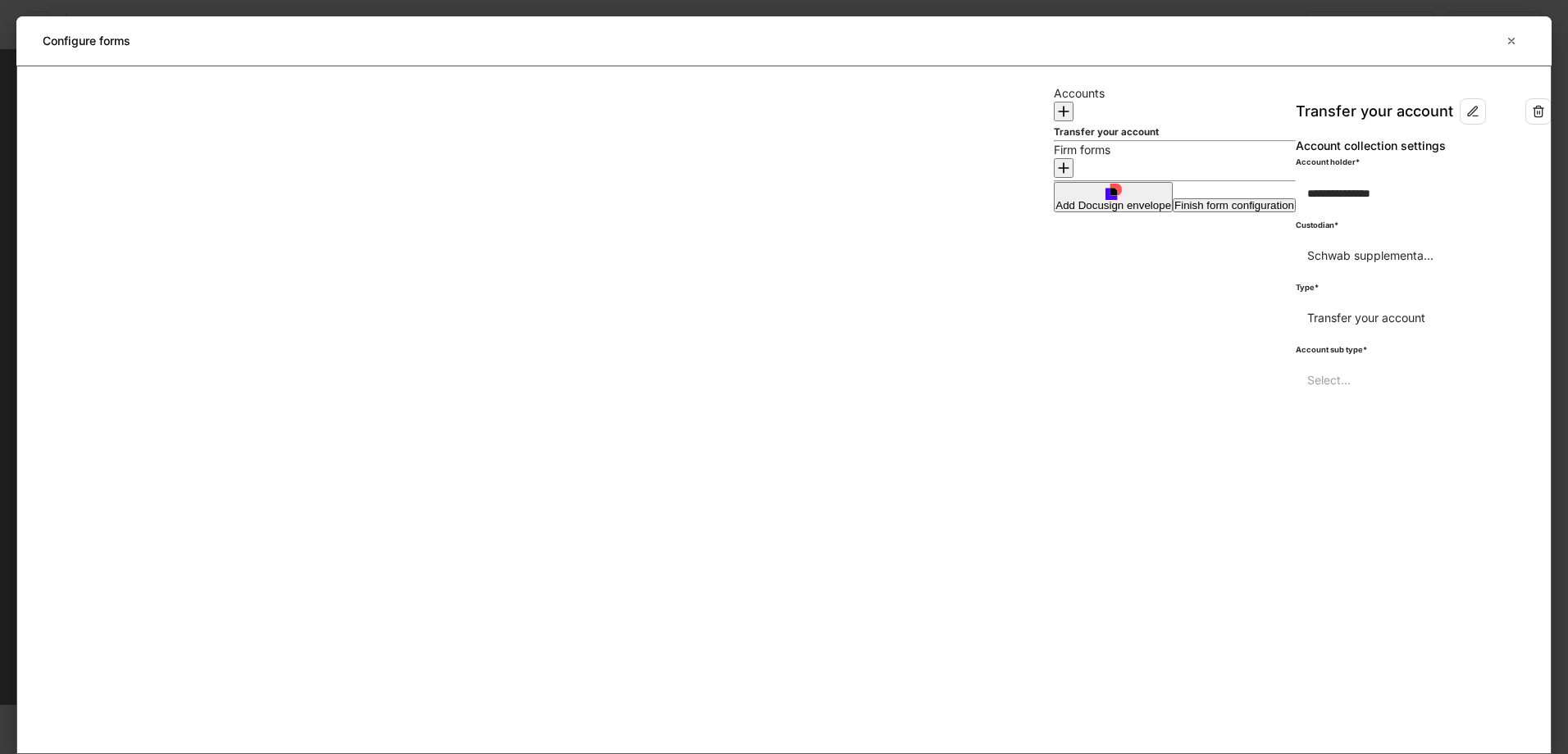 click on "Save envelope" at bounding box center (1501, 930) 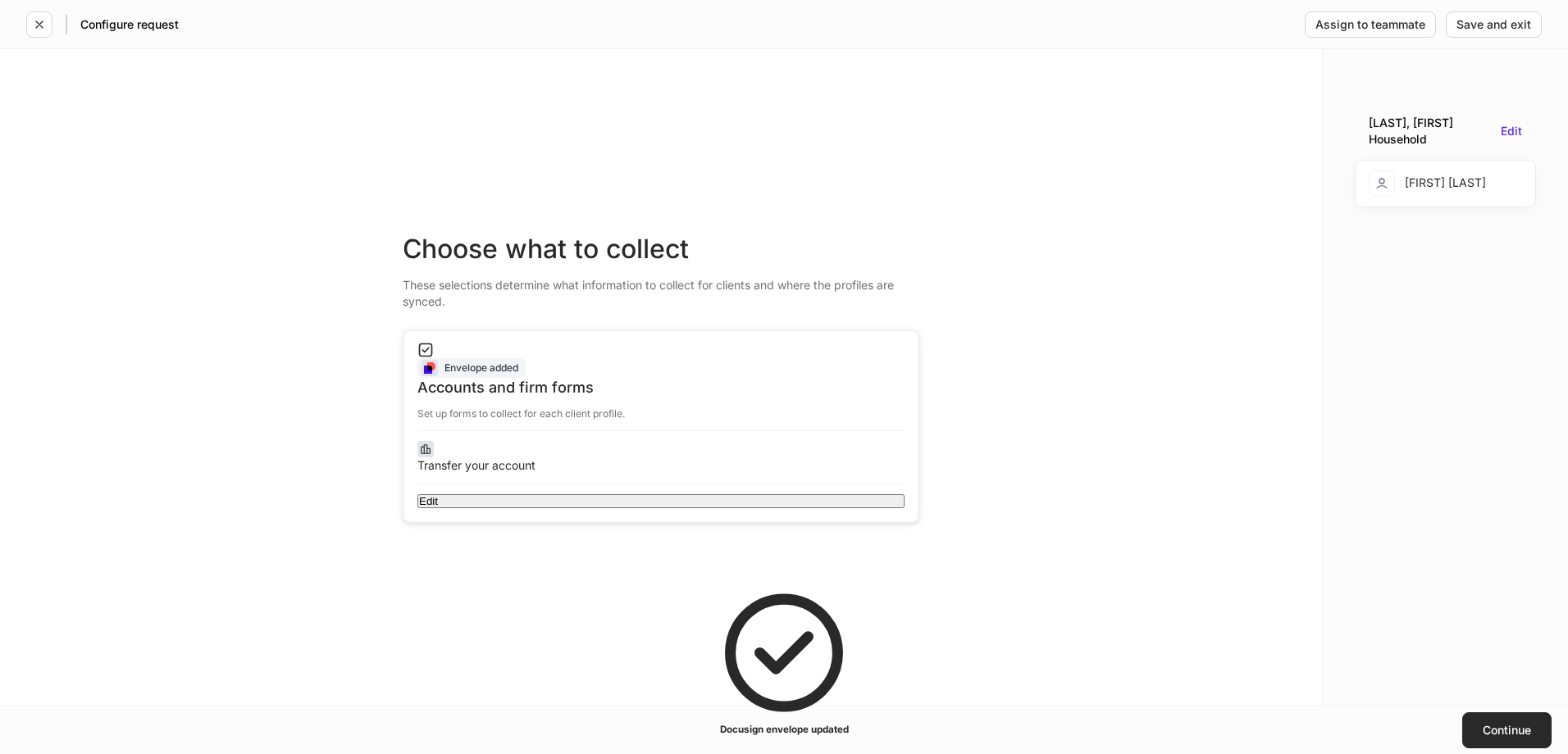 click on "Continue" at bounding box center [1506, 730] 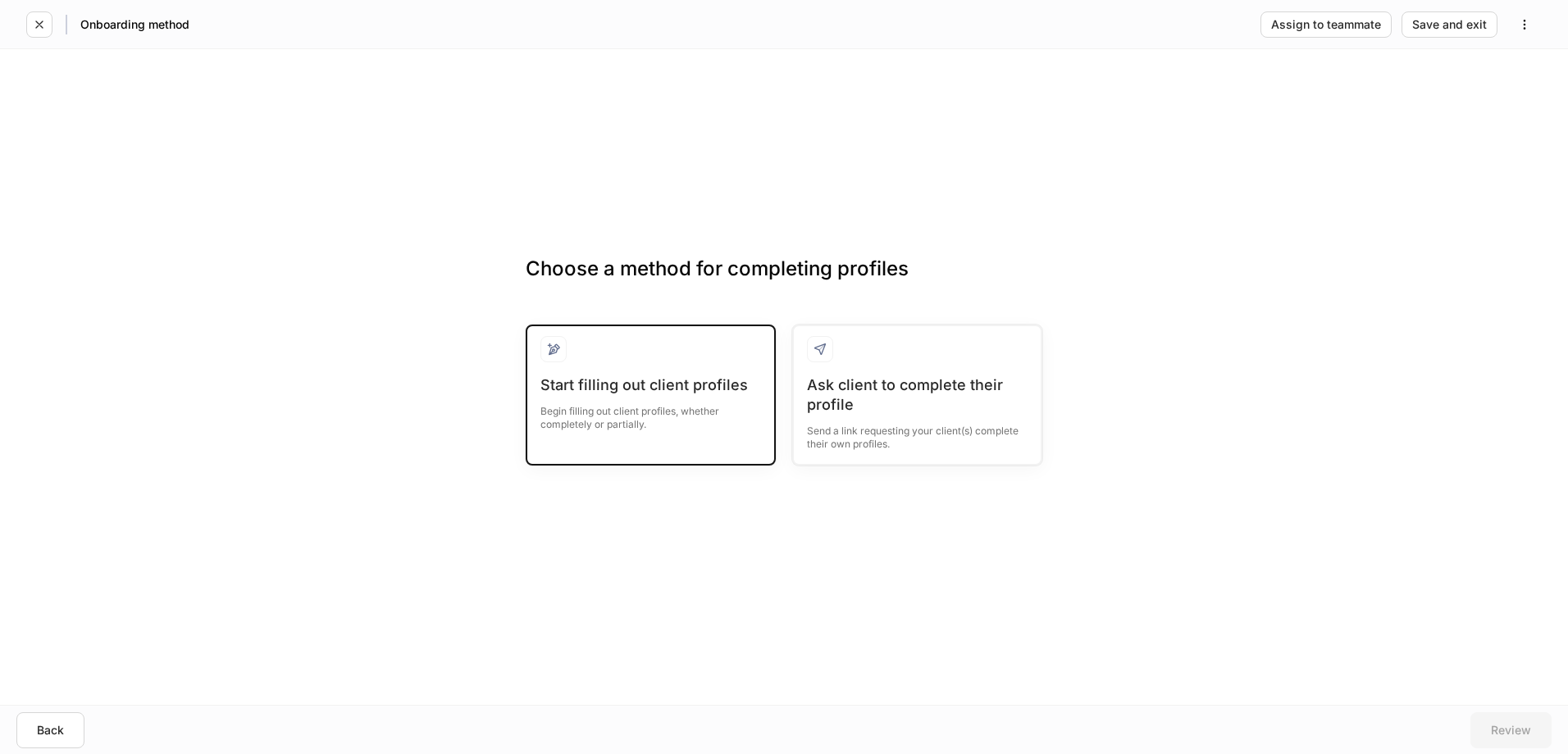 click on "Start filling out client profiles" at bounding box center [650, 385] 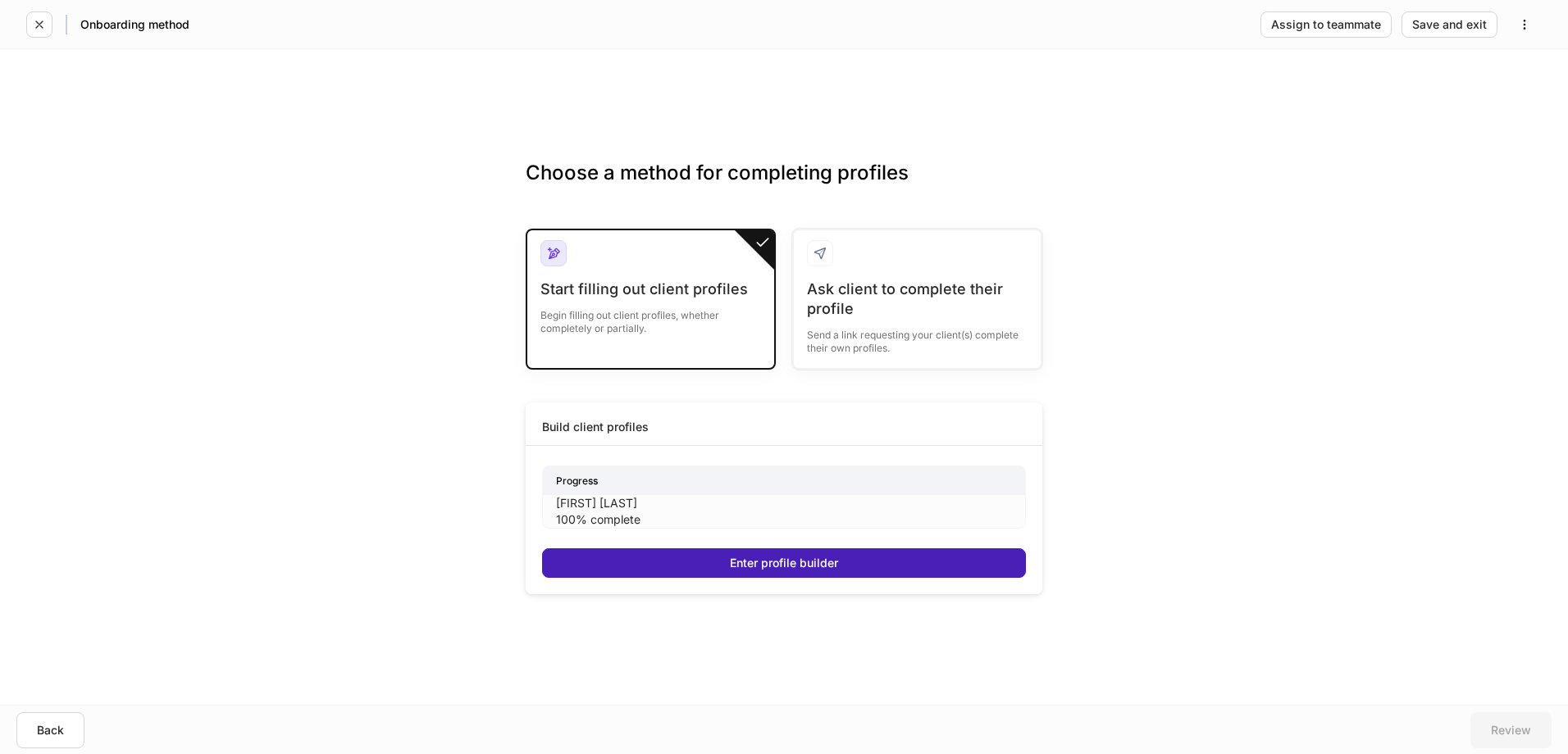 click on "Enter profile builder" at bounding box center [784, 563] 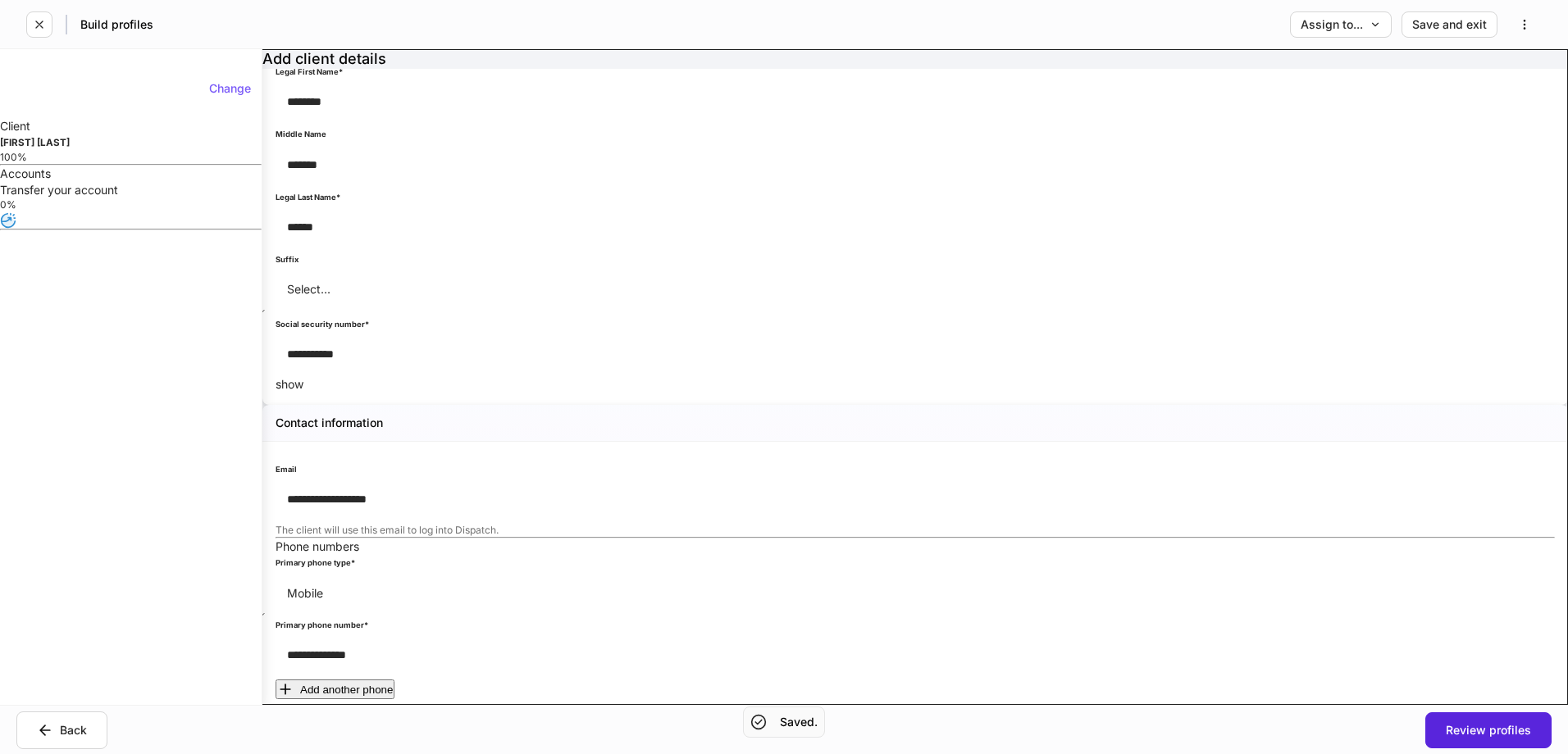 scroll, scrollTop: 219, scrollLeft: 0, axis: vertical 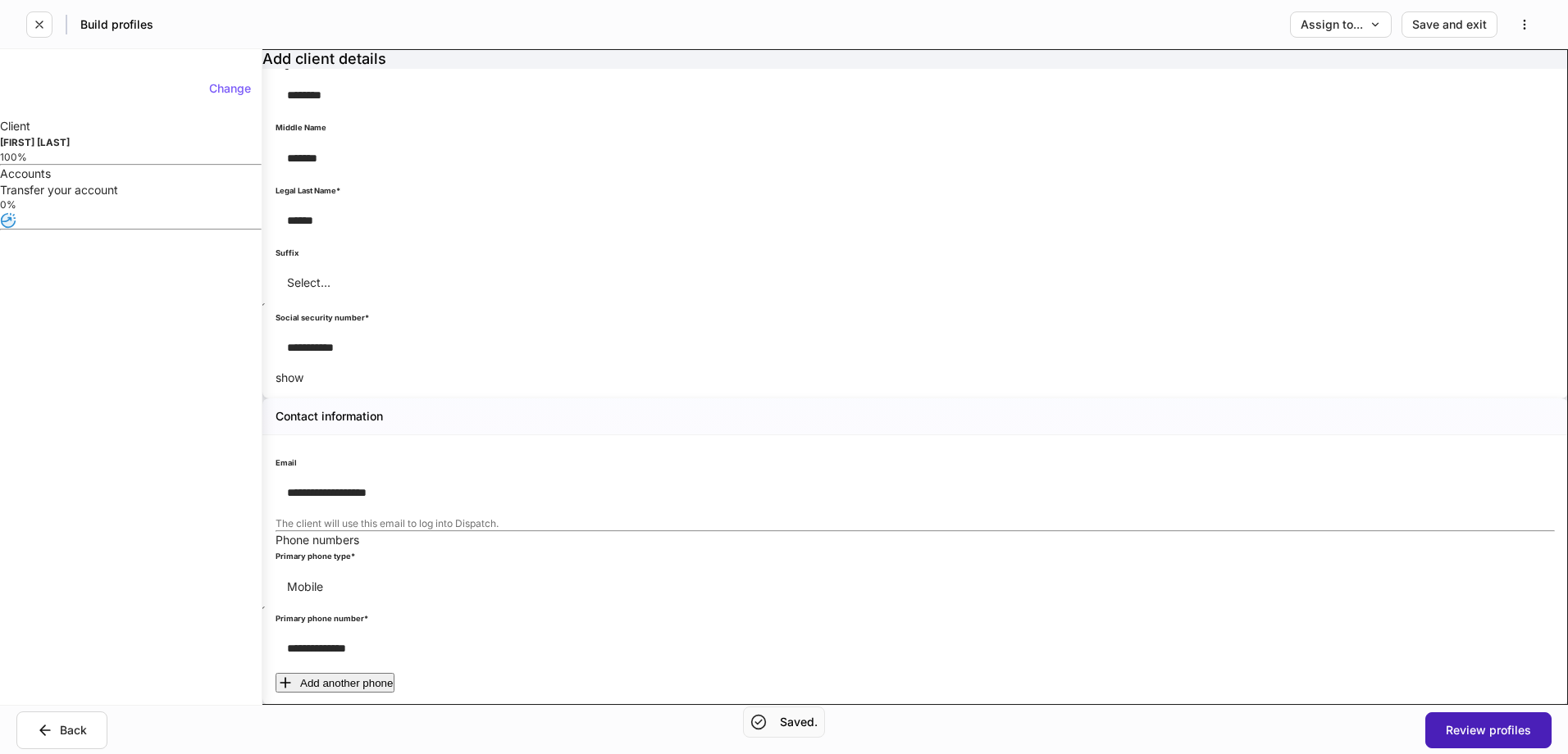 click on "Review profiles" at bounding box center (1488, 730) 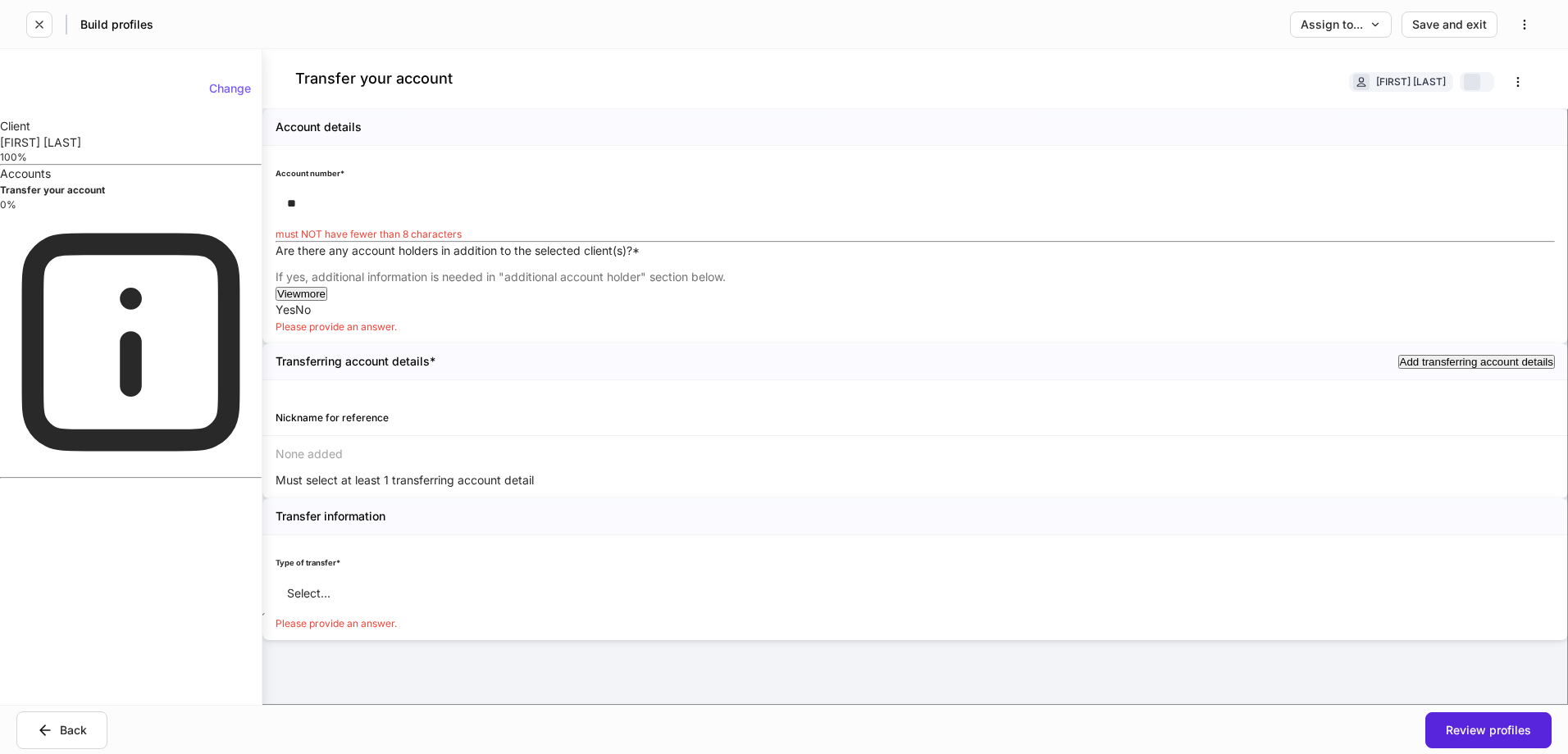 type on "*" 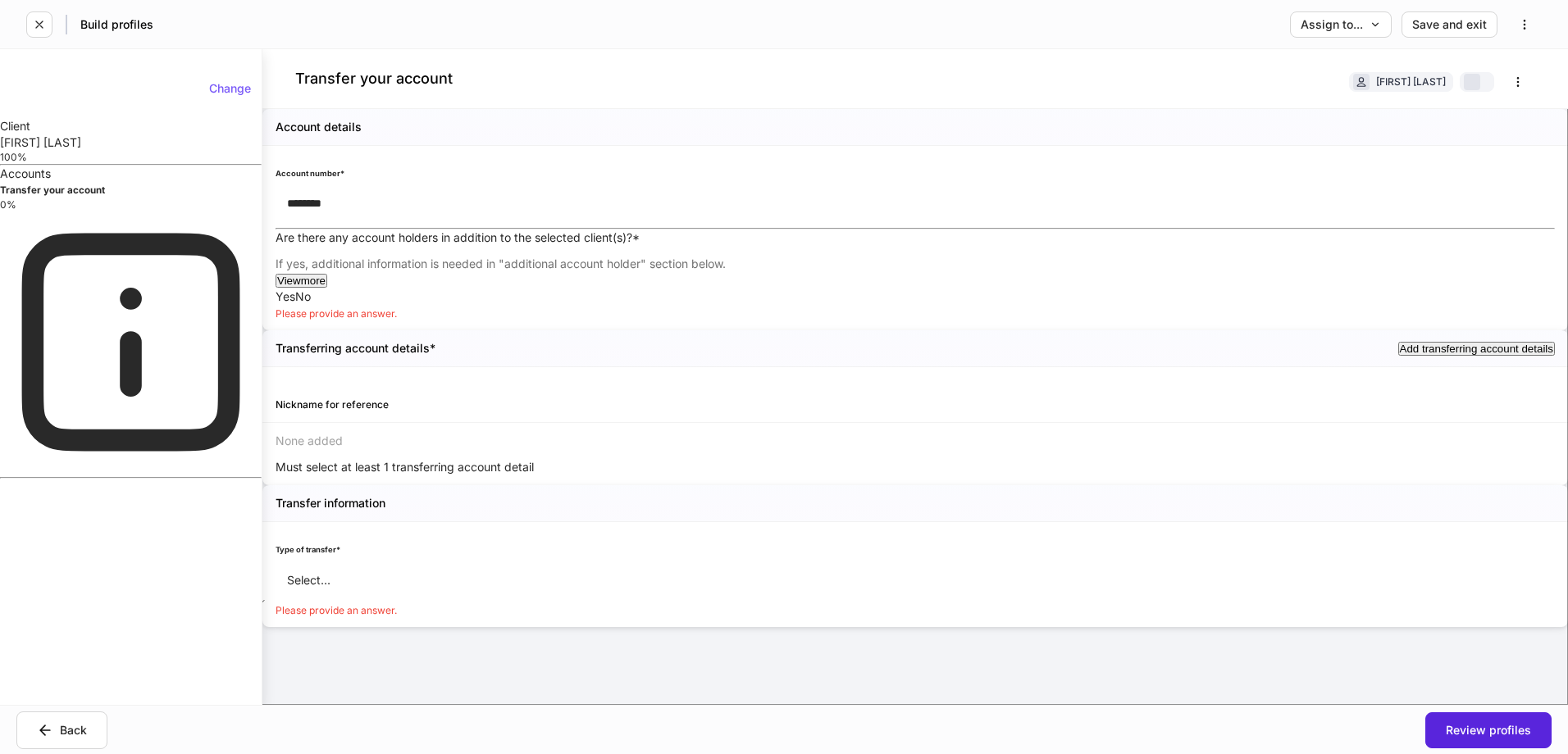 type on "********" 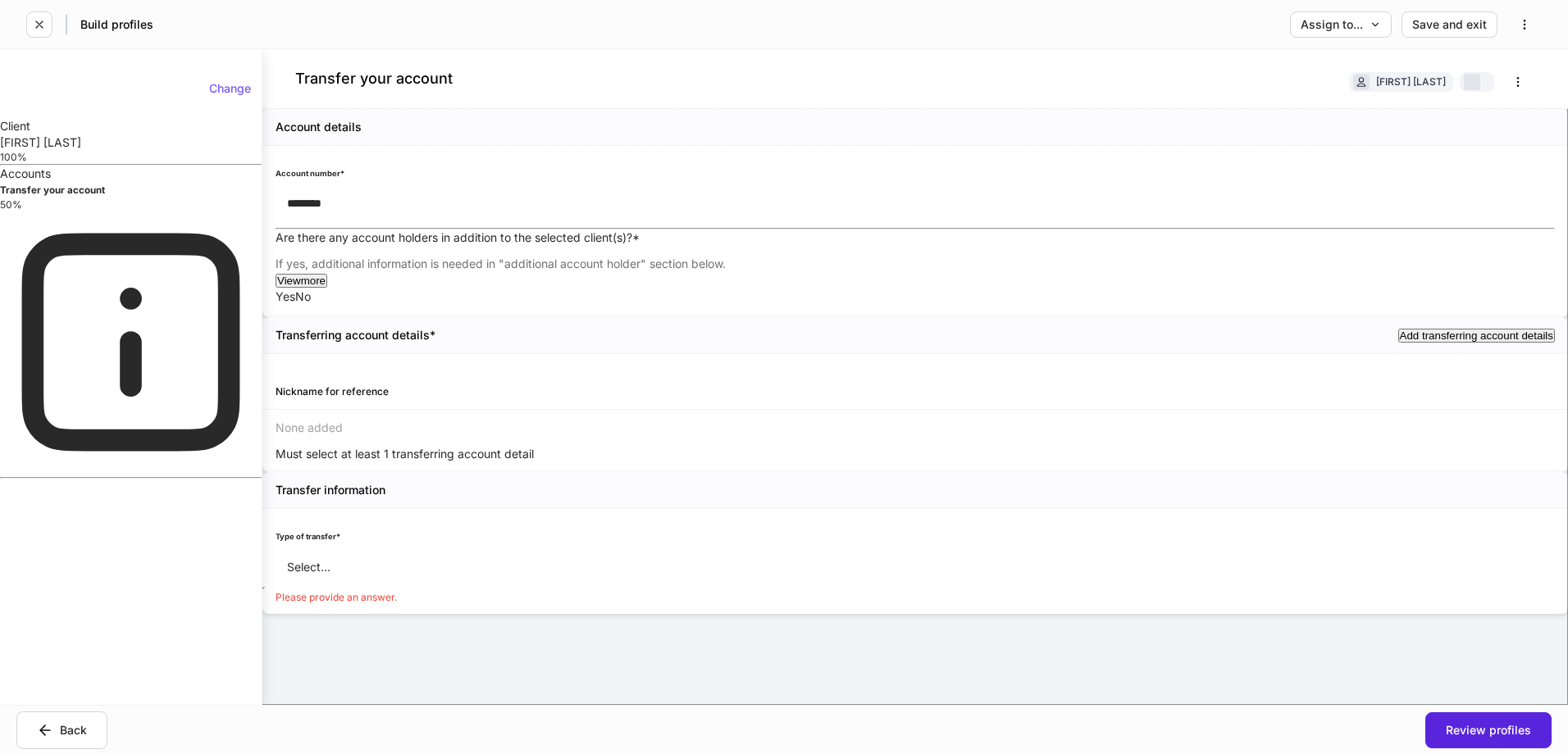click on "Add transferring account details" at bounding box center (1476, 335) 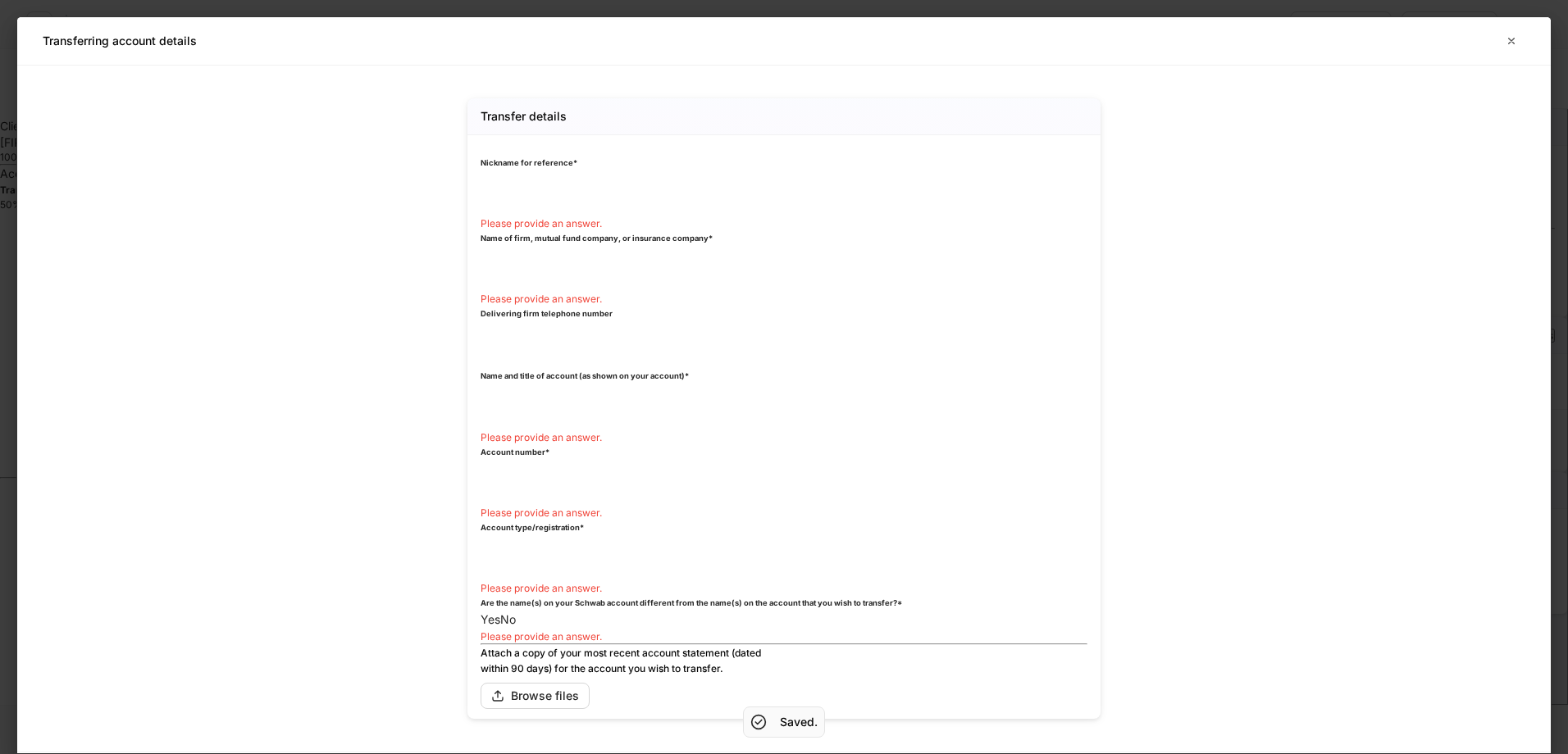 click at bounding box center [644, 193] 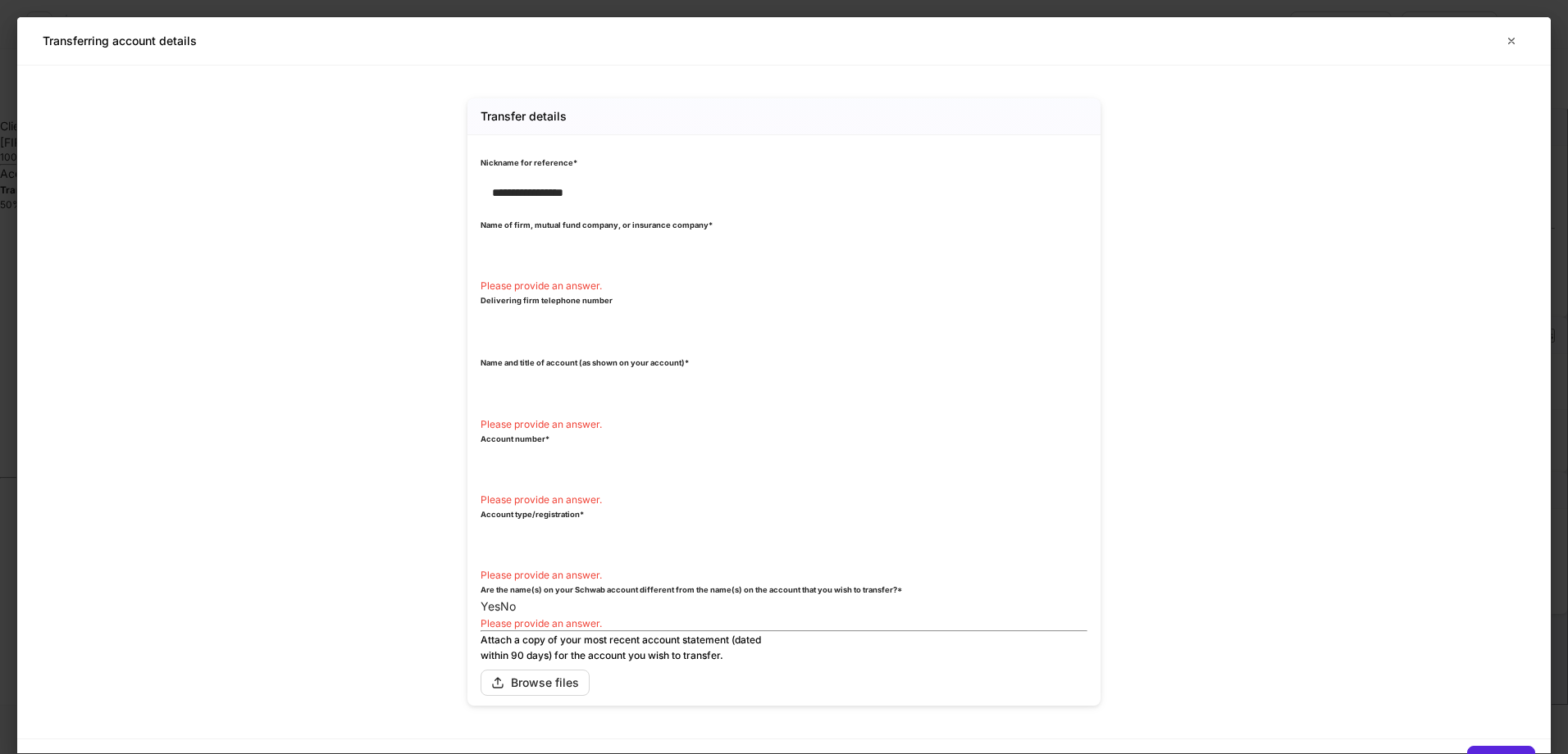 type on "**********" 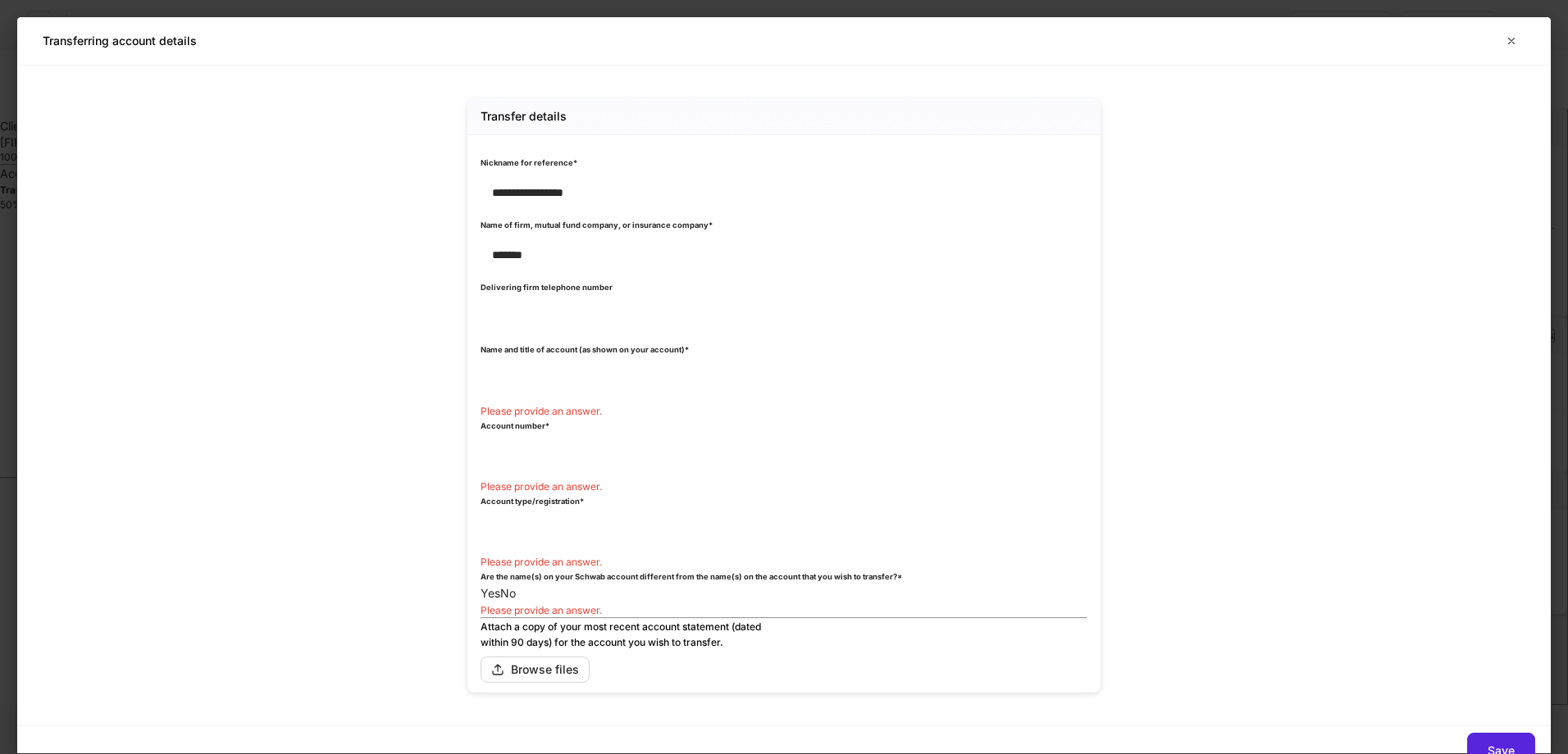 type on "*******" 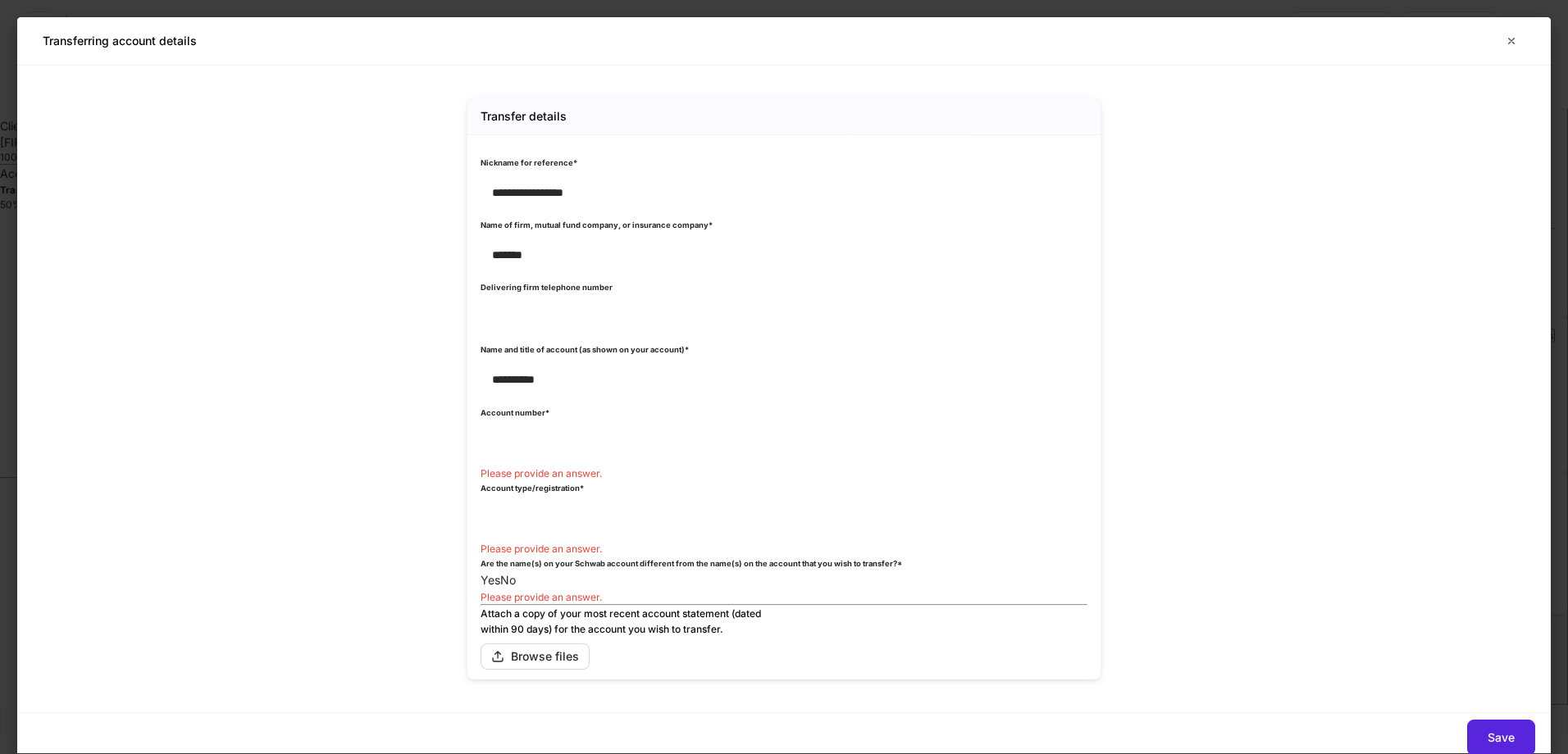 type on "**********" 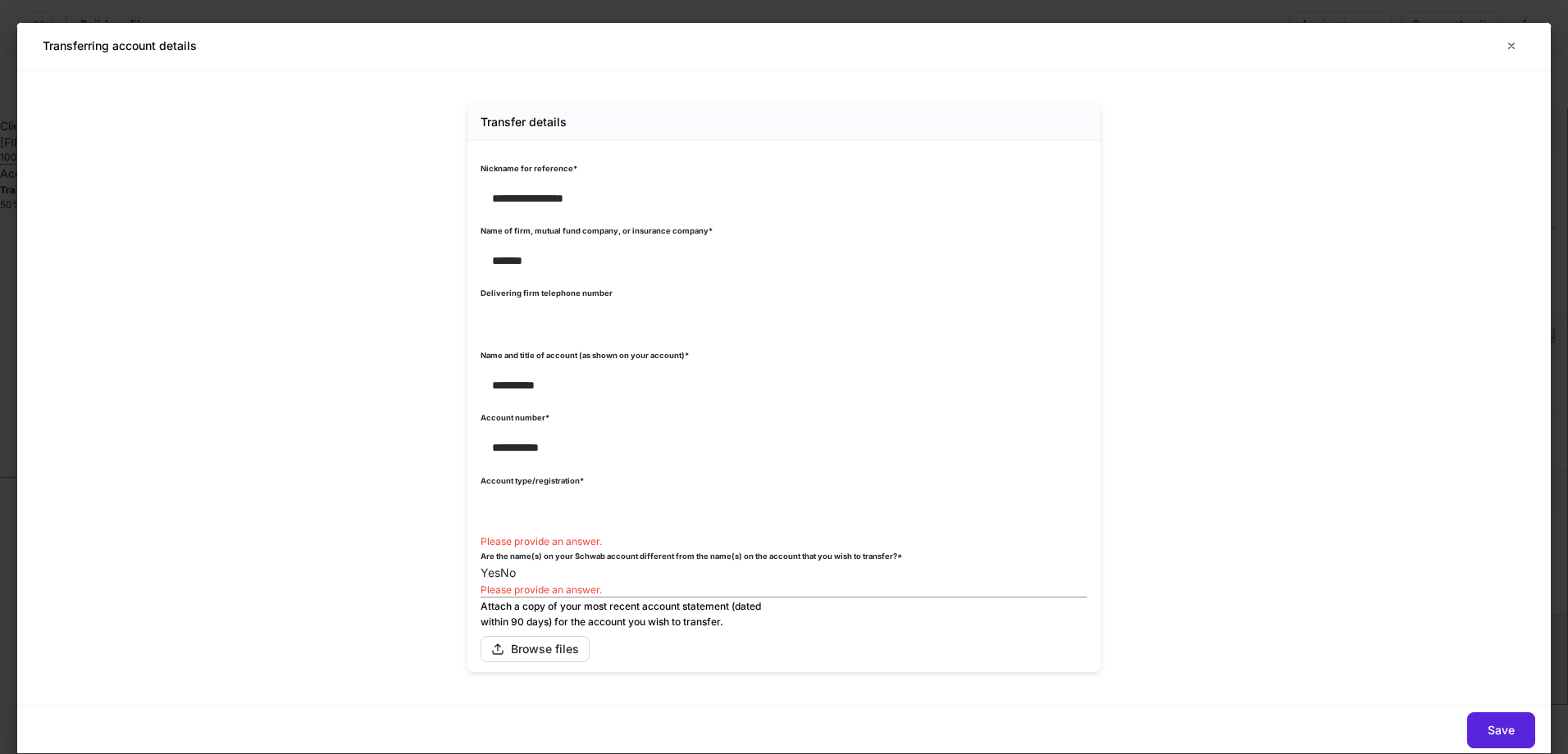 type on "**********" 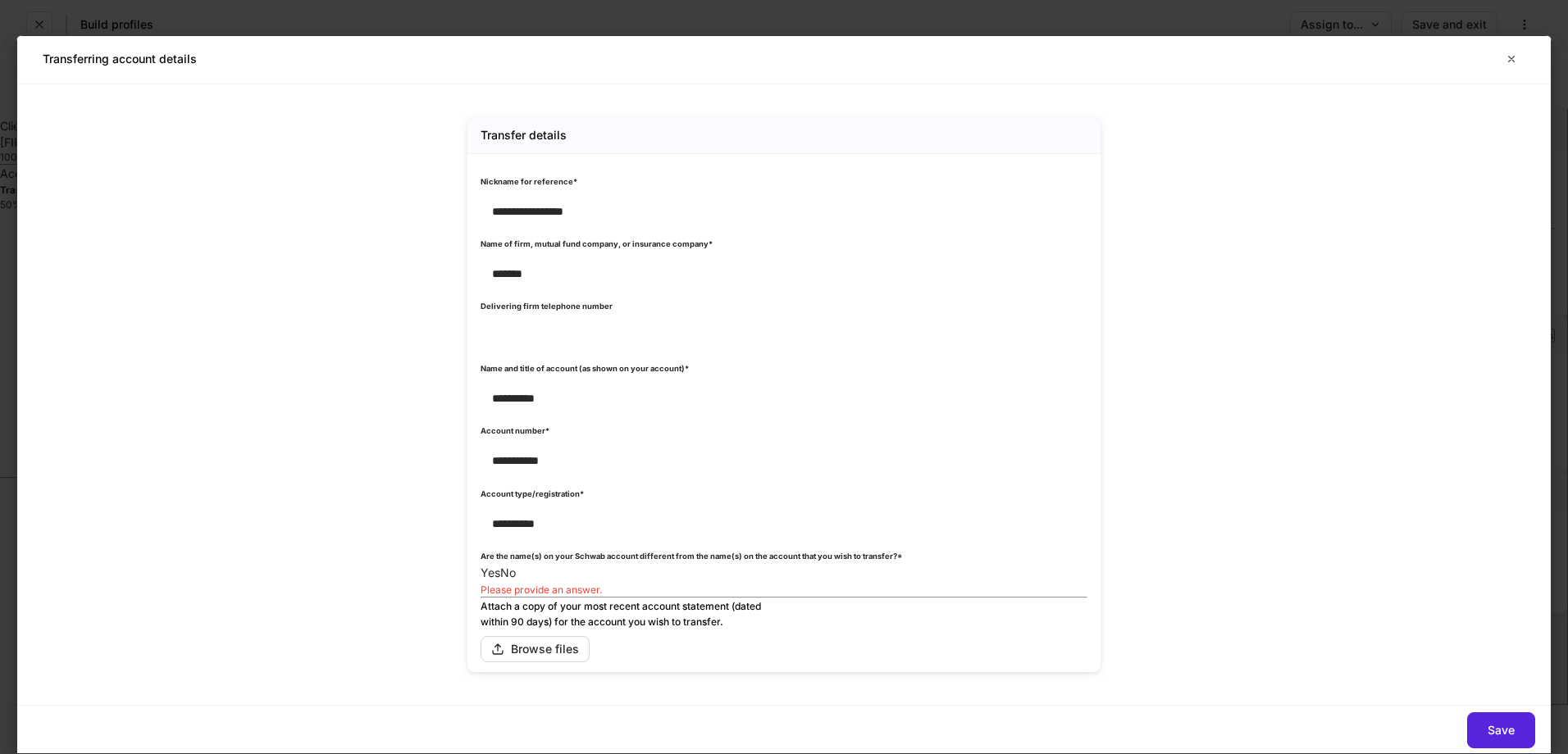 type on "**********" 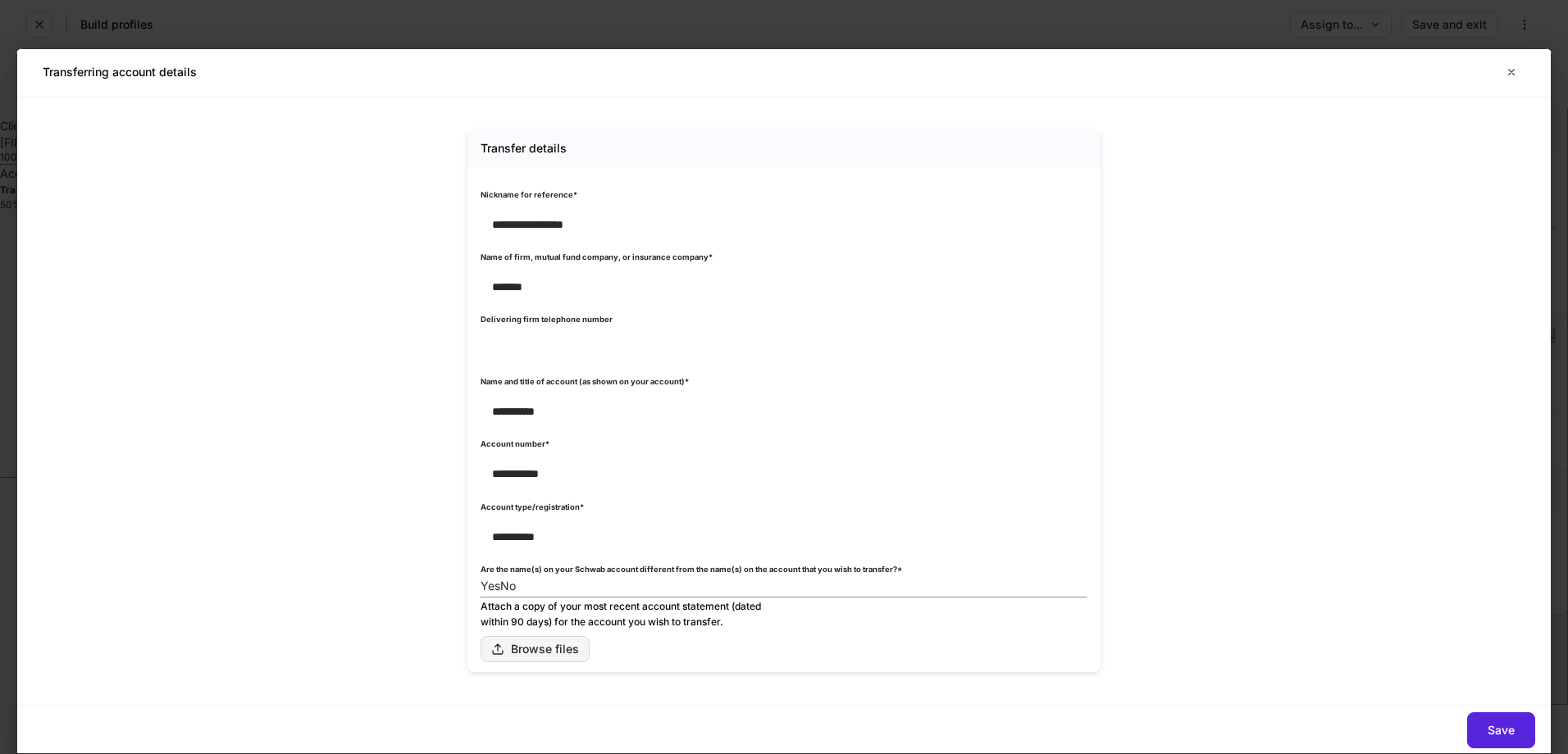 click on "Browse files" at bounding box center [535, 649] 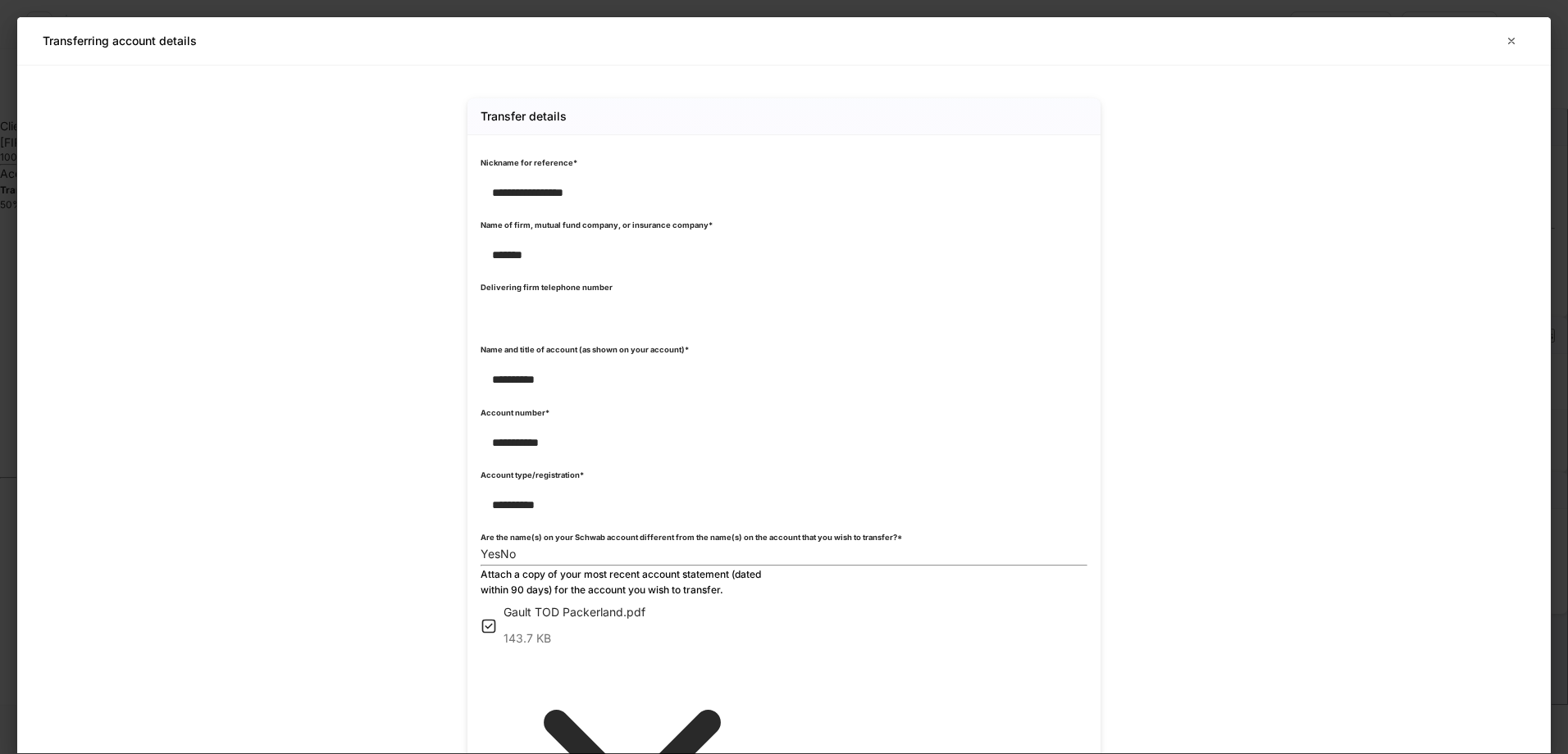 click on "Save" at bounding box center [1501, 1022] 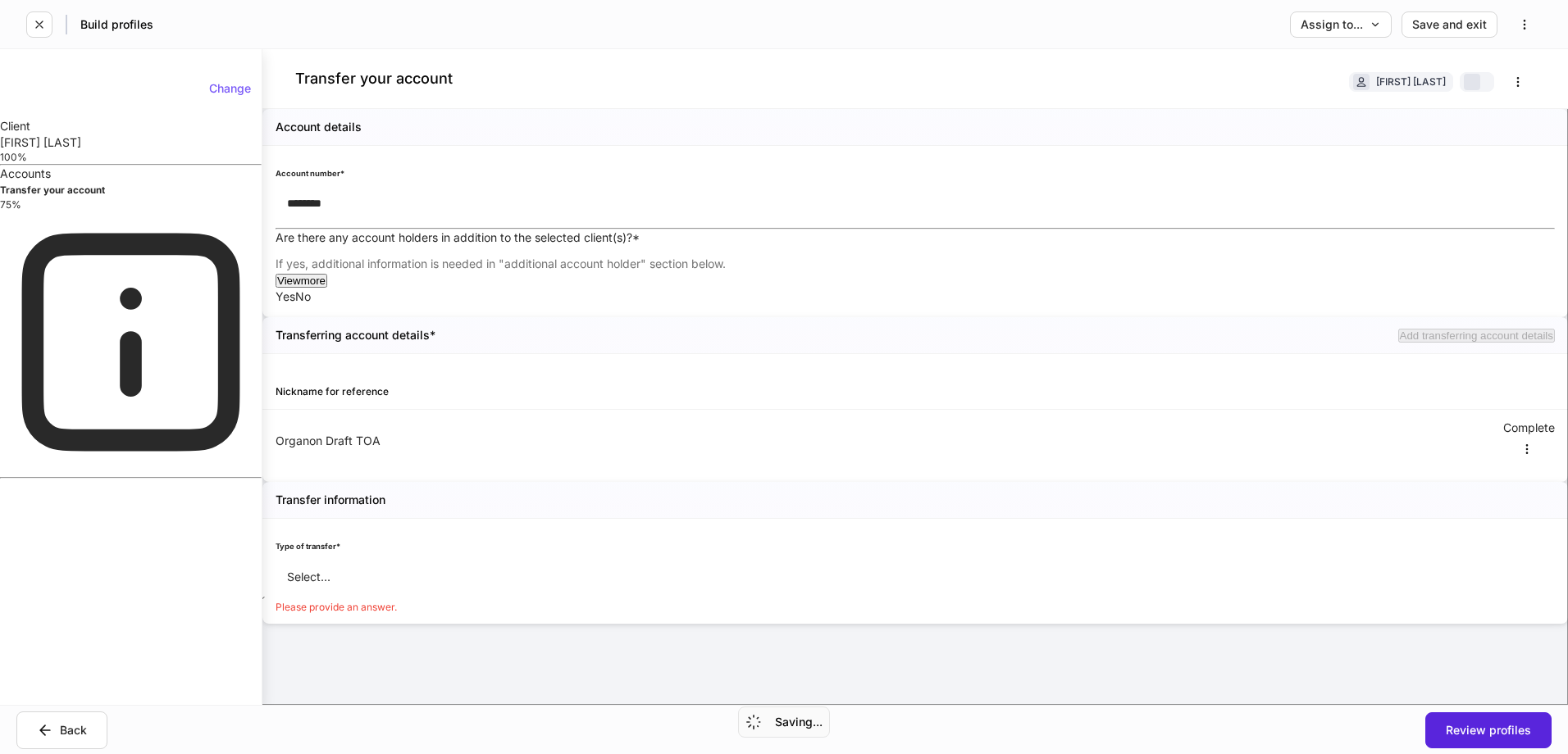 scroll, scrollTop: 60, scrollLeft: 0, axis: vertical 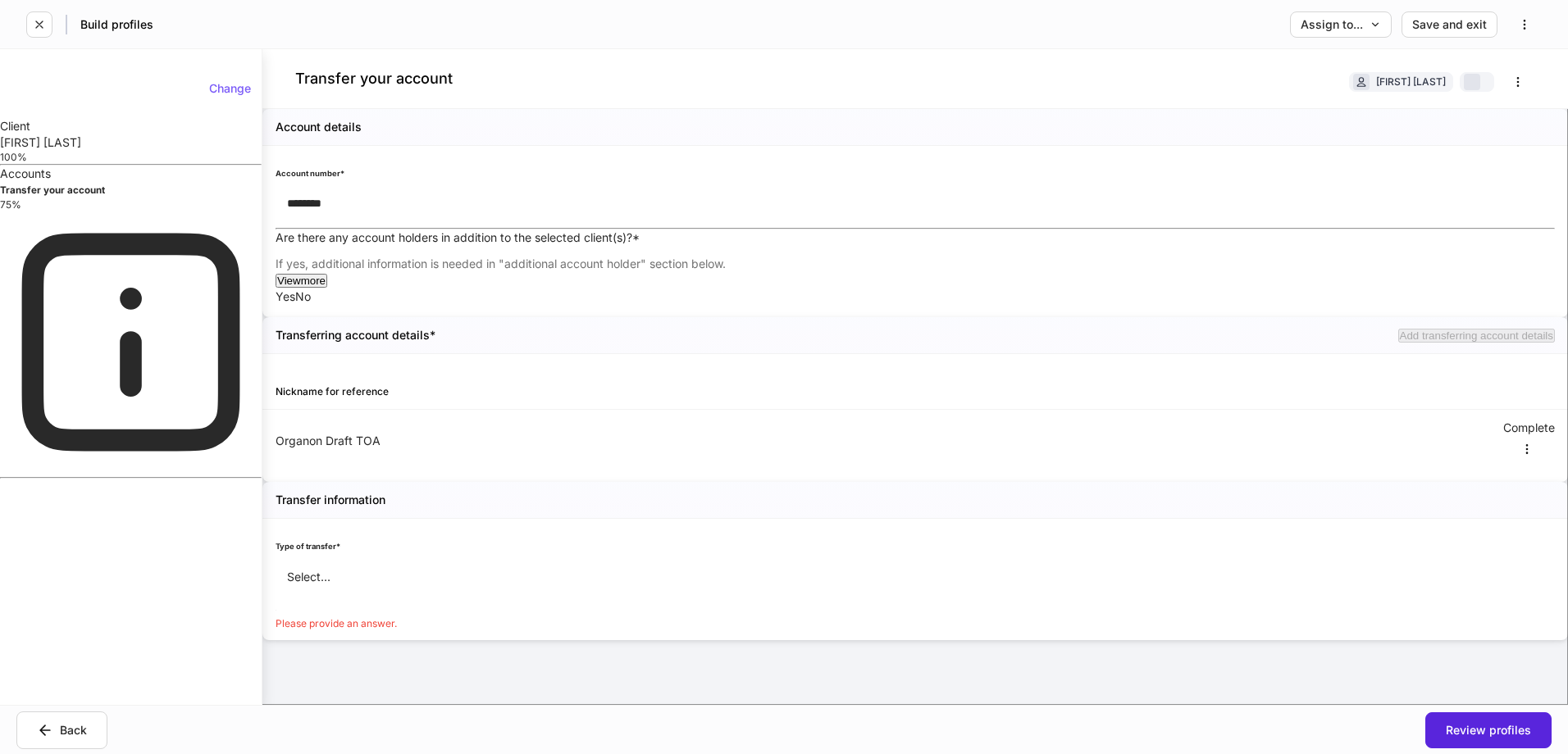 click on "Build profiles Assign to... Save and exit Transfer your account [FIRST] [LAST] Account details Account number * ******** ​ Are there any account holders in addition to the selected client(s)? * If yes, additional information is needed in "additional account holder" section below. View  more Yes No Transferring account details * Add transferring account details Nickname for reference Organon Draft TOA Complete Transfer information Type of transfer * Select... ​ Please provide an answer. Change Client [FIRST] [LAST] 100% Accounts Transfer your account 75% Back Review profiles Saving...
Select... Credit union, bank, brokerage, trust company, and/or dividend reinvestment transfer Certificate of deposit (CD) and Annuity transfer Mutual fund company transfer" at bounding box center (784, 410) 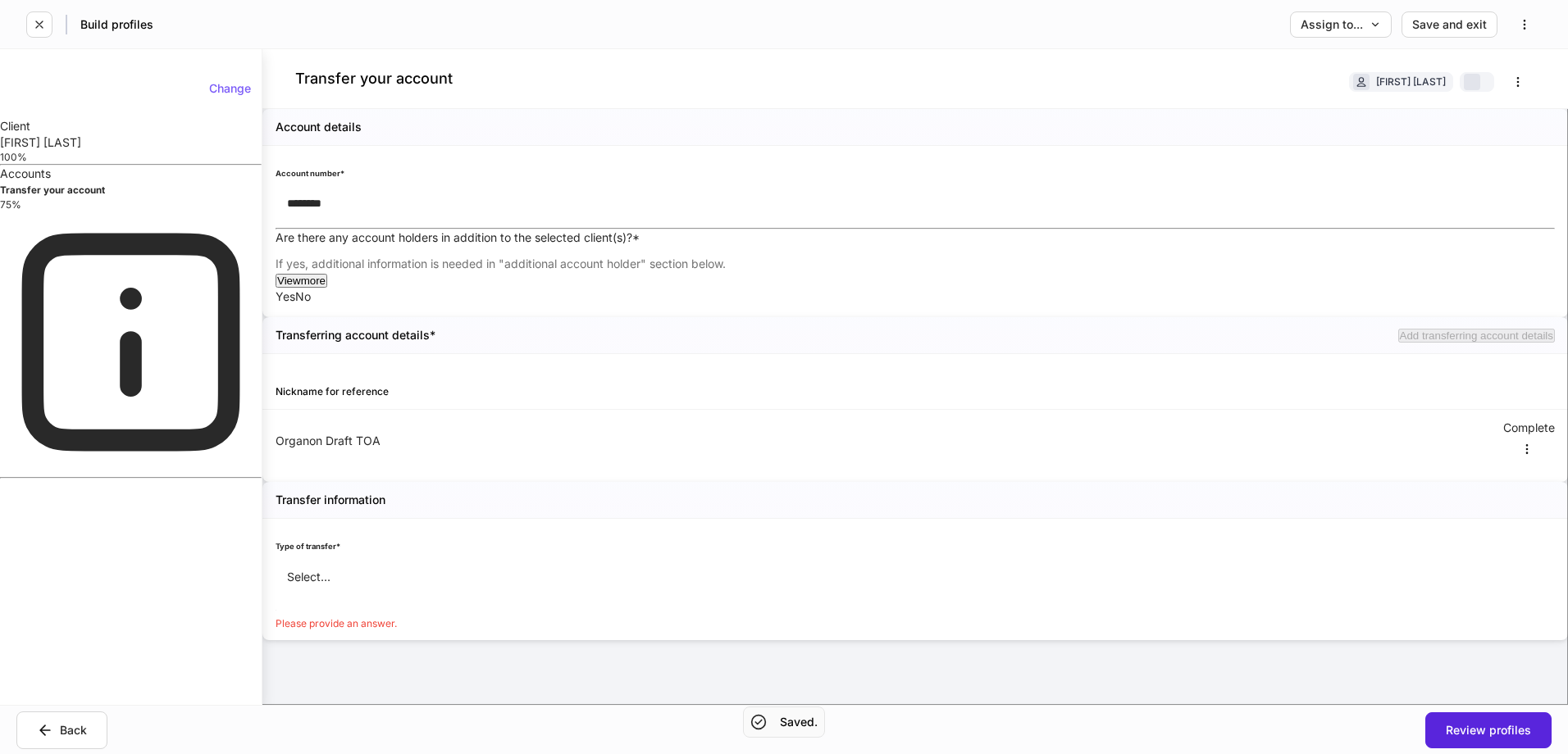 click at bounding box center (784, 754) 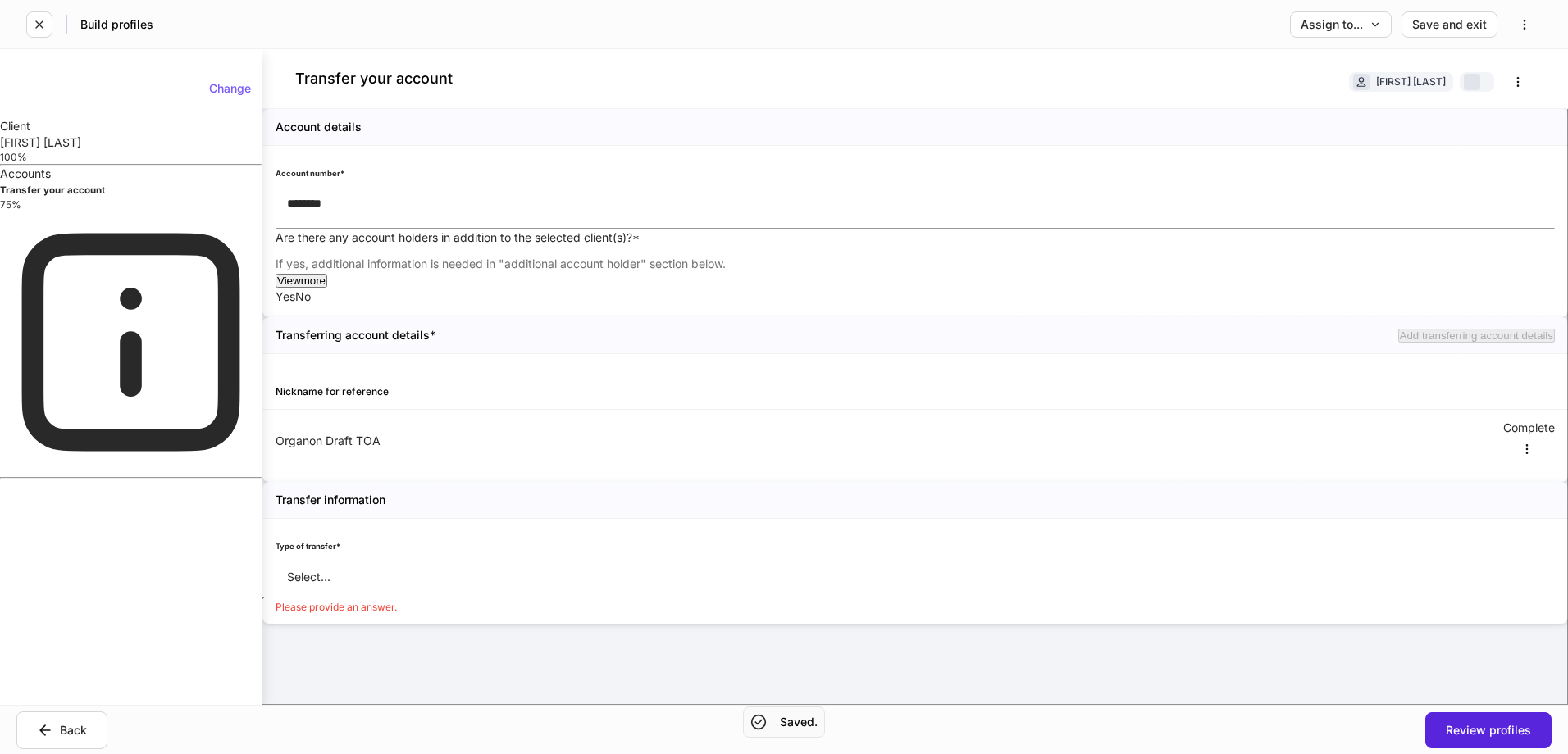 click on "Build profiles Assign to... Save and exit Transfer your account [FIRST] [LAST] Account details Account number * ******** ​ Are there any account holders in addition to the selected client(s)? * If yes, additional information is needed in "additional account holder" section below. View  more Yes No Transferring account details * Add transferring account details Nickname for reference Organon Draft TOA Complete Transfer information Type of transfer * Select... ​ Please provide an answer. Change Client [FIRST] [LAST] 100% Accounts Transfer your account 75% Back Review profiles Saved." at bounding box center [784, 377] 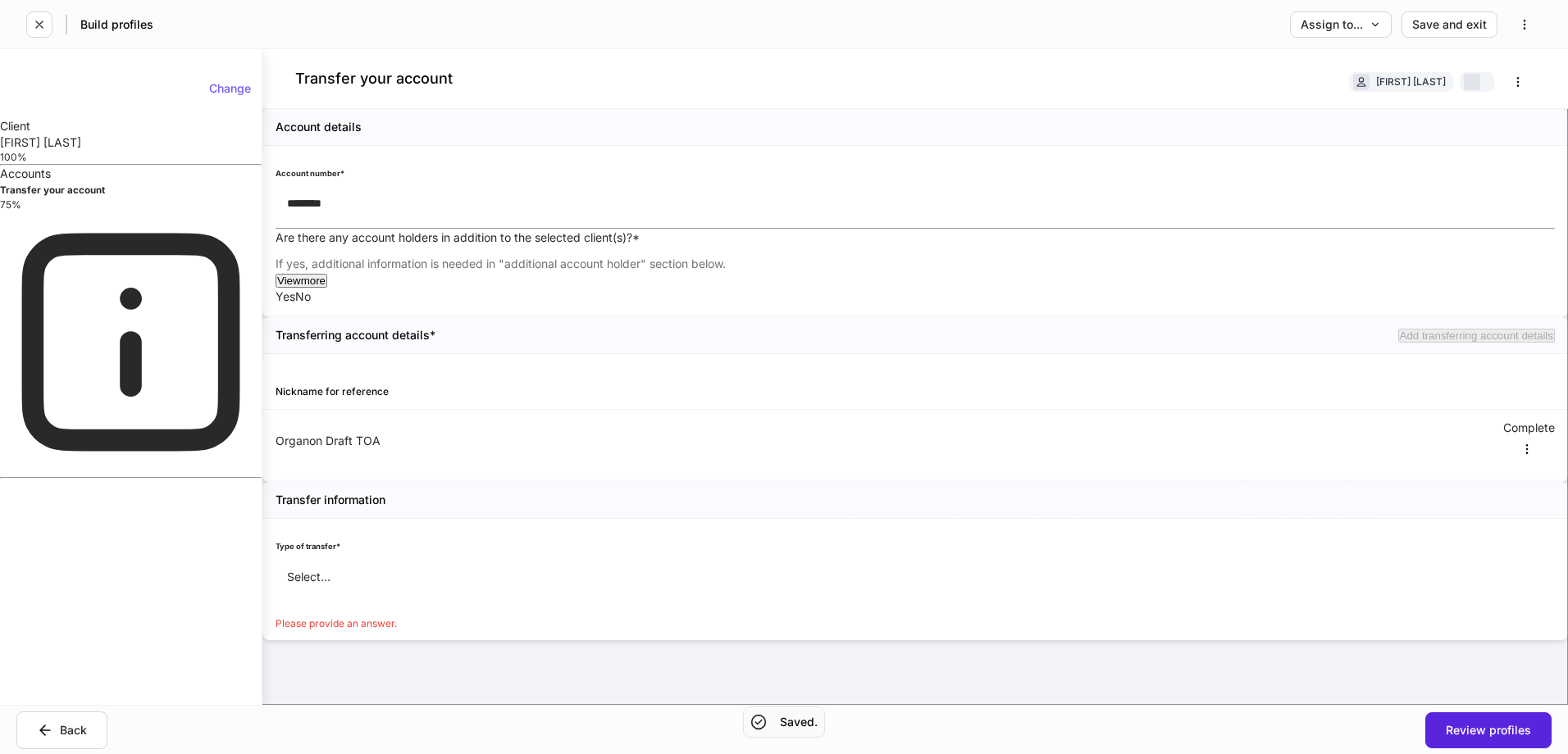 click on "Credit union, bank, brokerage, trust company, and/or dividend reinvestment transfer" at bounding box center [784, 779] 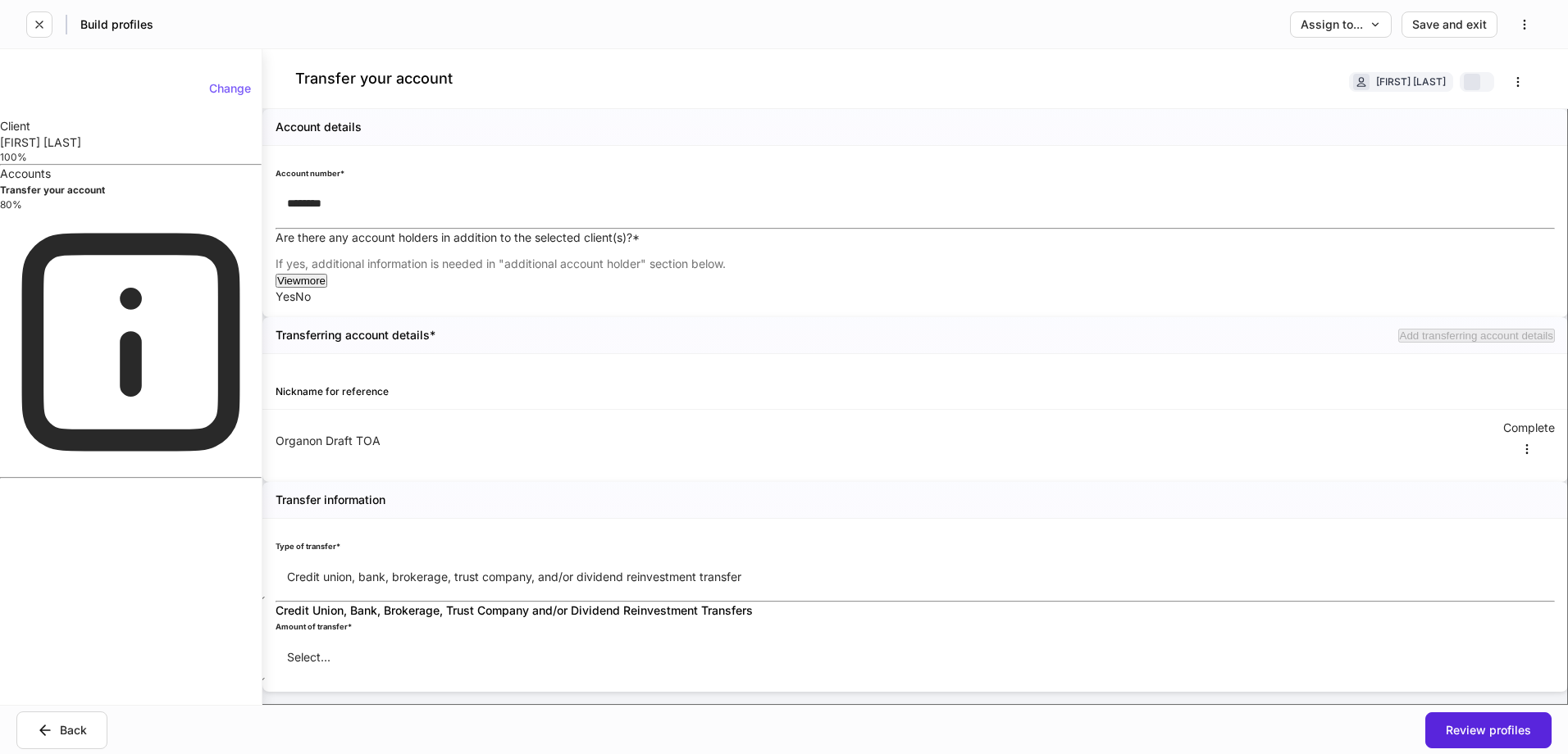 scroll, scrollTop: 148, scrollLeft: 0, axis: vertical 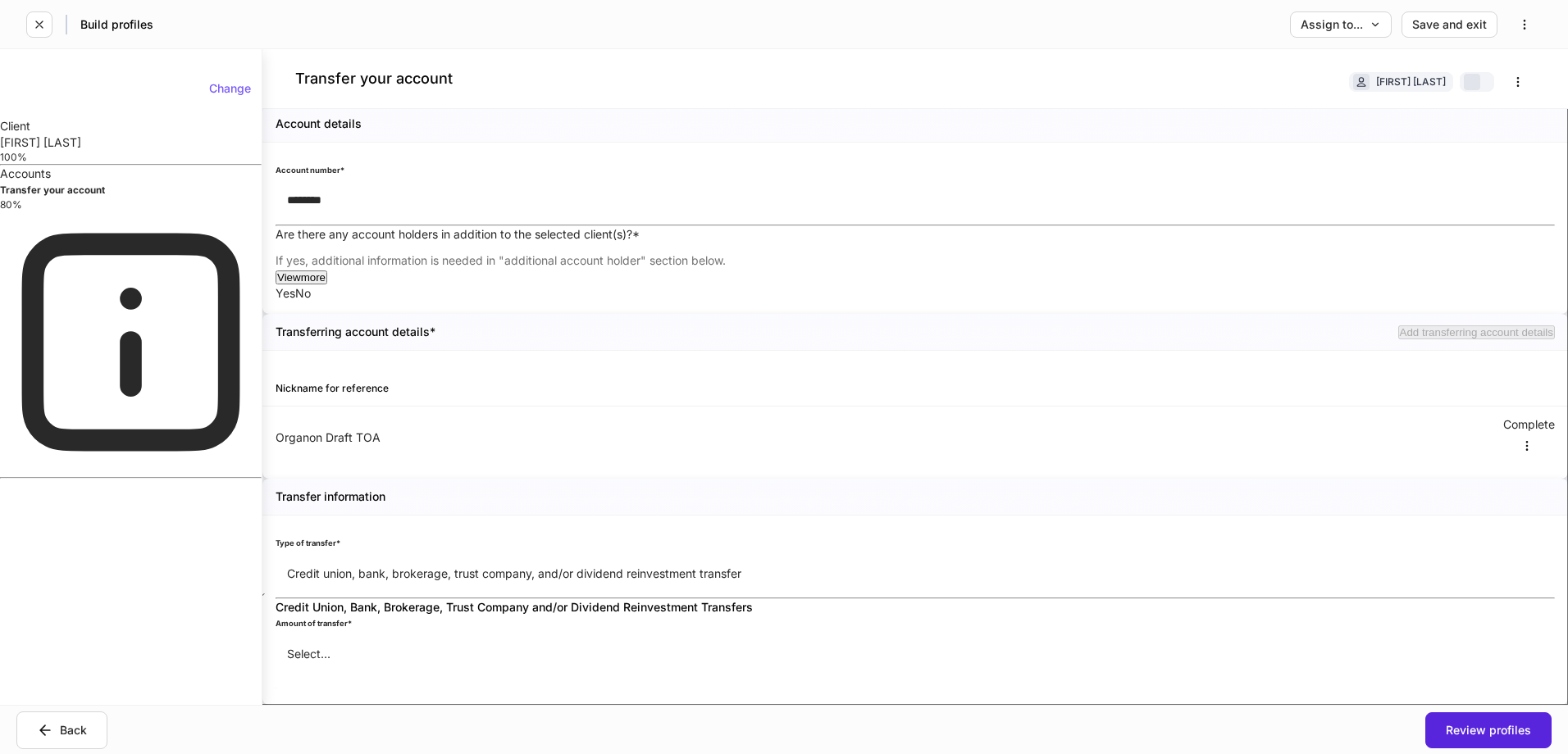 click on "Full" at bounding box center (784, 779) 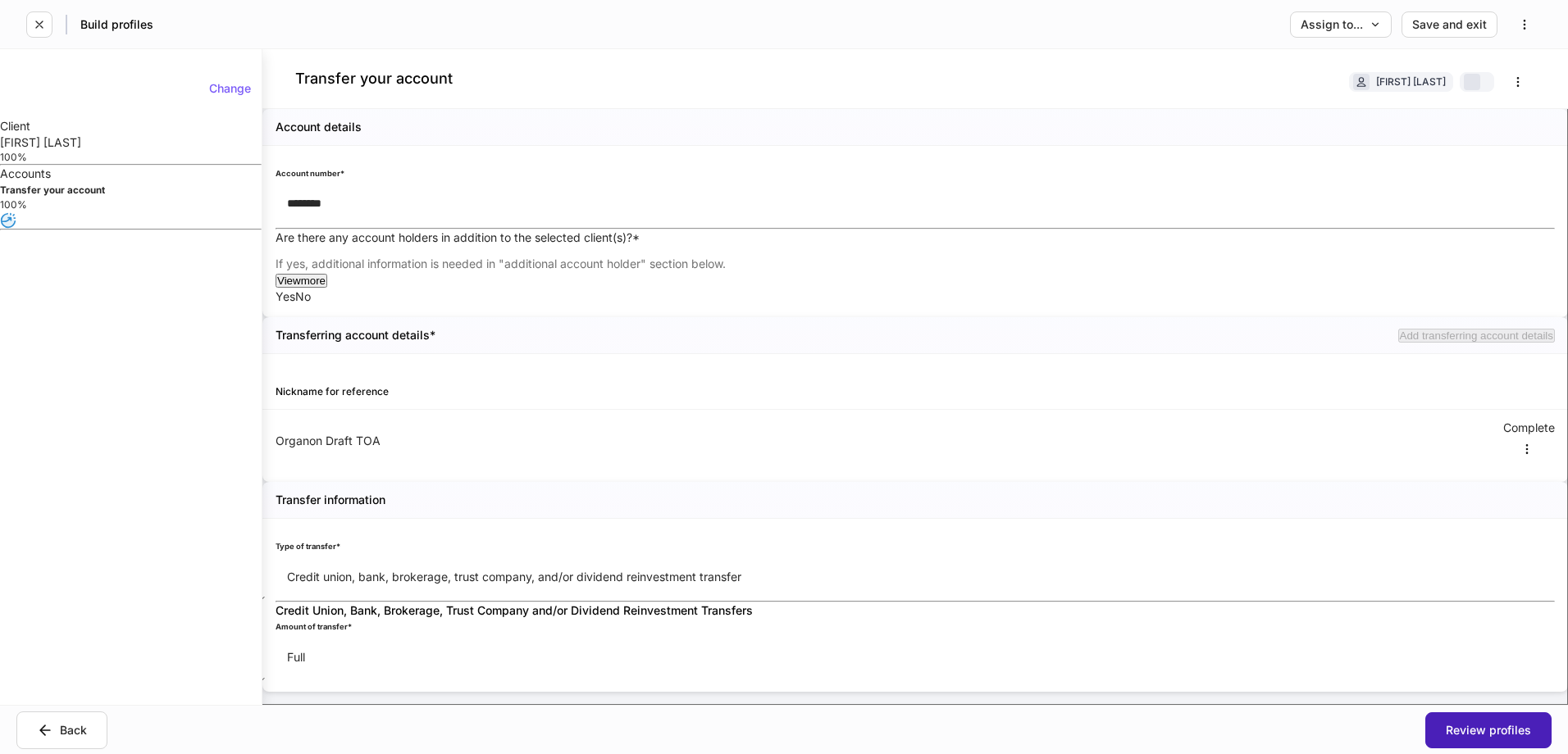 click on "Review profiles" at bounding box center [1488, 730] 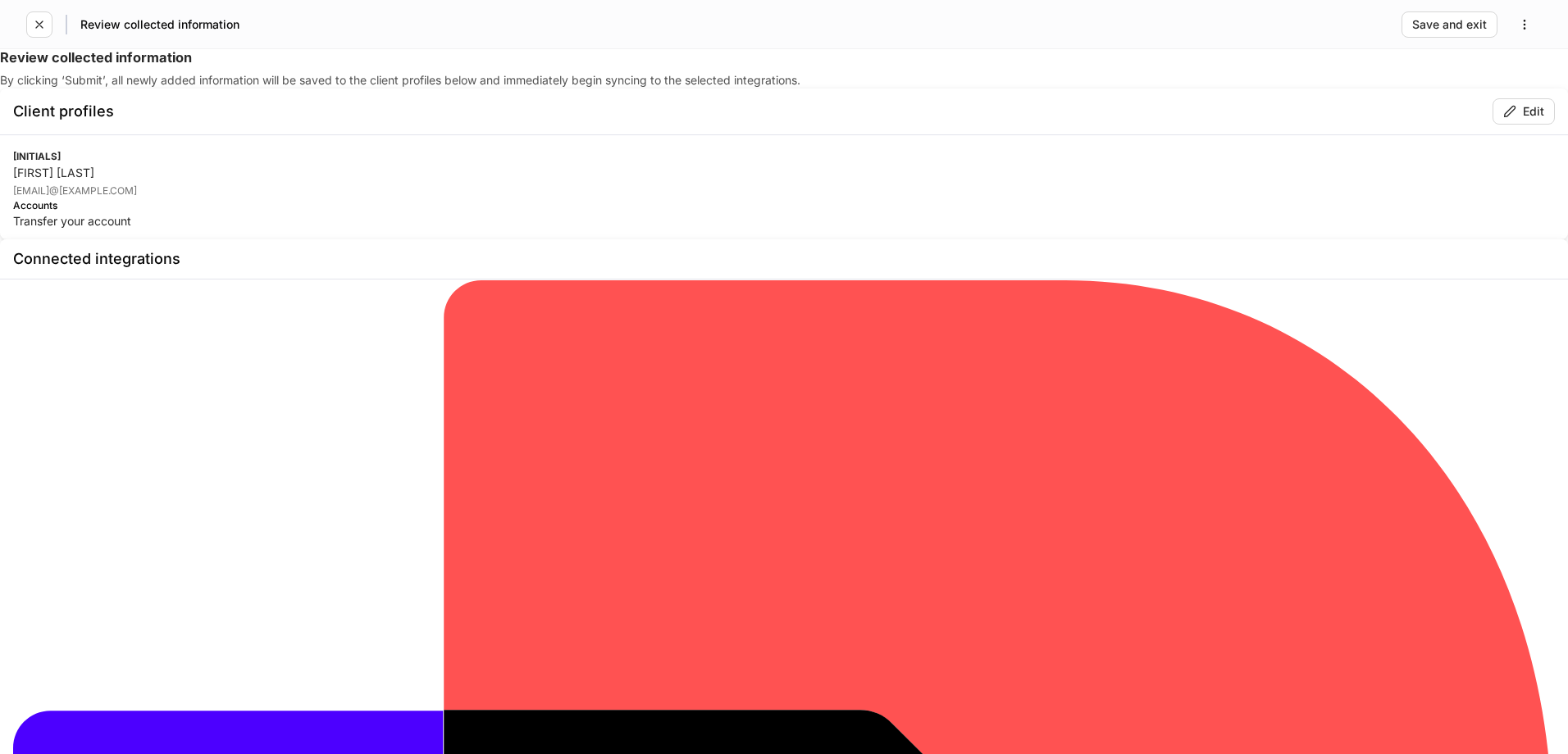 click on "Submit" at bounding box center (1511, 3529) 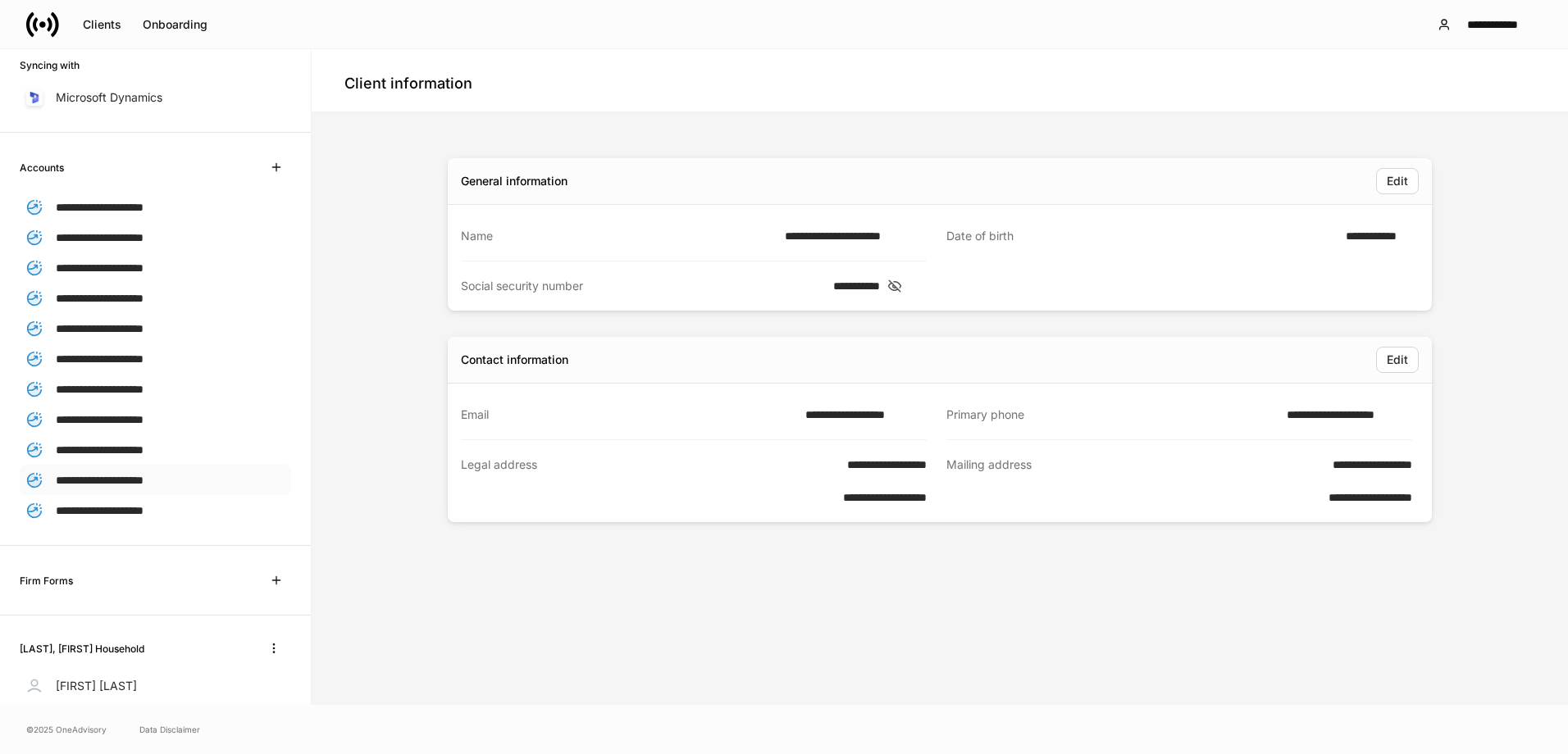scroll, scrollTop: 246, scrollLeft: 0, axis: vertical 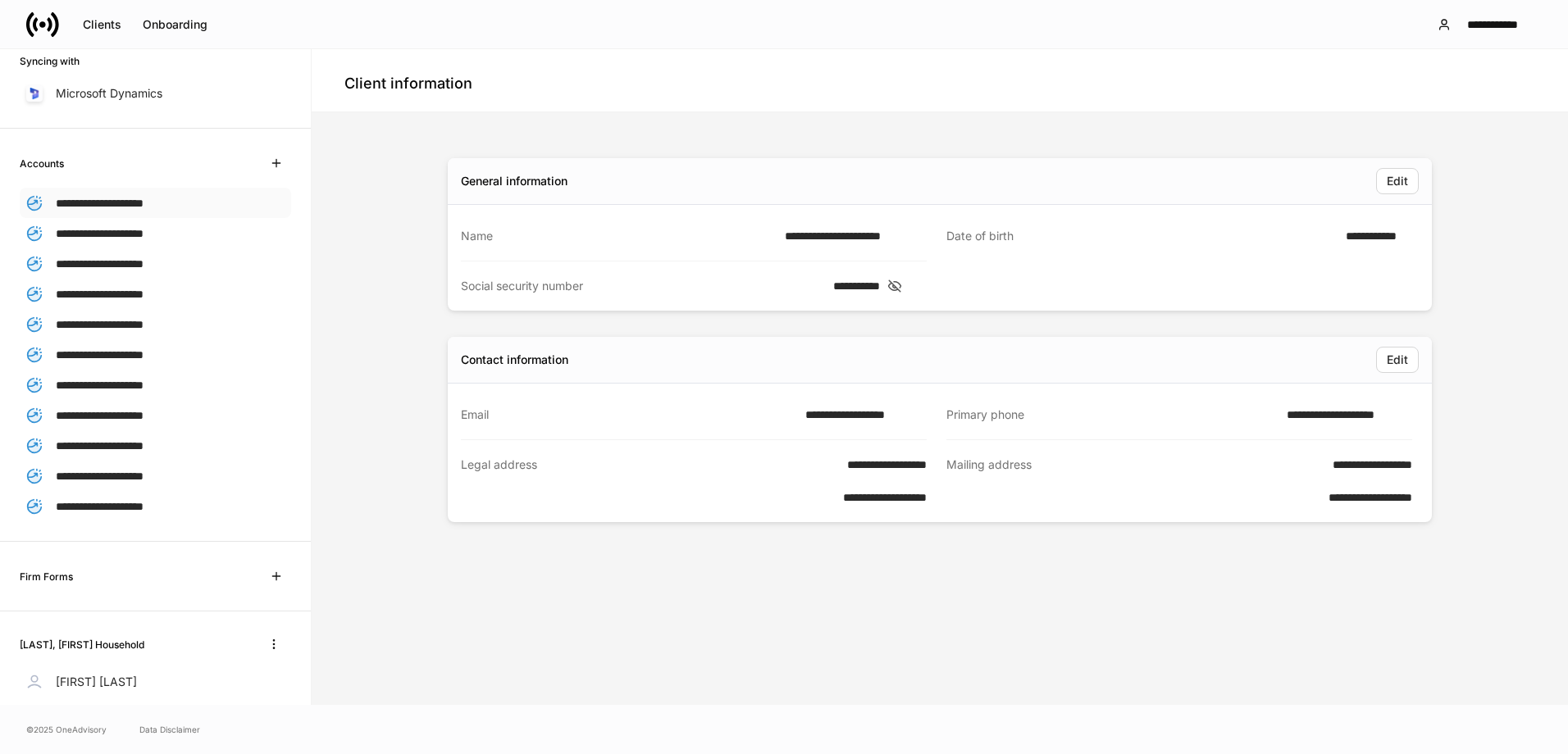 click on "**********" at bounding box center [99, 203] 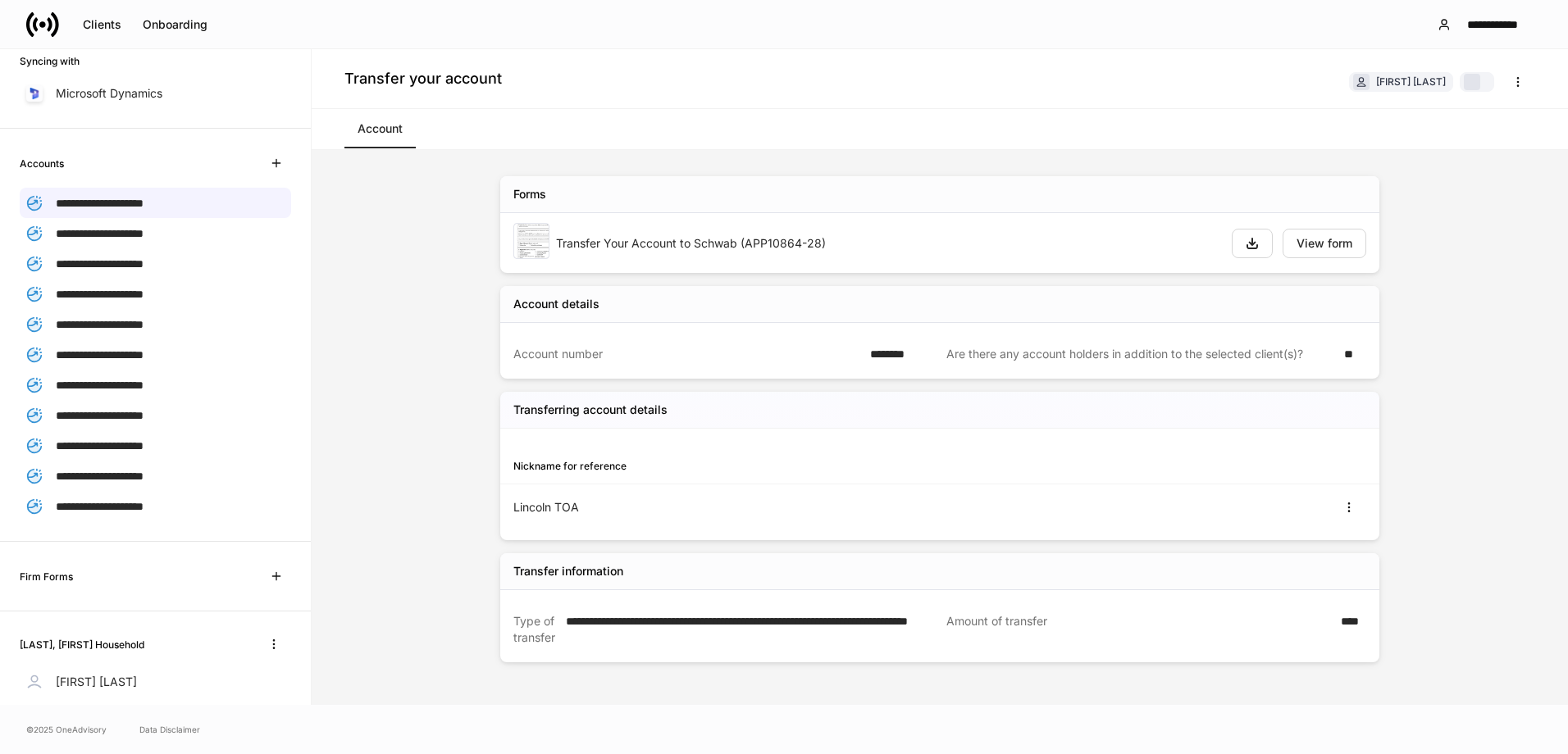 click at bounding box center (531, 241) 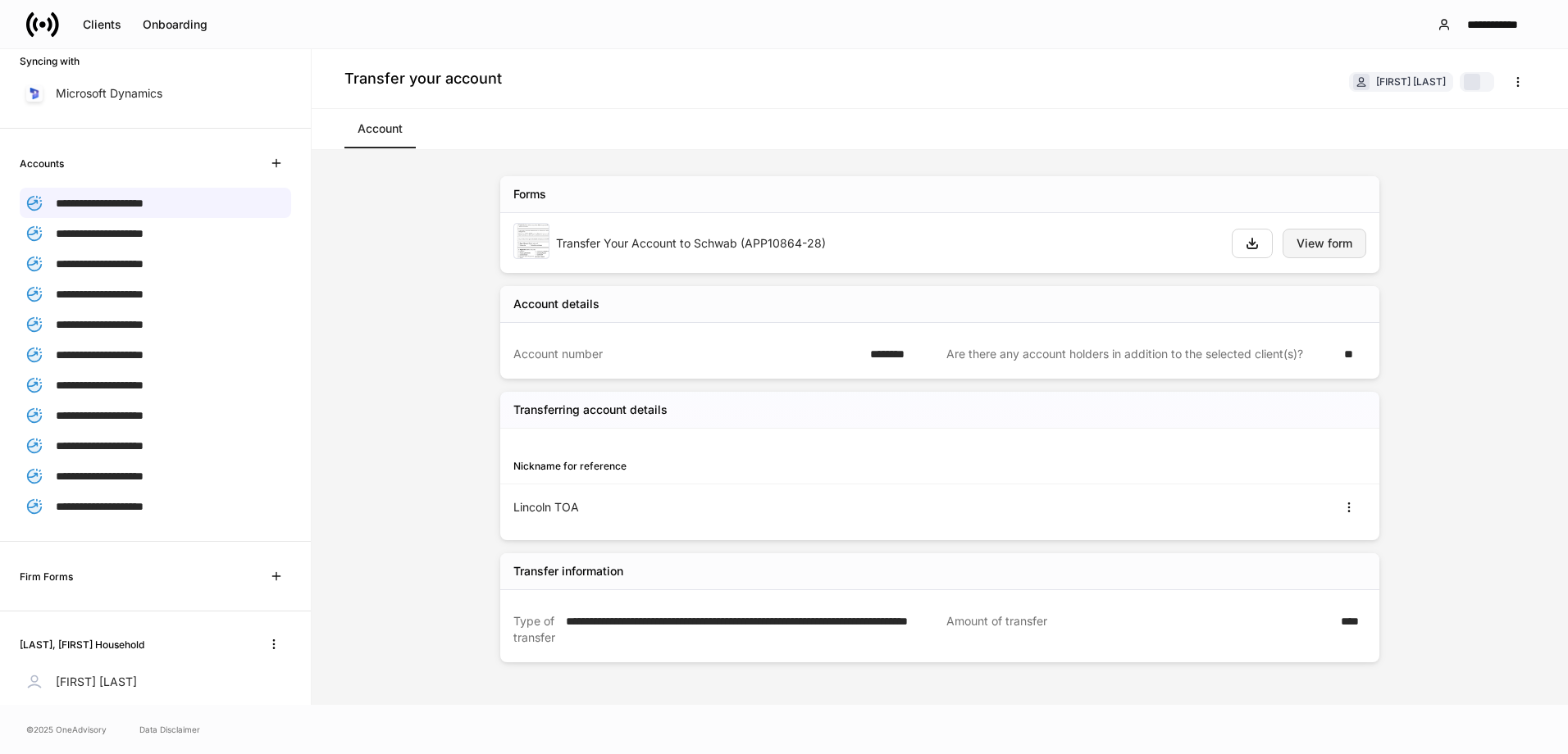 click on "View form" at bounding box center [1324, 243] 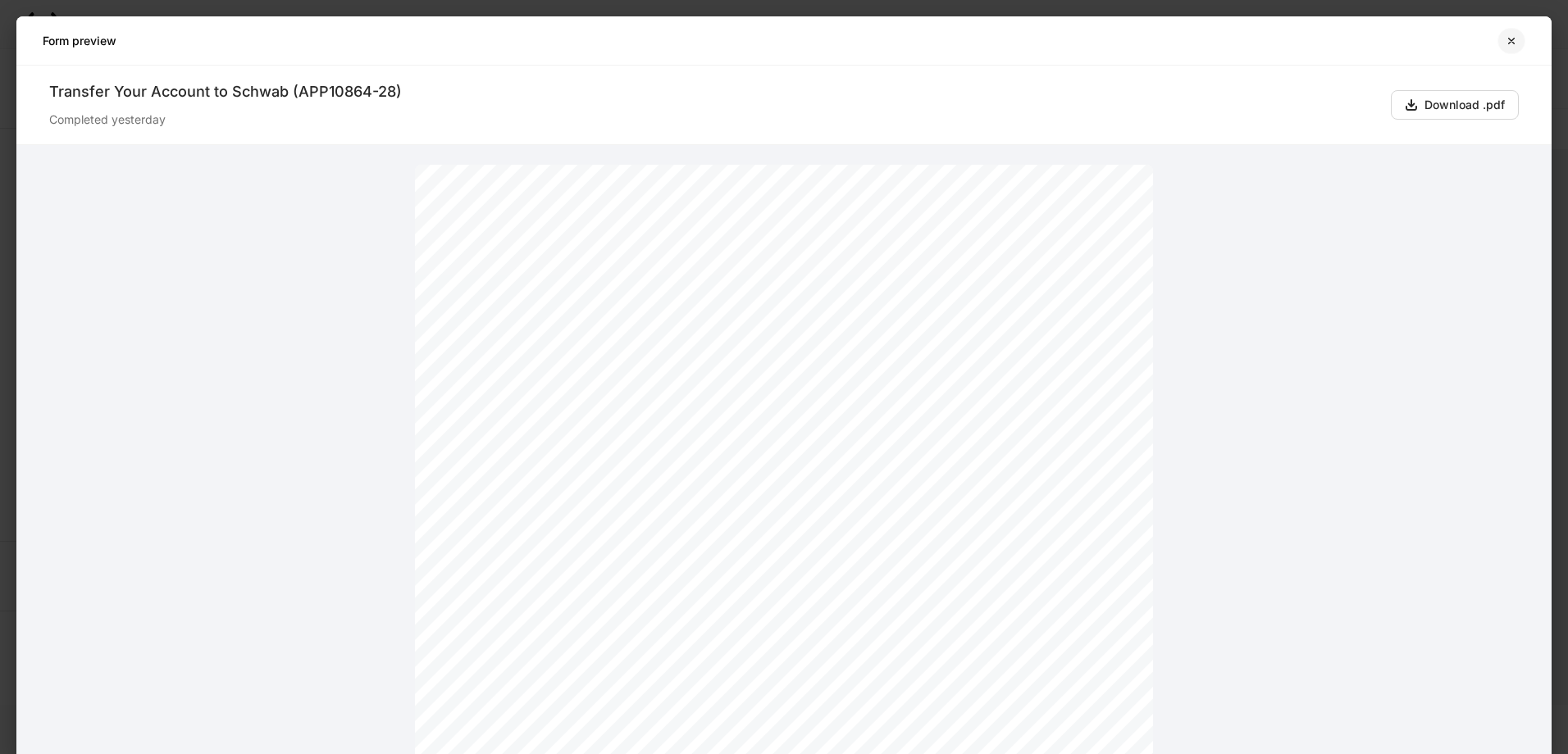 click 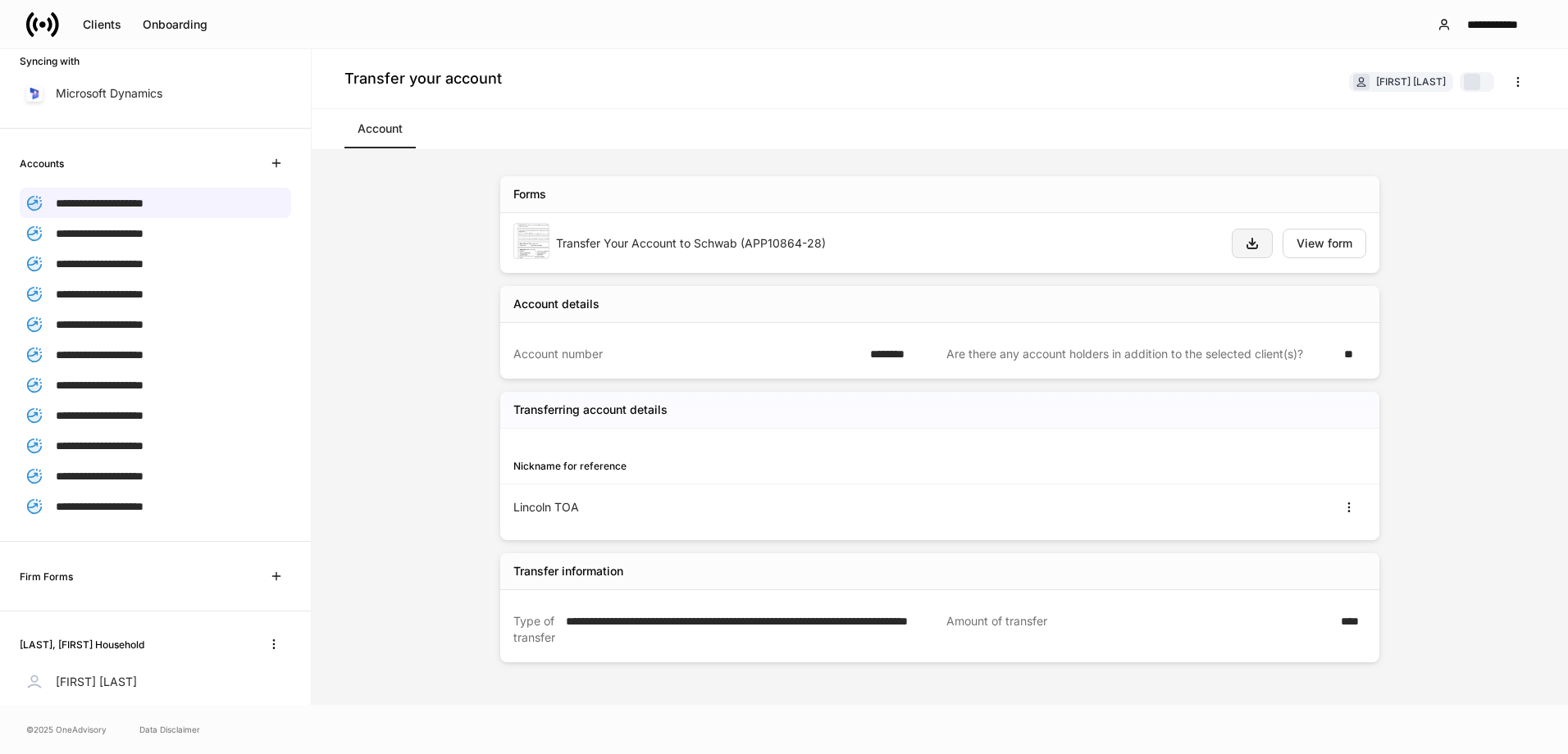 click at bounding box center (1252, 243) 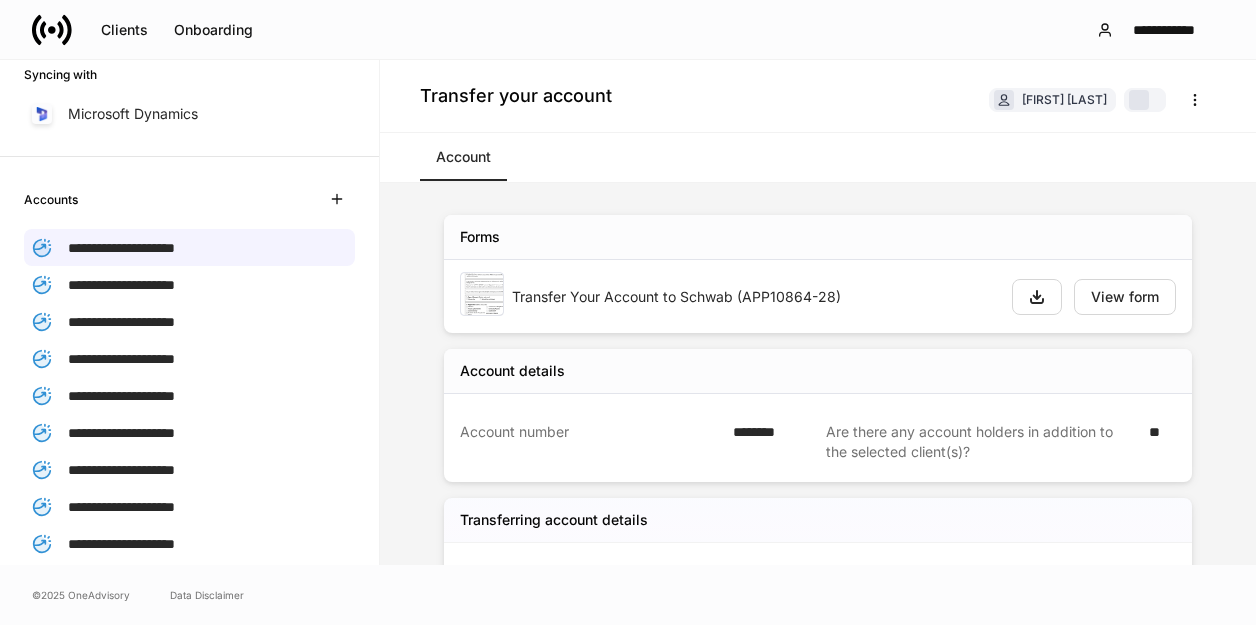drag, startPoint x: 908, startPoint y: 14, endPoint x: 1030, endPoint y: 3, distance: 122.494896 